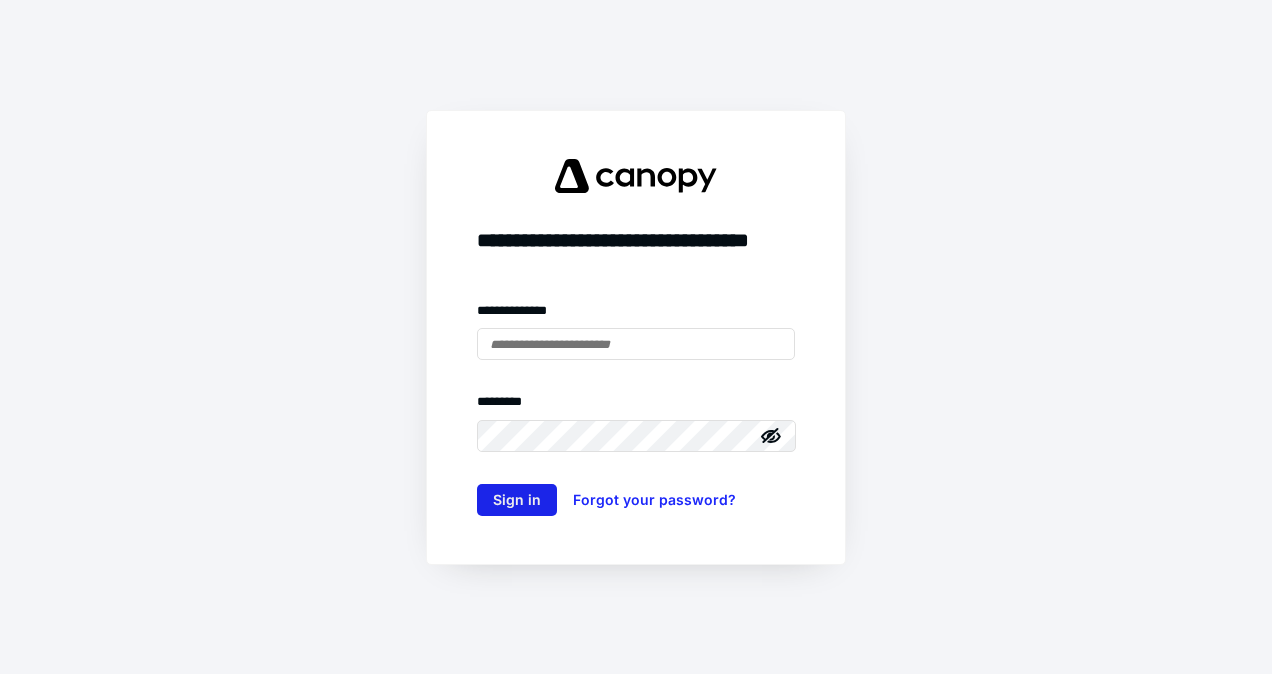 scroll, scrollTop: 0, scrollLeft: 0, axis: both 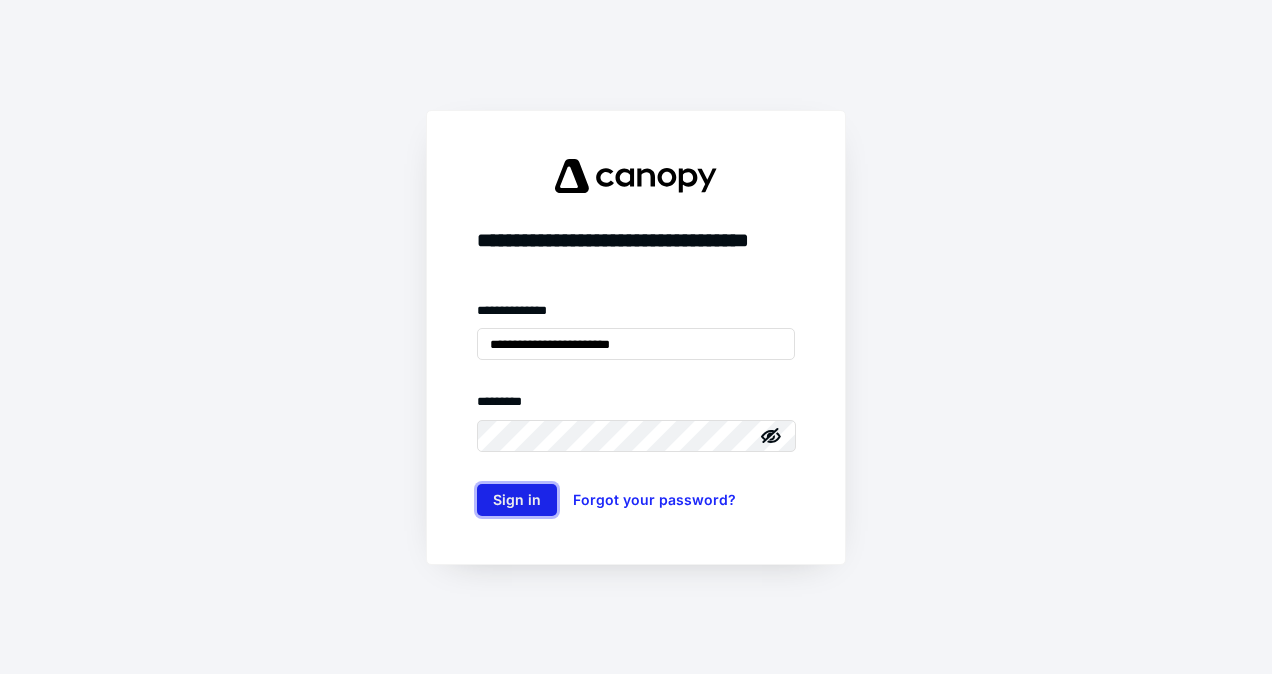 click on "Sign in" at bounding box center (517, 500) 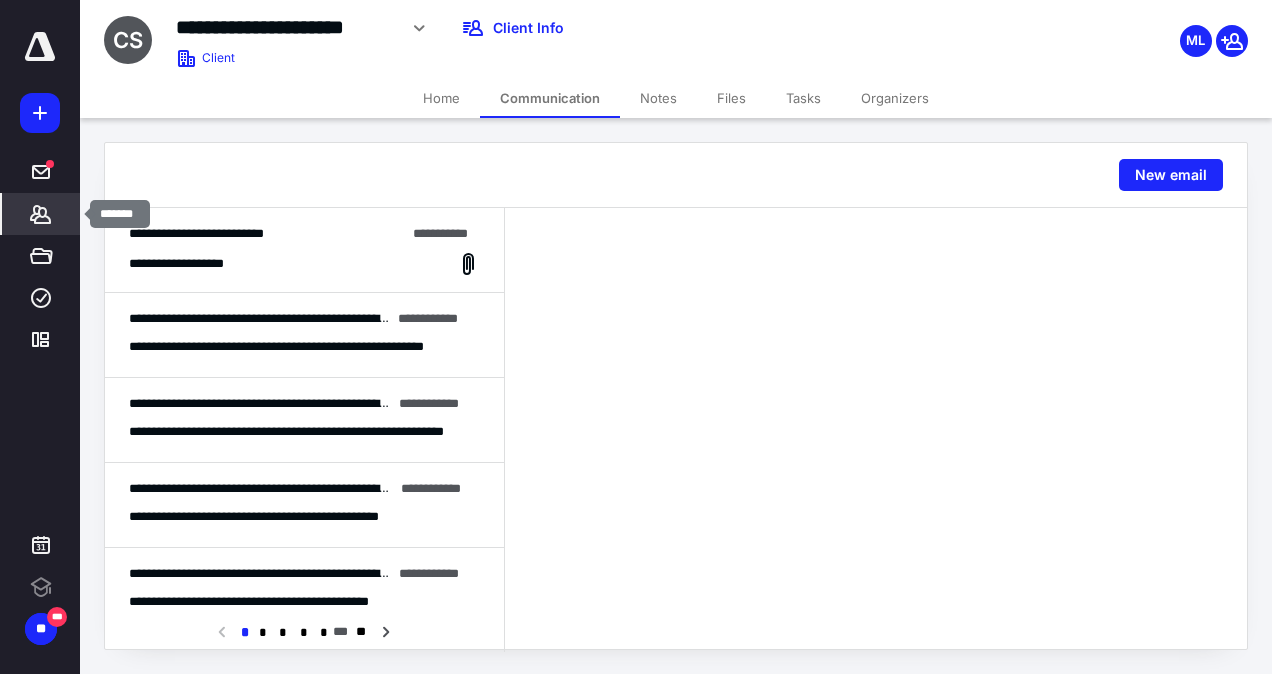 scroll, scrollTop: 0, scrollLeft: 0, axis: both 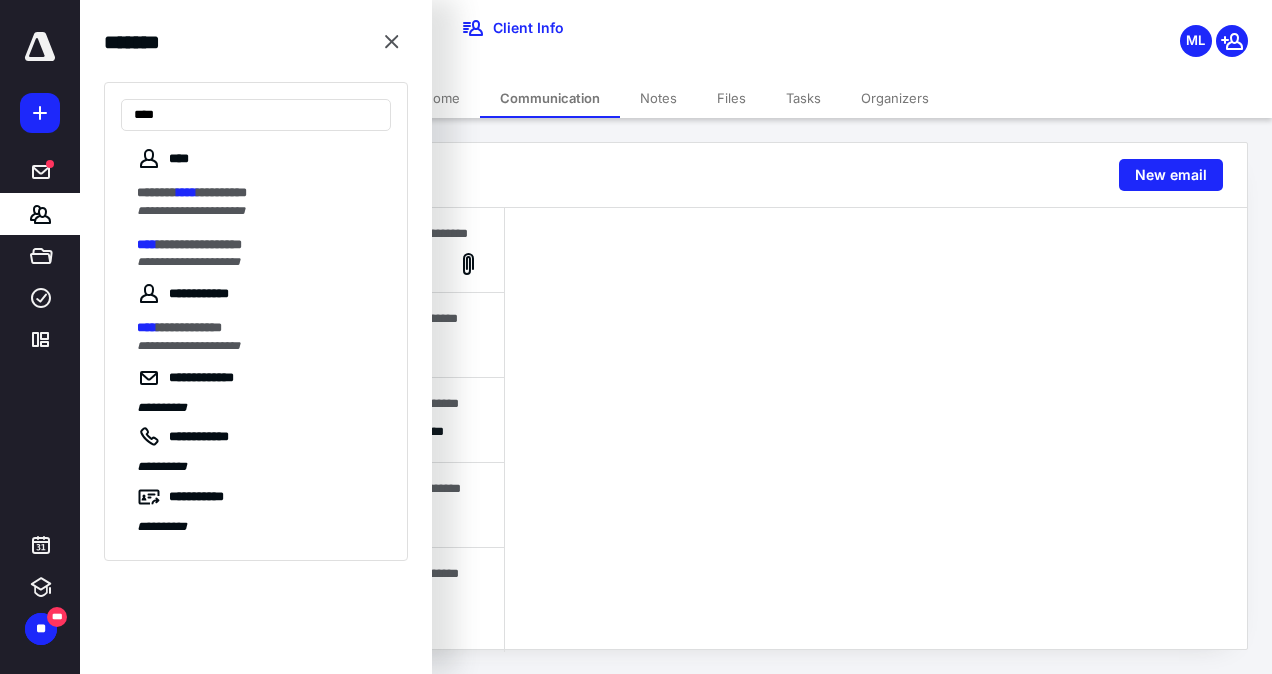 type on "****" 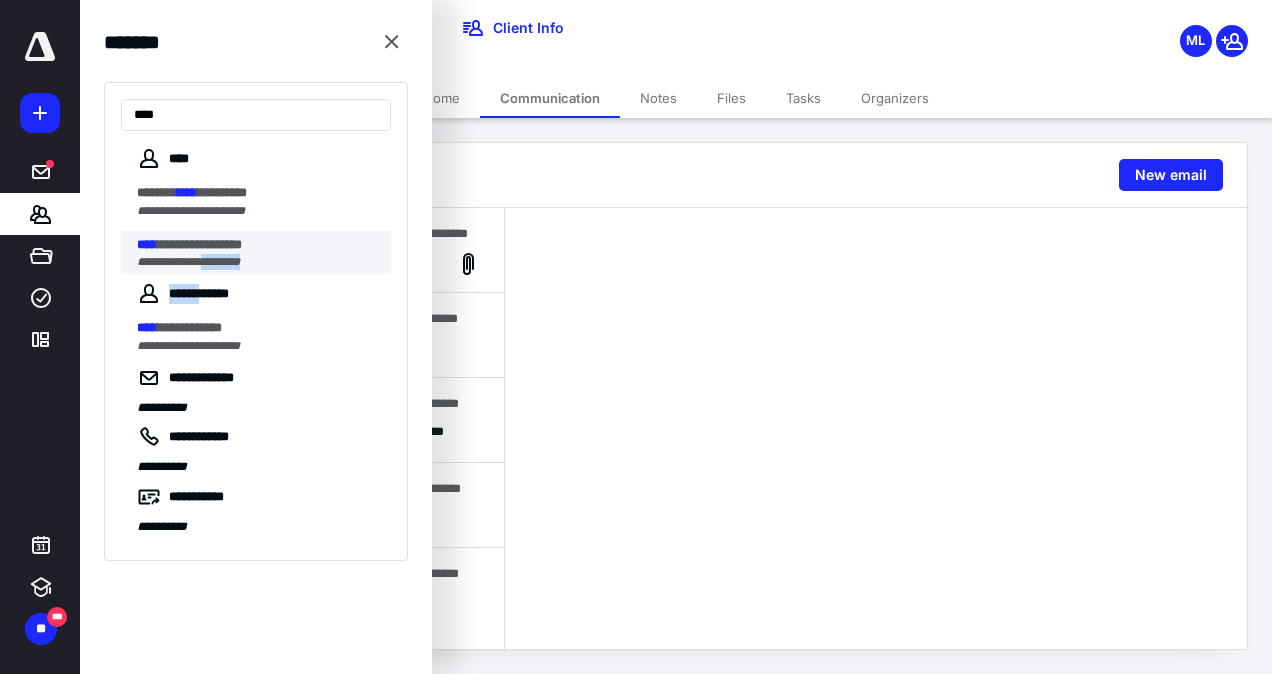 drag, startPoint x: 204, startPoint y: 285, endPoint x: 216, endPoint y: 266, distance: 22.472204 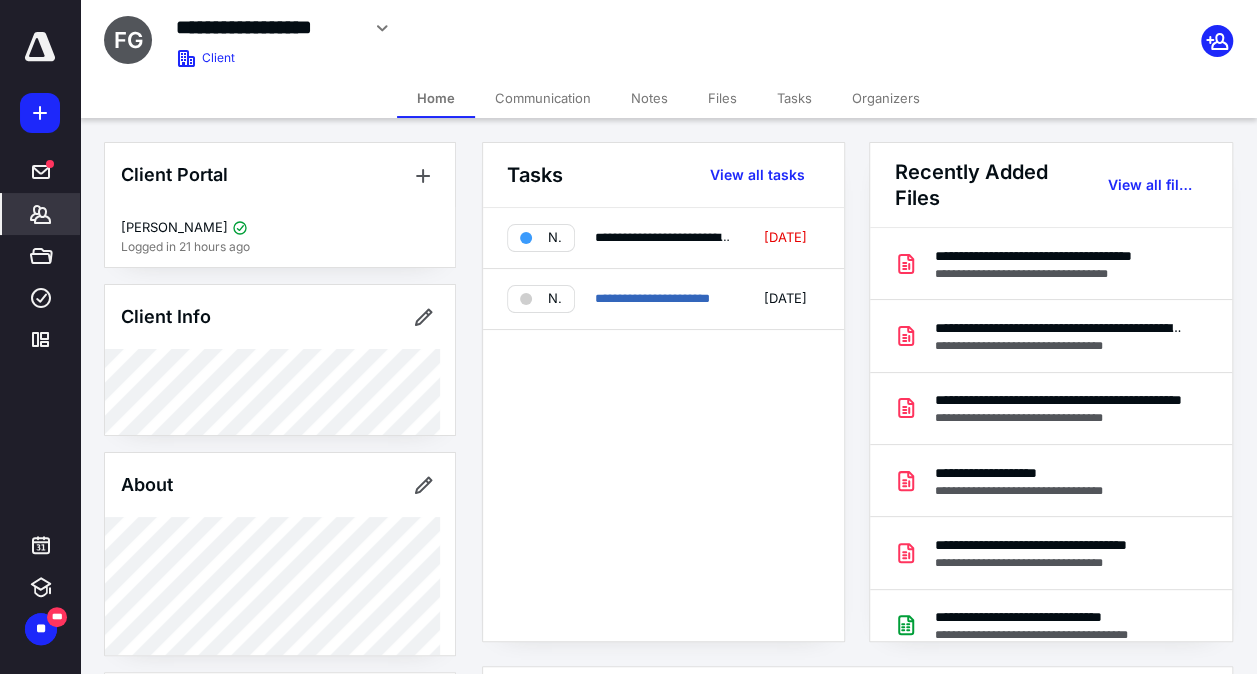 click on "Files" at bounding box center (722, 98) 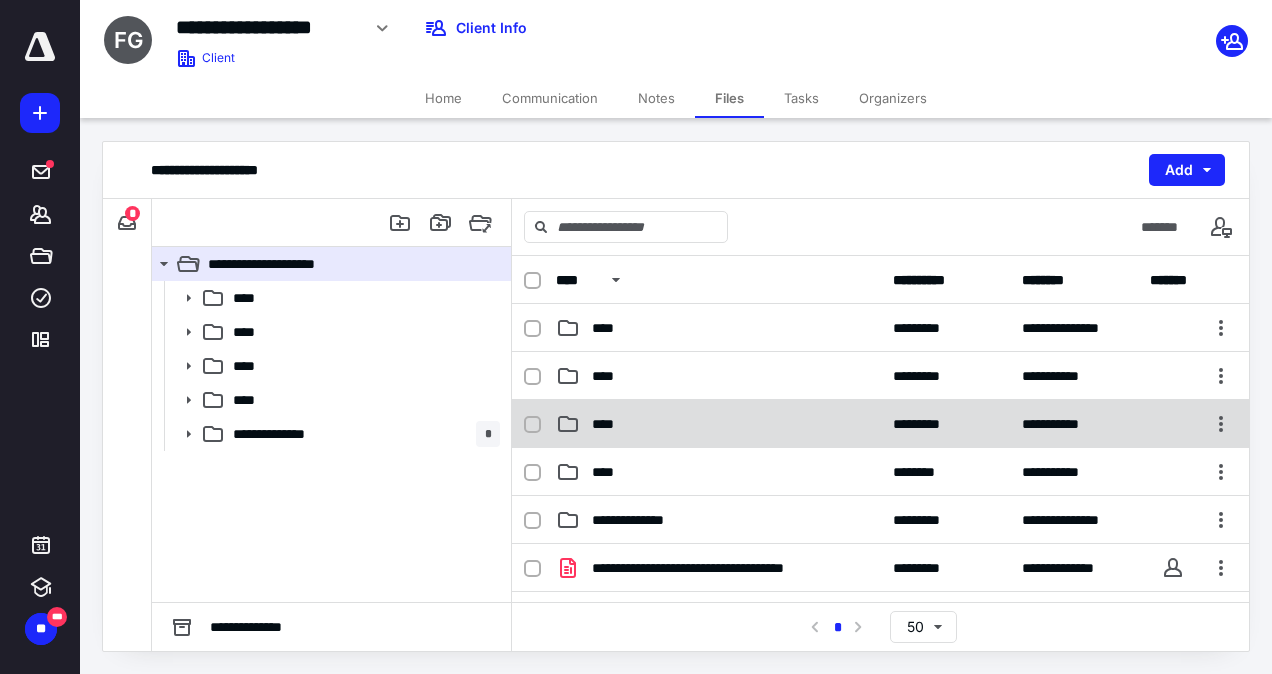 click on "****" at bounding box center (718, 424) 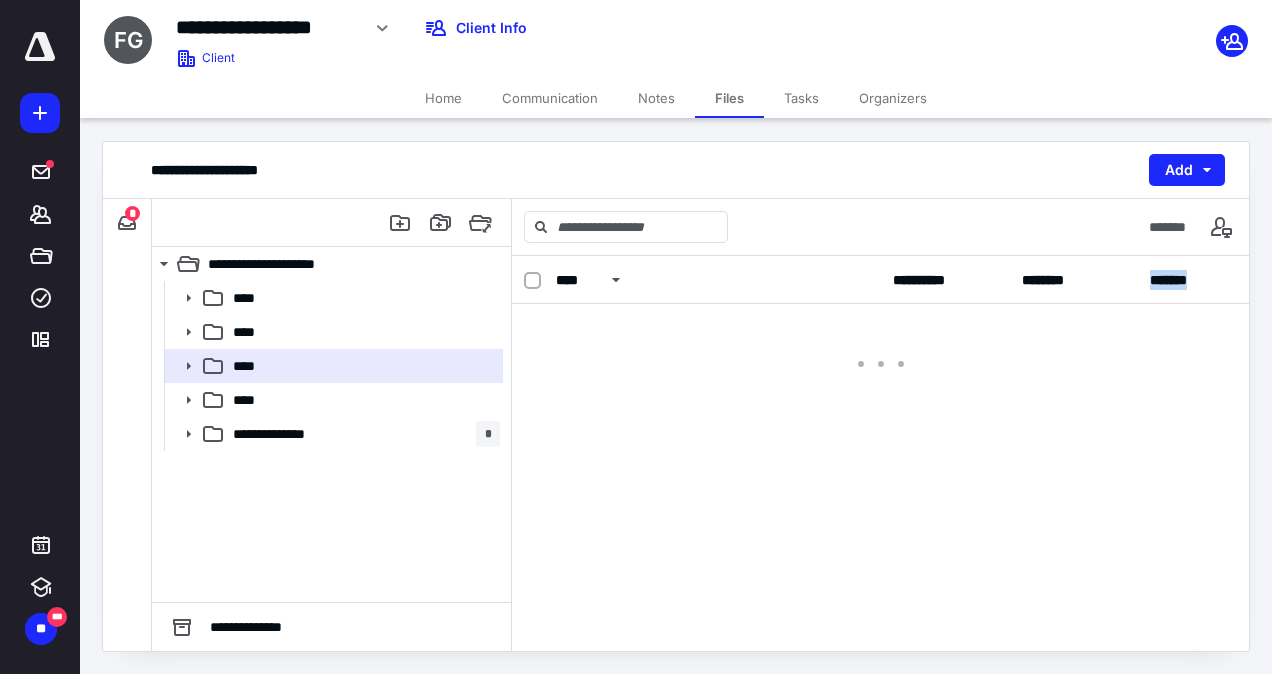 click on "**********" at bounding box center (880, 453) 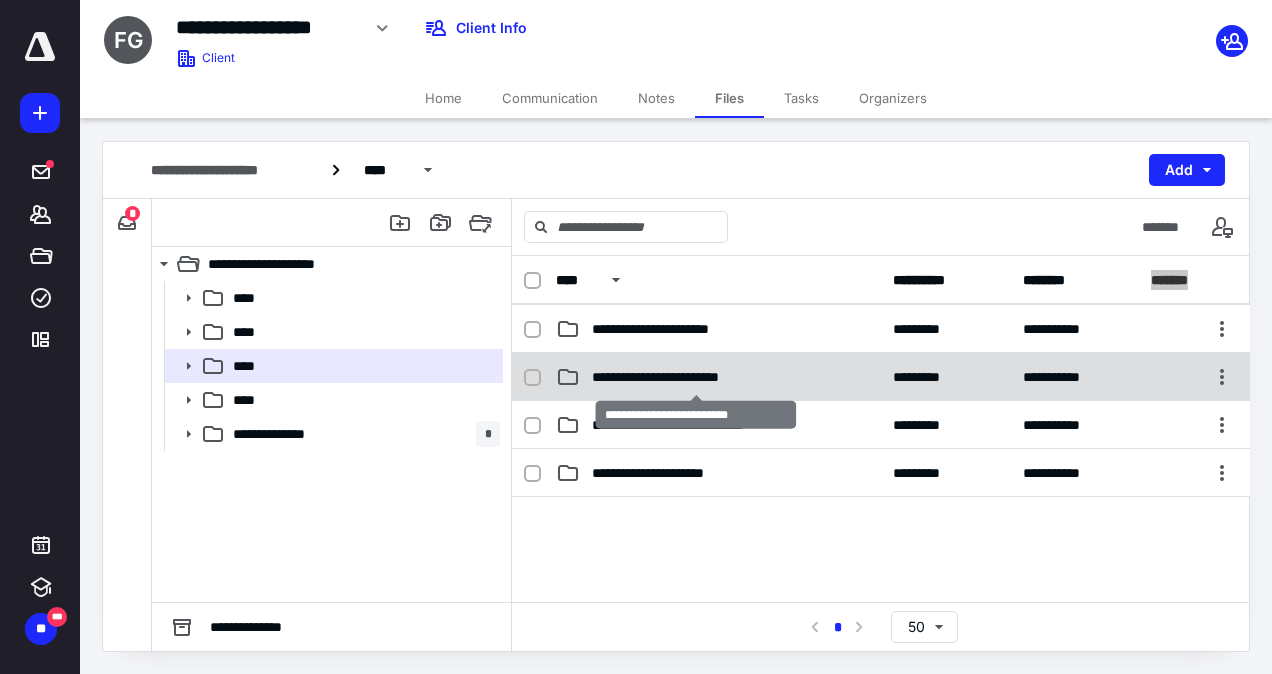 scroll, scrollTop: 97, scrollLeft: 0, axis: vertical 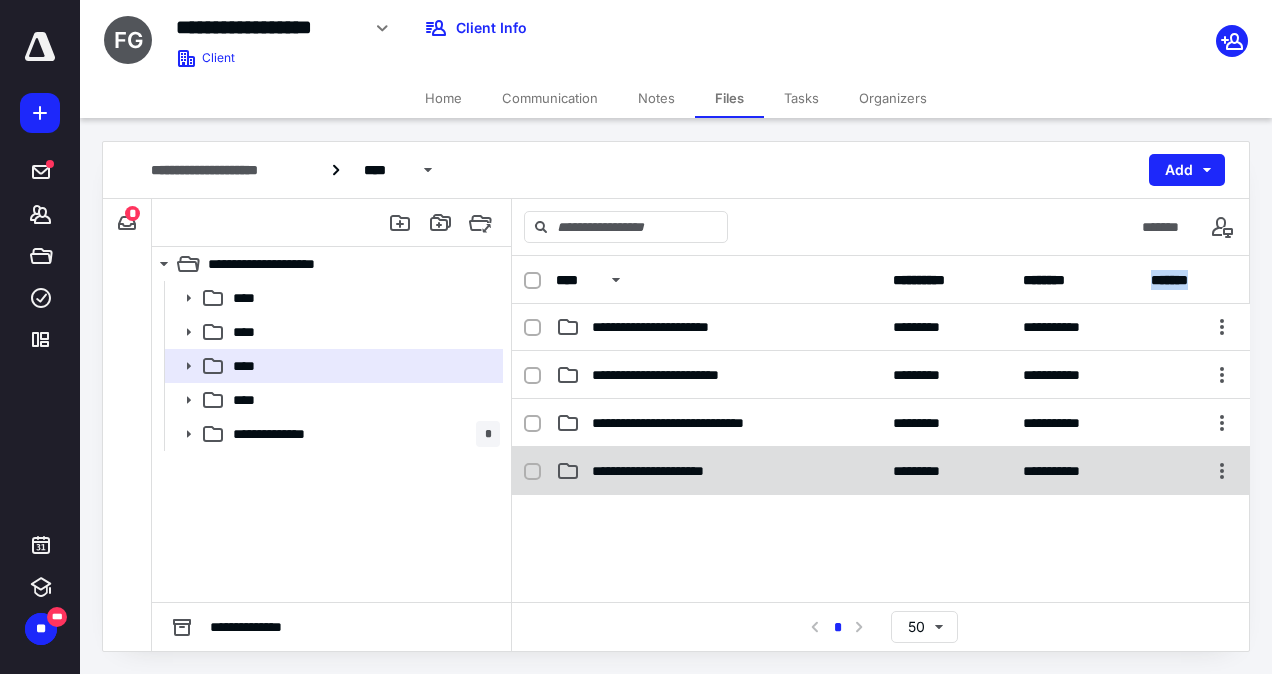 click on "**********" at bounding box center [718, 471] 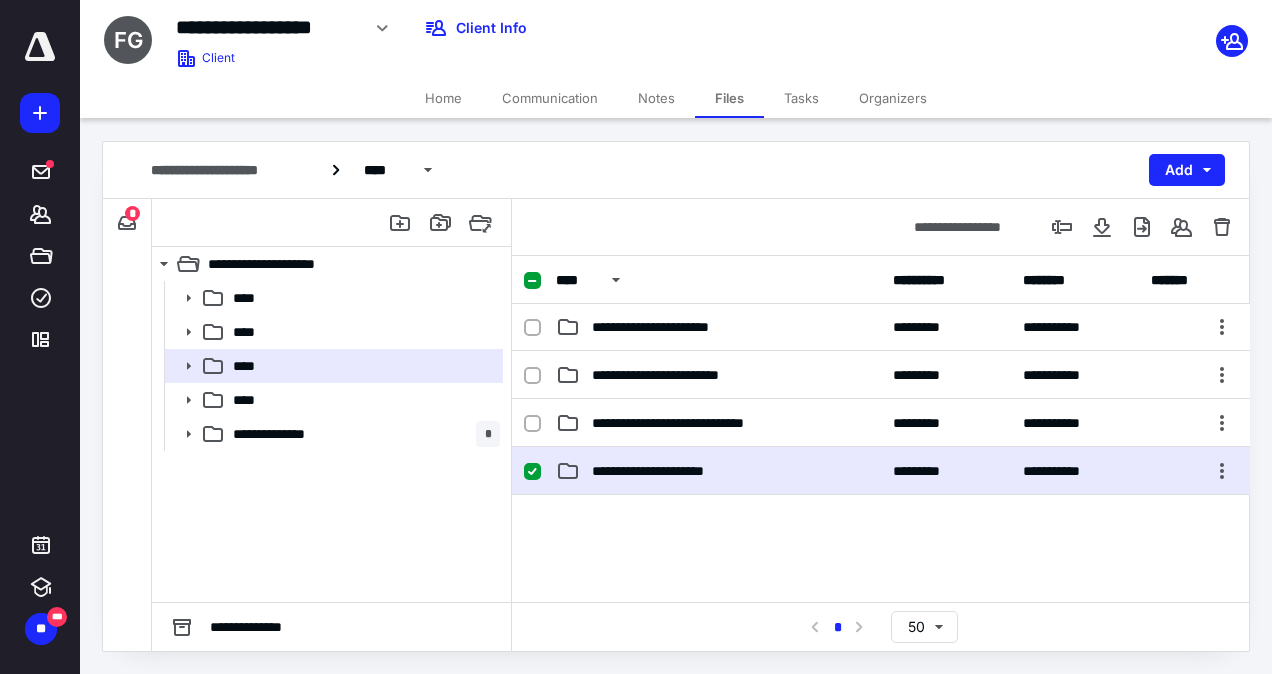 click on "**********" at bounding box center (718, 471) 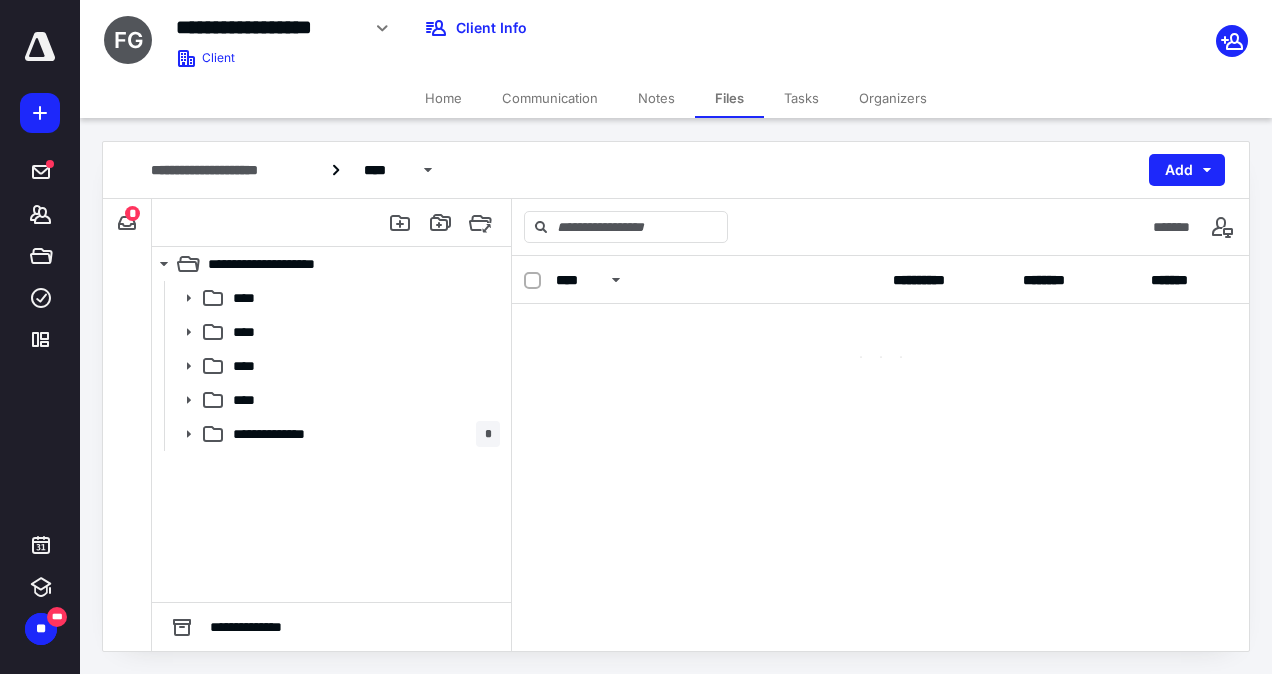 scroll, scrollTop: 0, scrollLeft: 0, axis: both 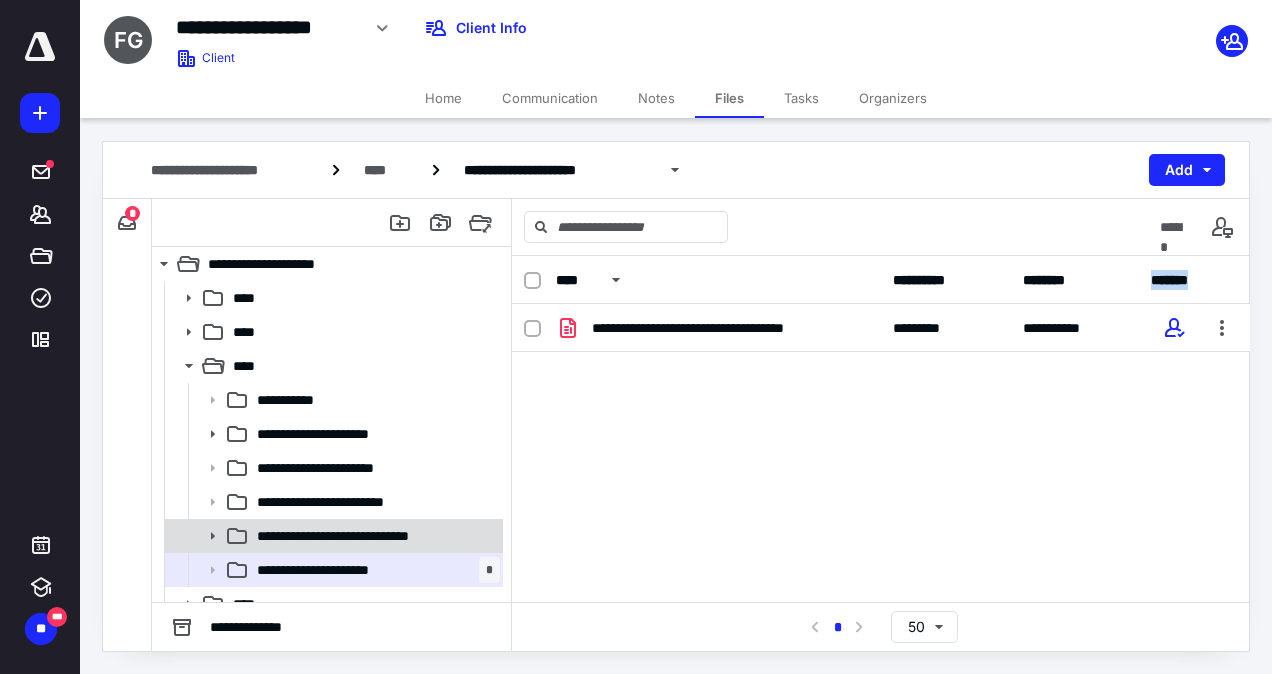 click 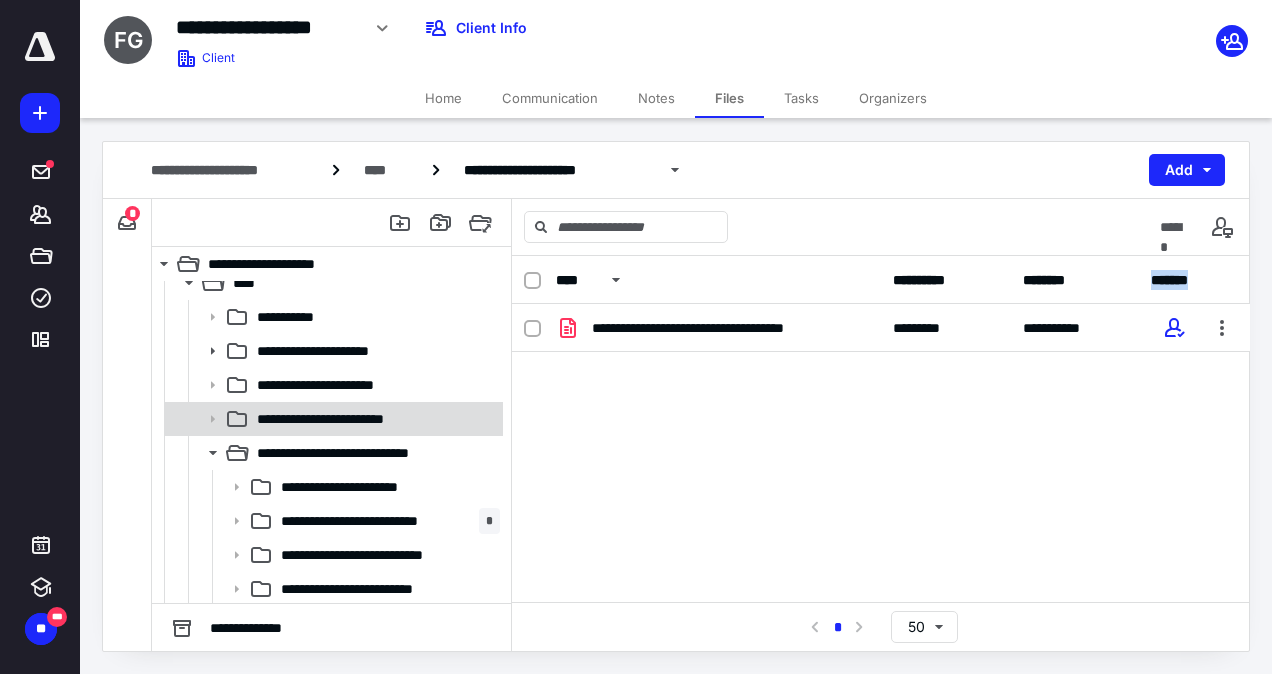 scroll, scrollTop: 87, scrollLeft: 0, axis: vertical 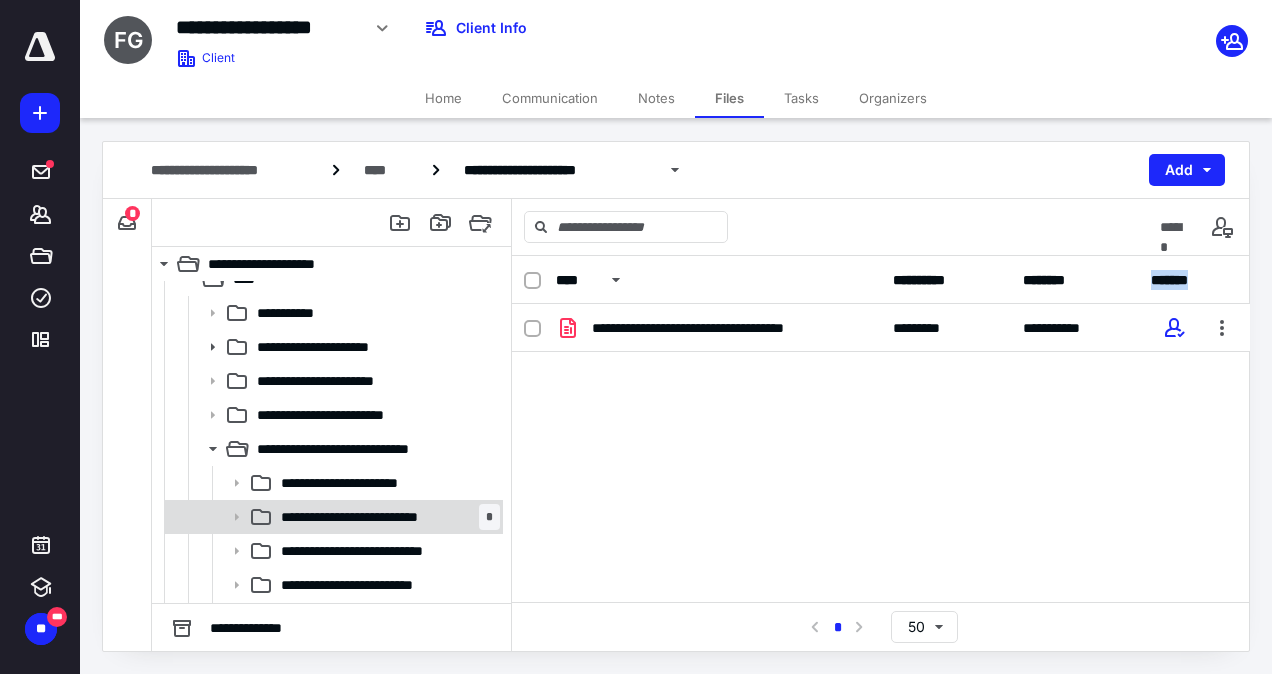 click on "**********" at bounding box center (386, 517) 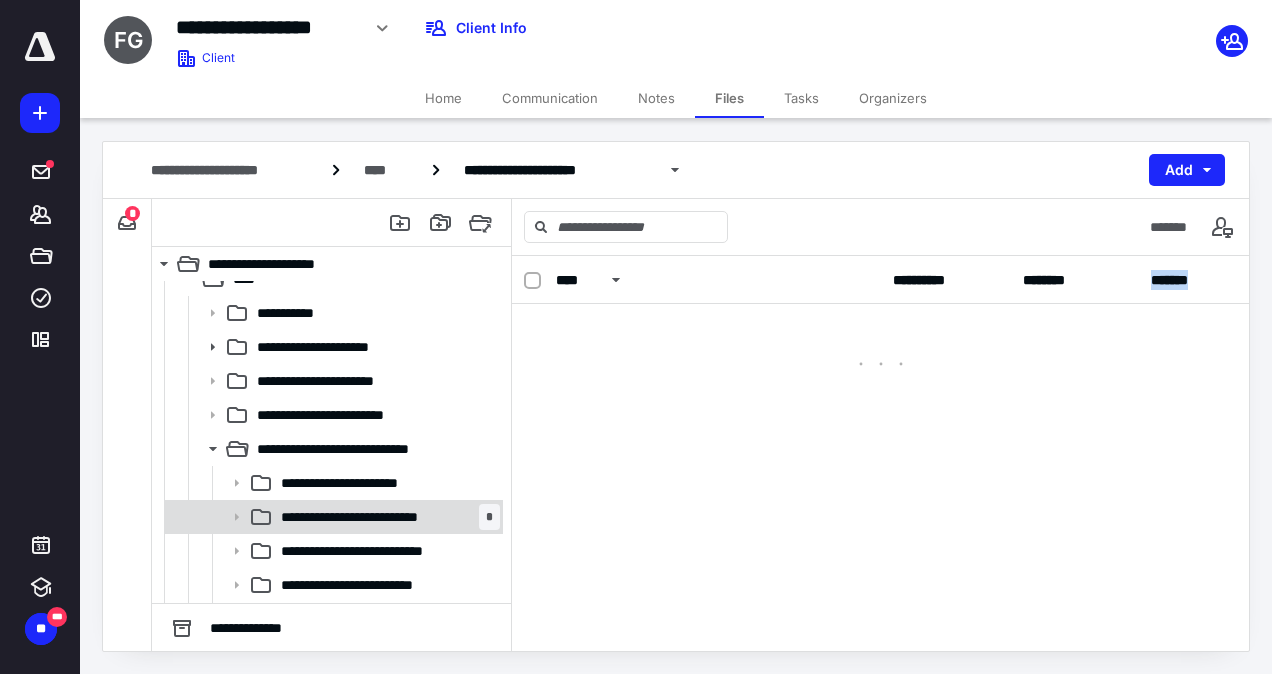 scroll, scrollTop: 0, scrollLeft: 0, axis: both 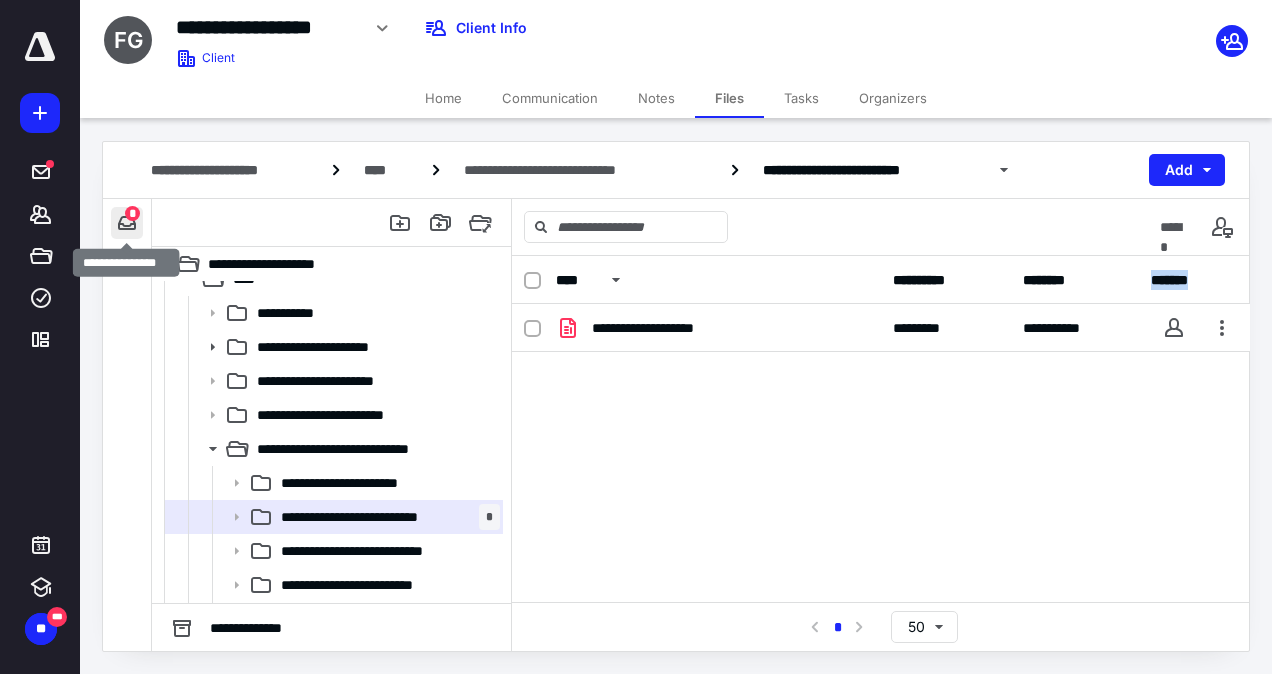 click at bounding box center (127, 223) 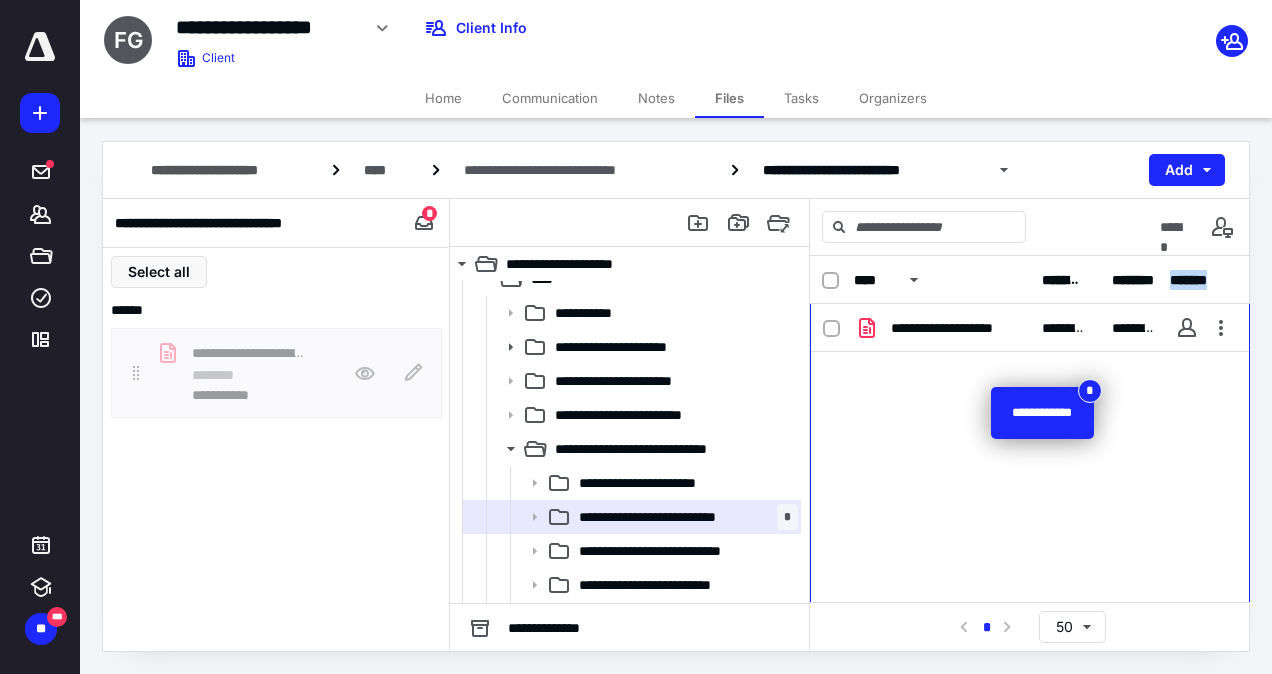 scroll, scrollTop: 0, scrollLeft: 0, axis: both 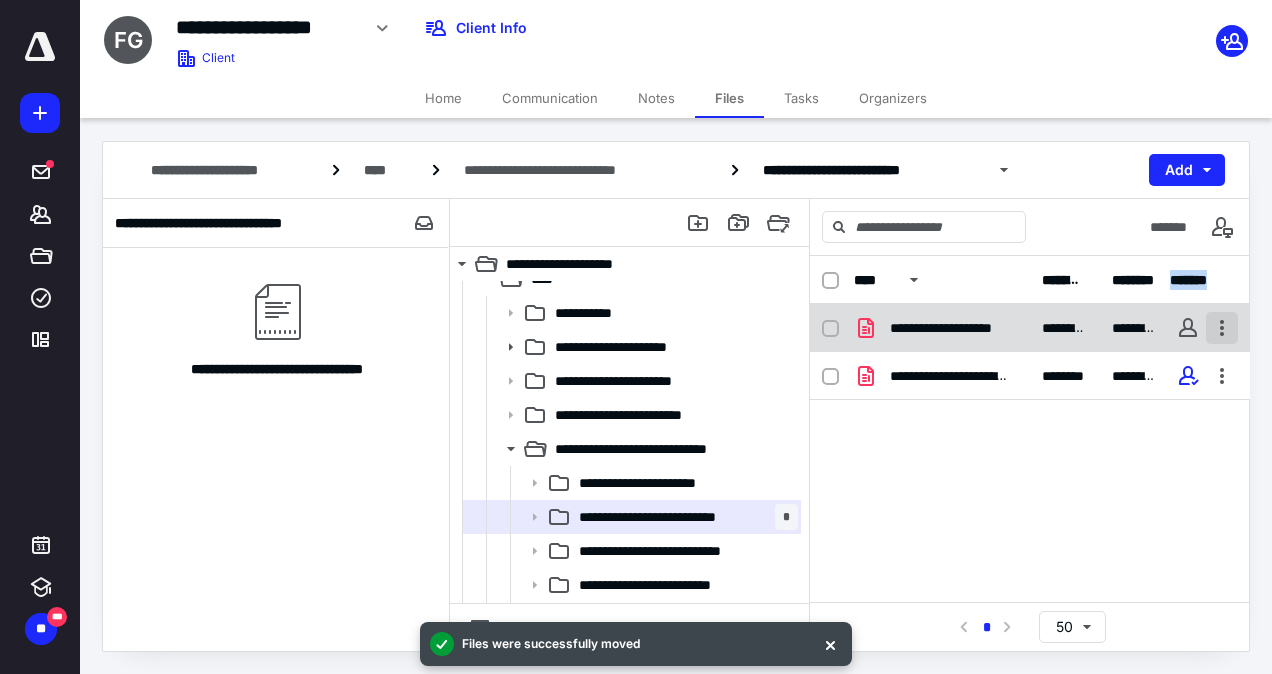 click at bounding box center (1222, 328) 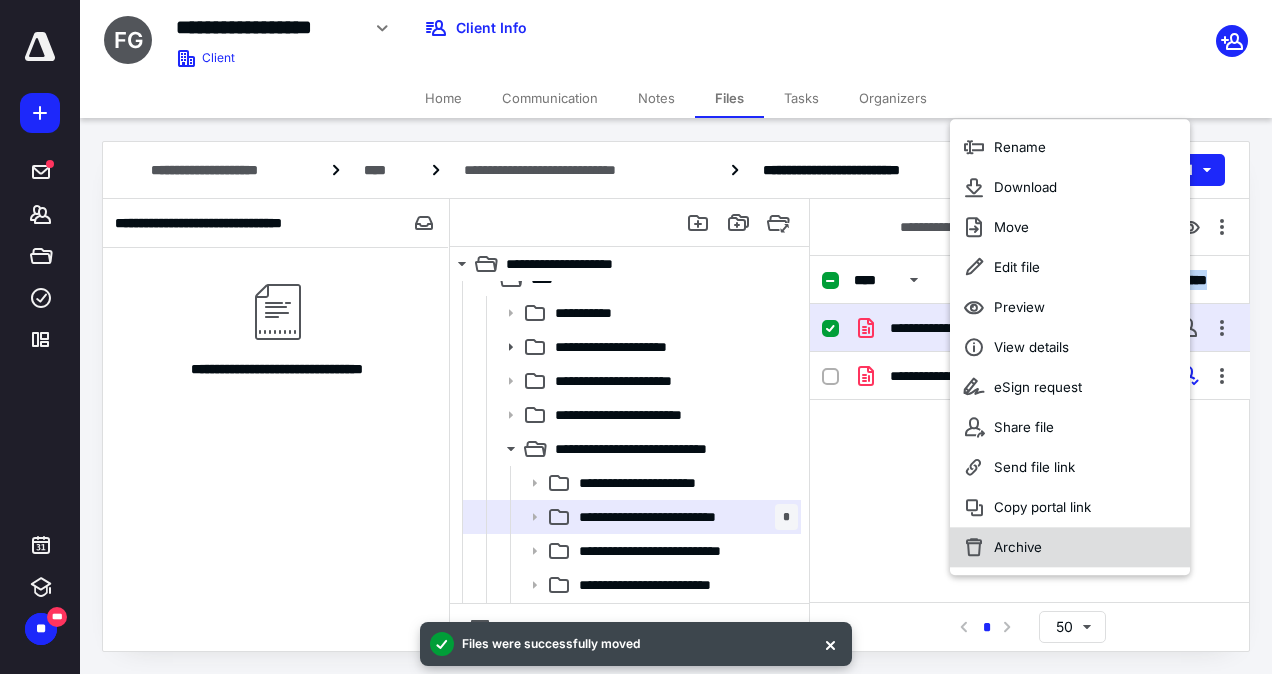 click on "Archive" at bounding box center [1018, 547] 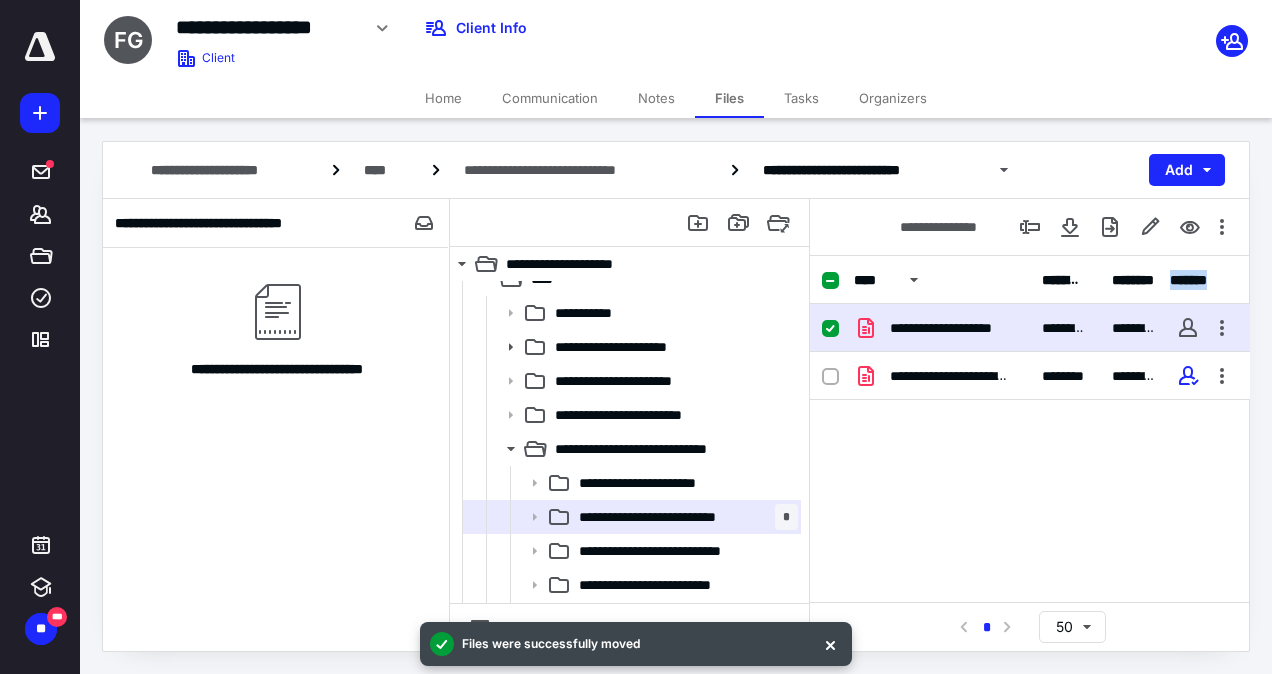 checkbox on "false" 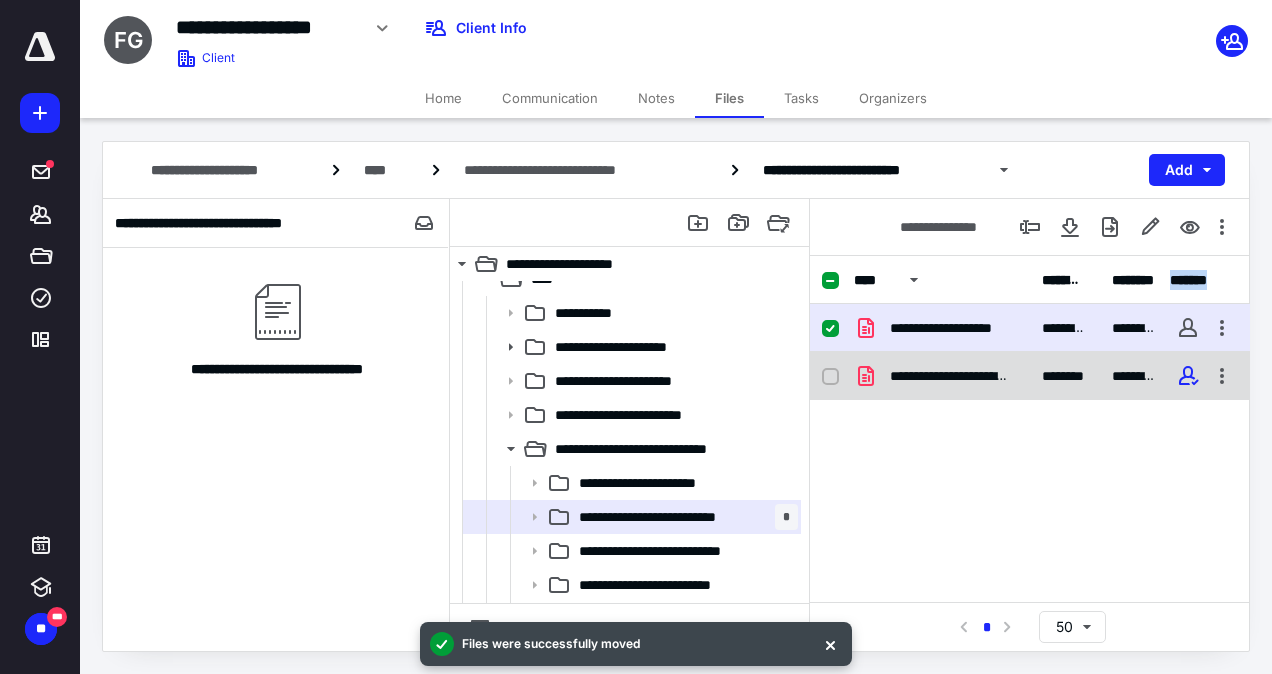 scroll, scrollTop: 51, scrollLeft: 0, axis: vertical 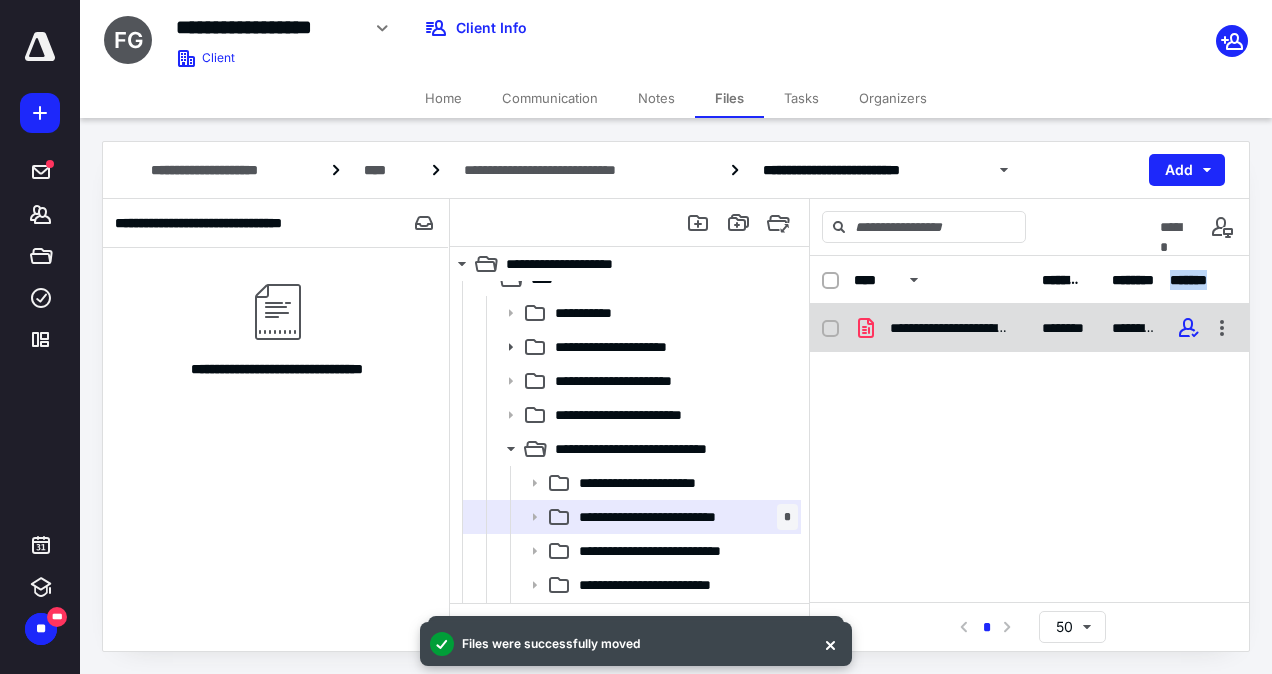 click on "**********" at bounding box center [1030, 328] 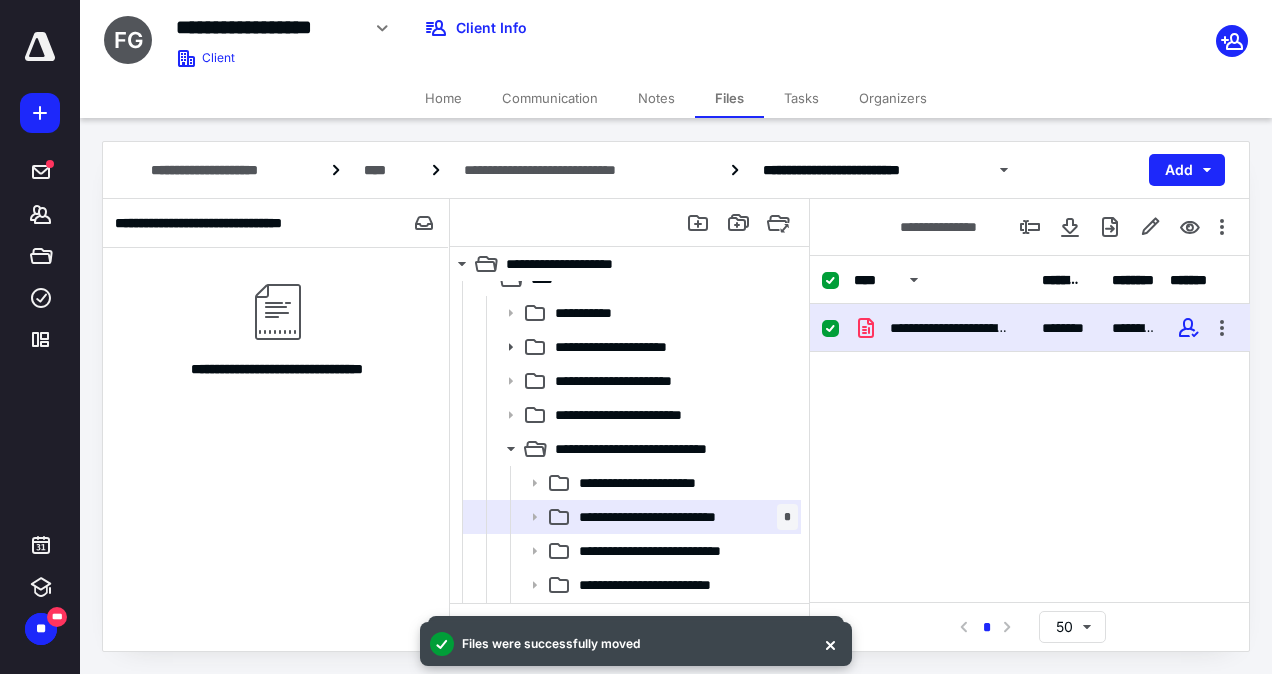 click on "**********" at bounding box center (1030, 328) 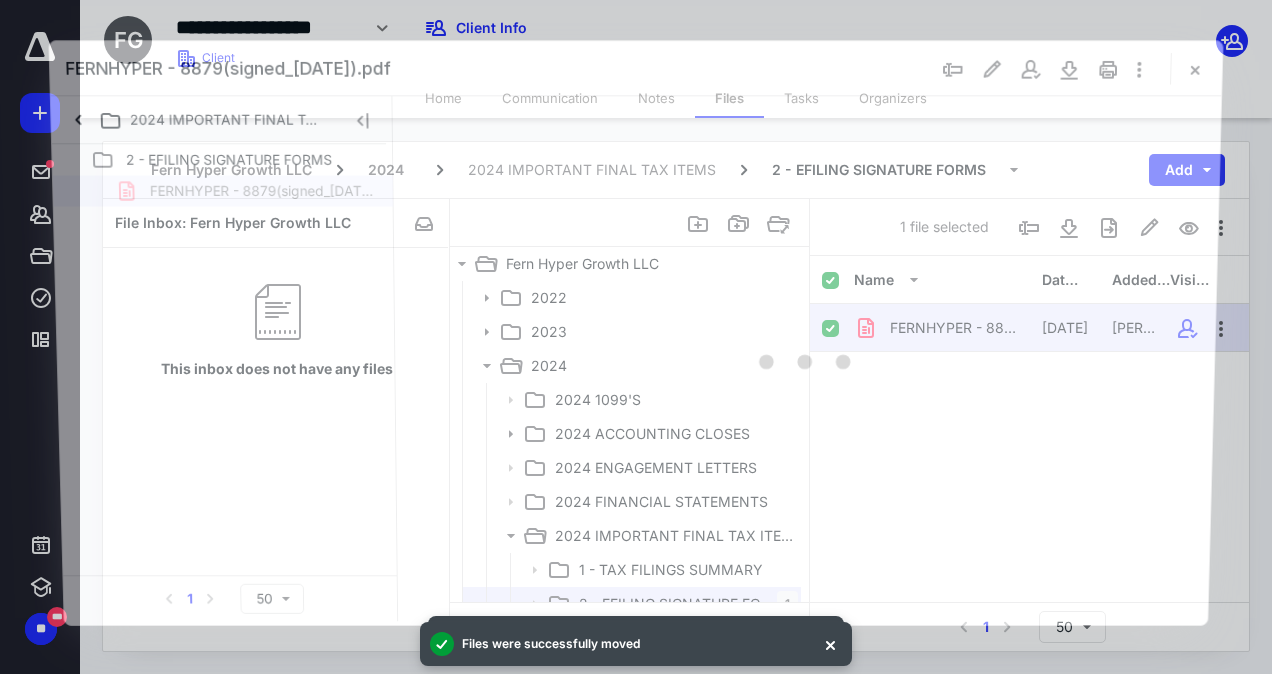 click at bounding box center (806, 358) 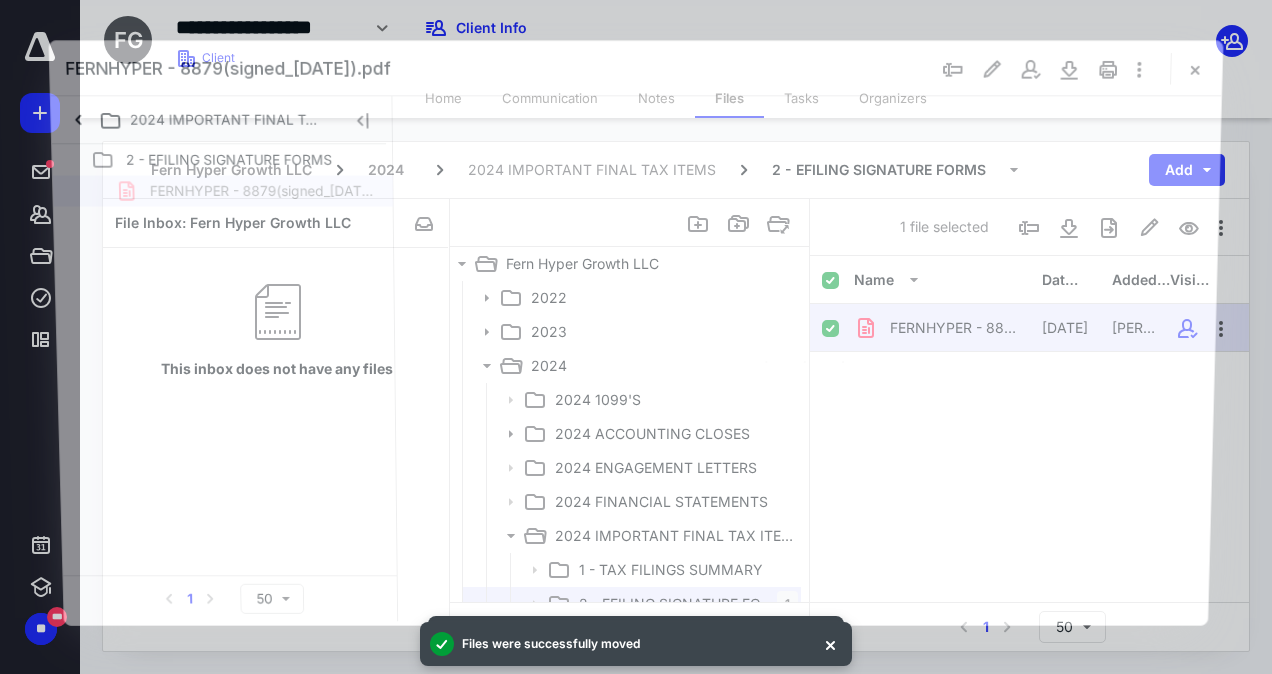scroll, scrollTop: 87, scrollLeft: 0, axis: vertical 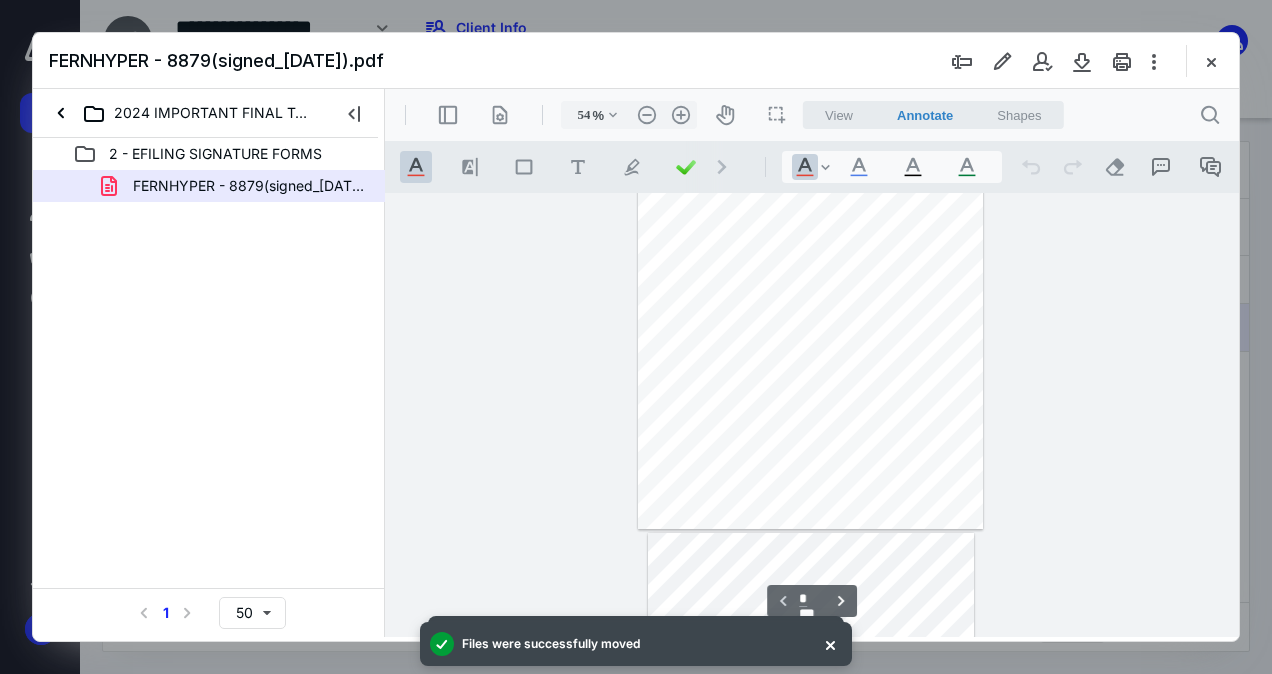 type on "128" 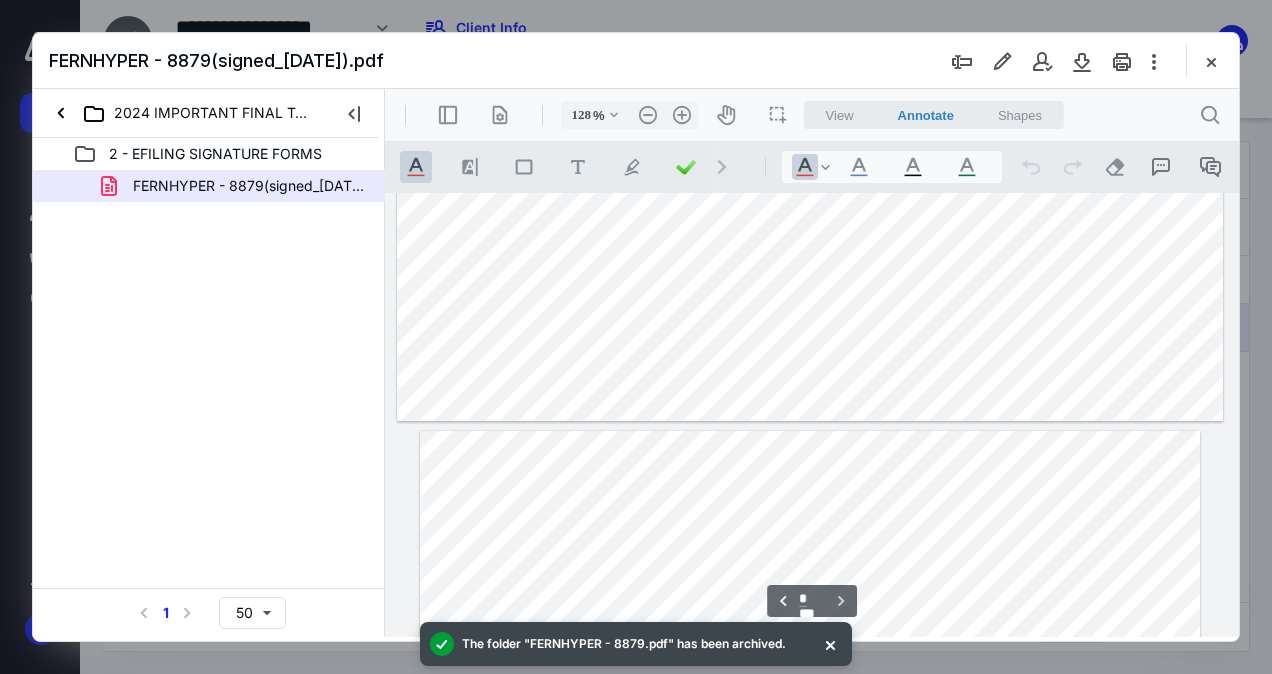 type on "*" 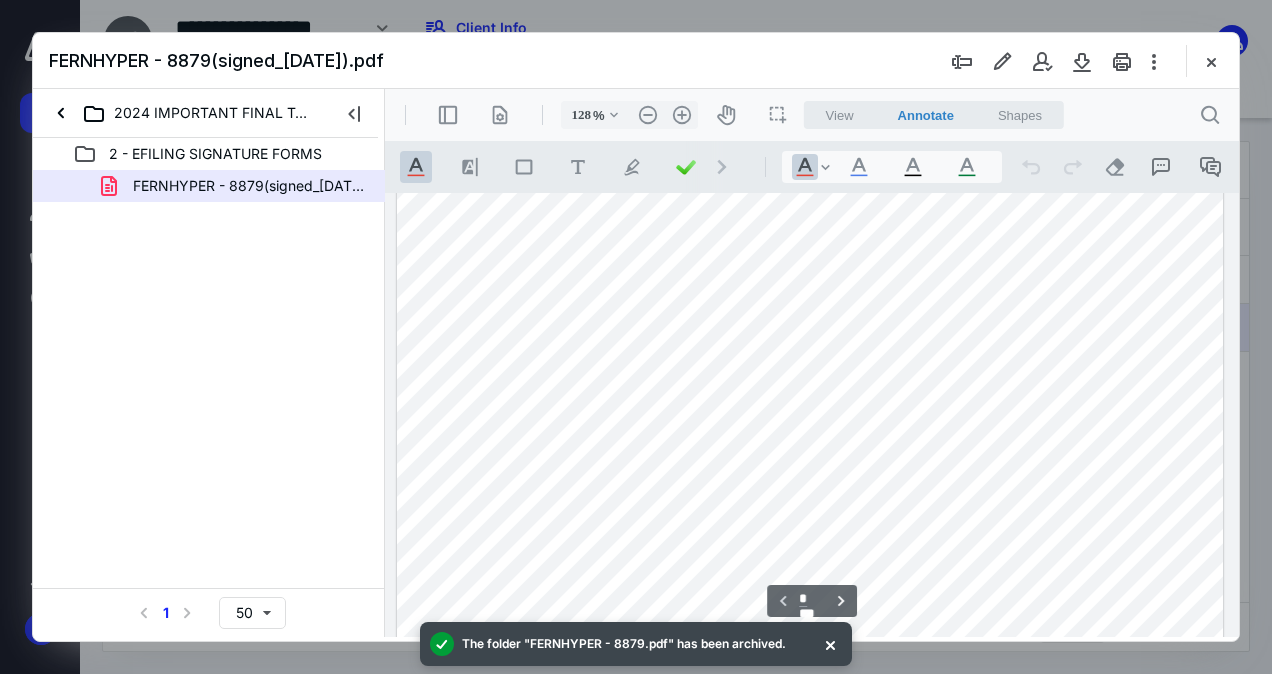 scroll, scrollTop: 0, scrollLeft: 0, axis: both 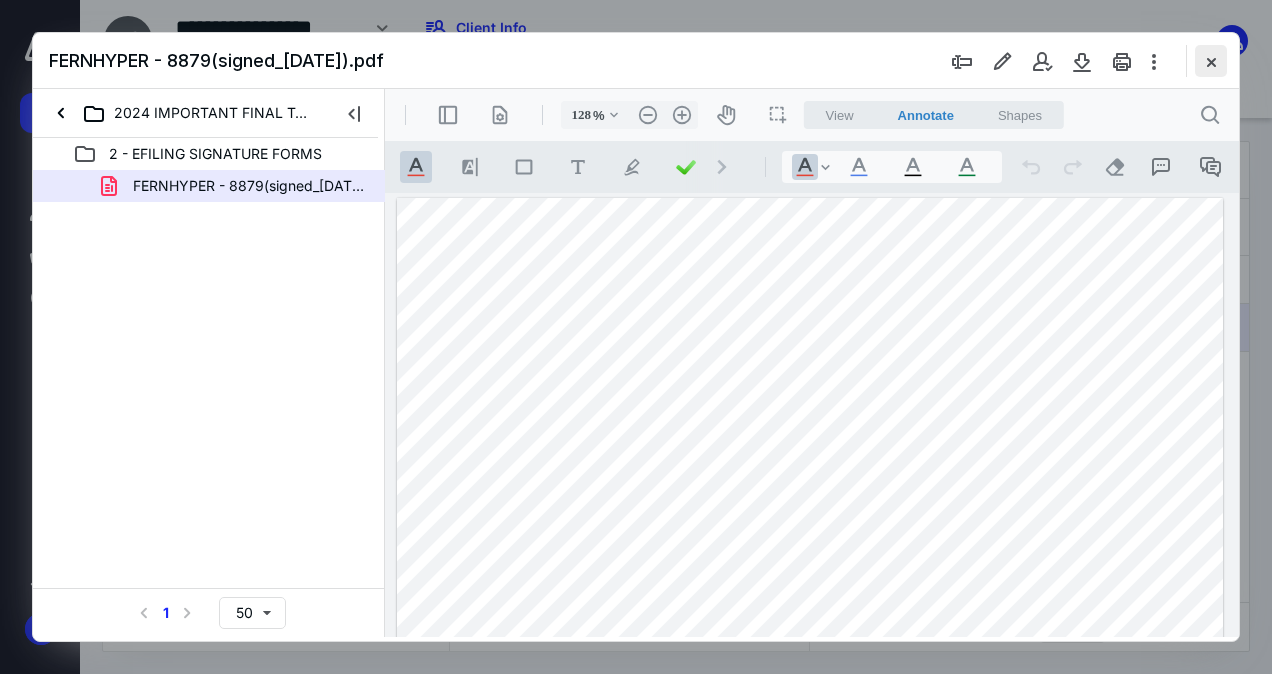 click at bounding box center (1211, 61) 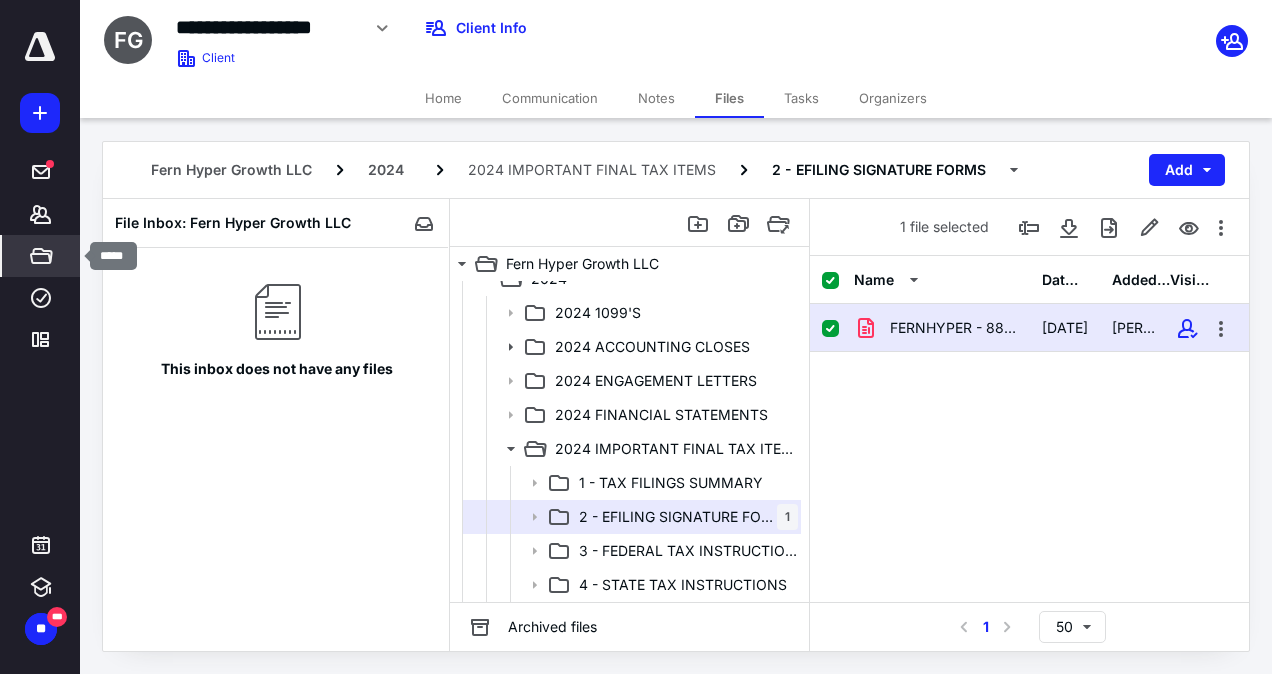click on "*****" at bounding box center (41, 256) 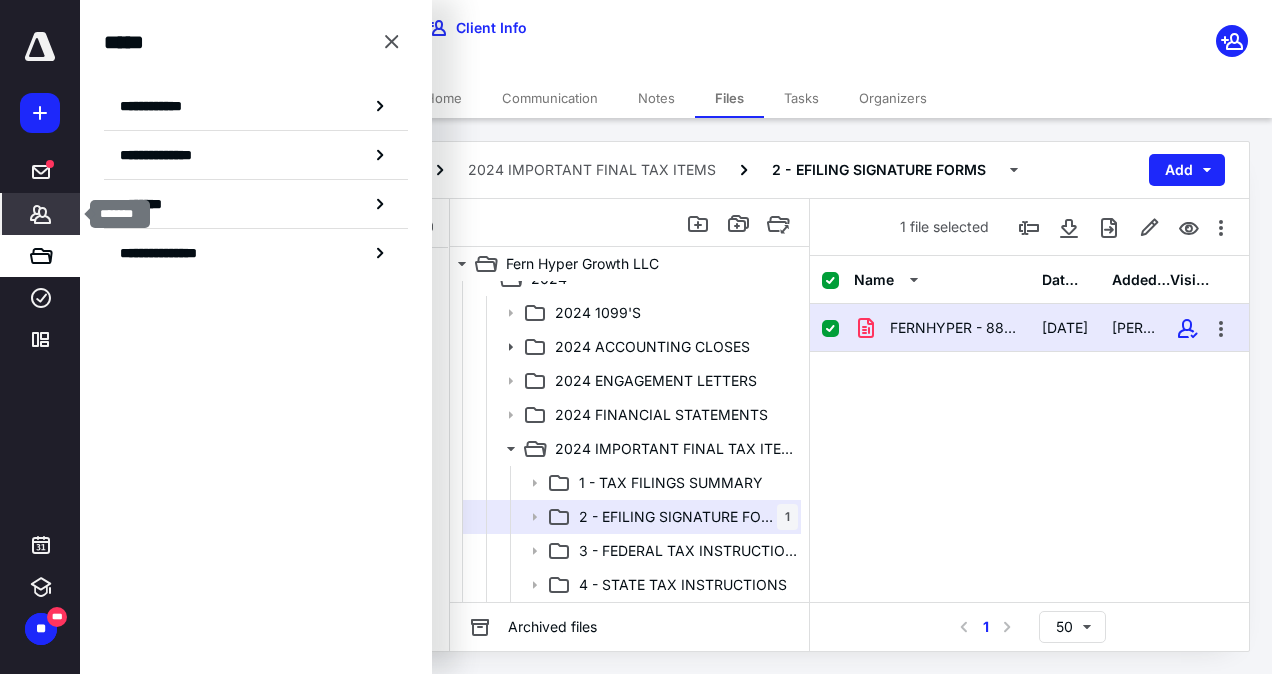 click on "*******" at bounding box center (41, 214) 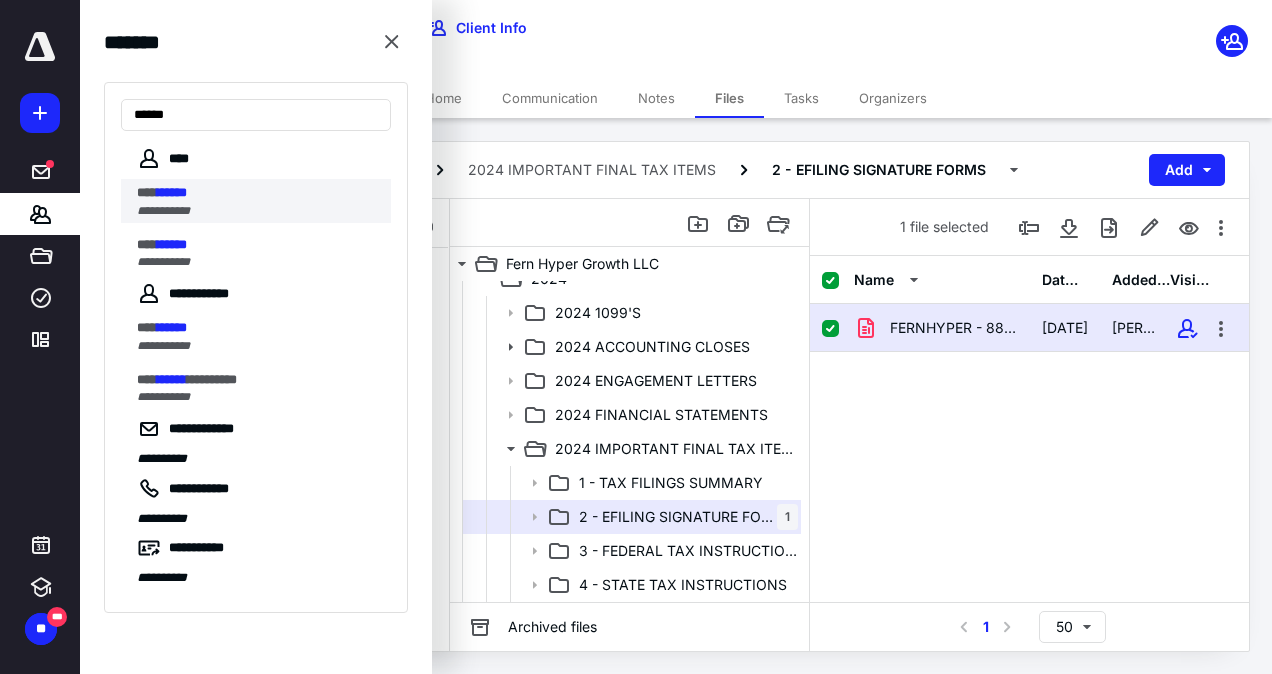 type on "******" 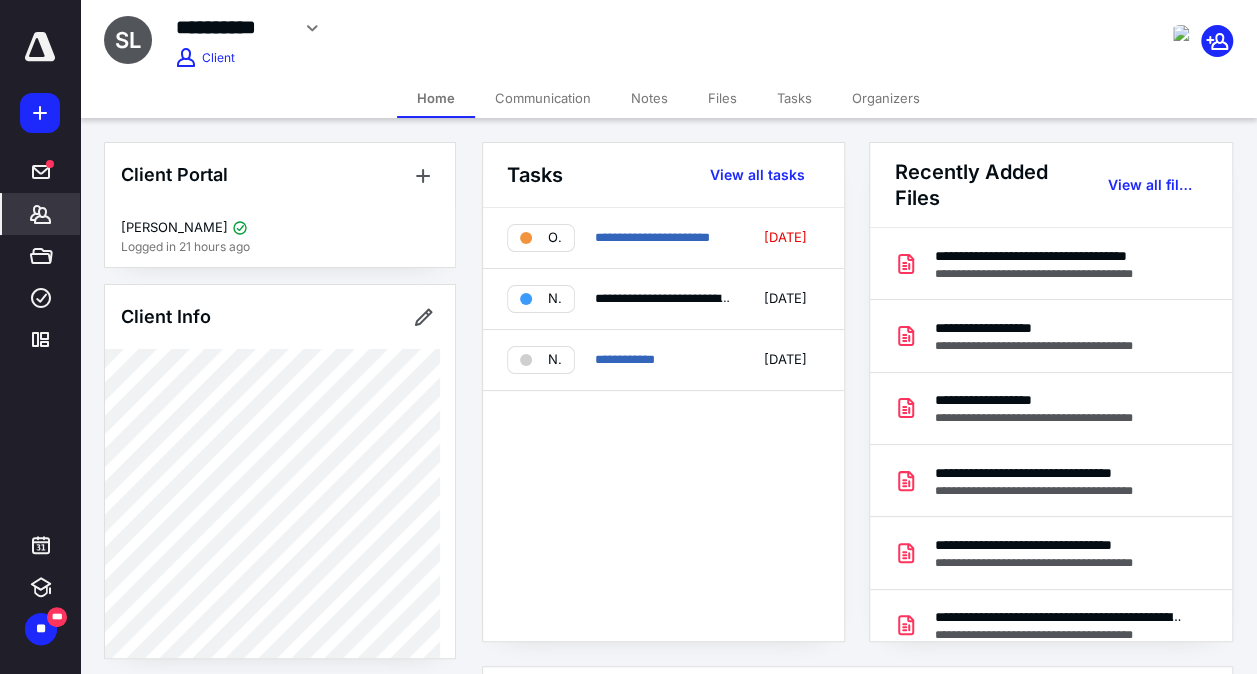 click on "Files" at bounding box center [722, 98] 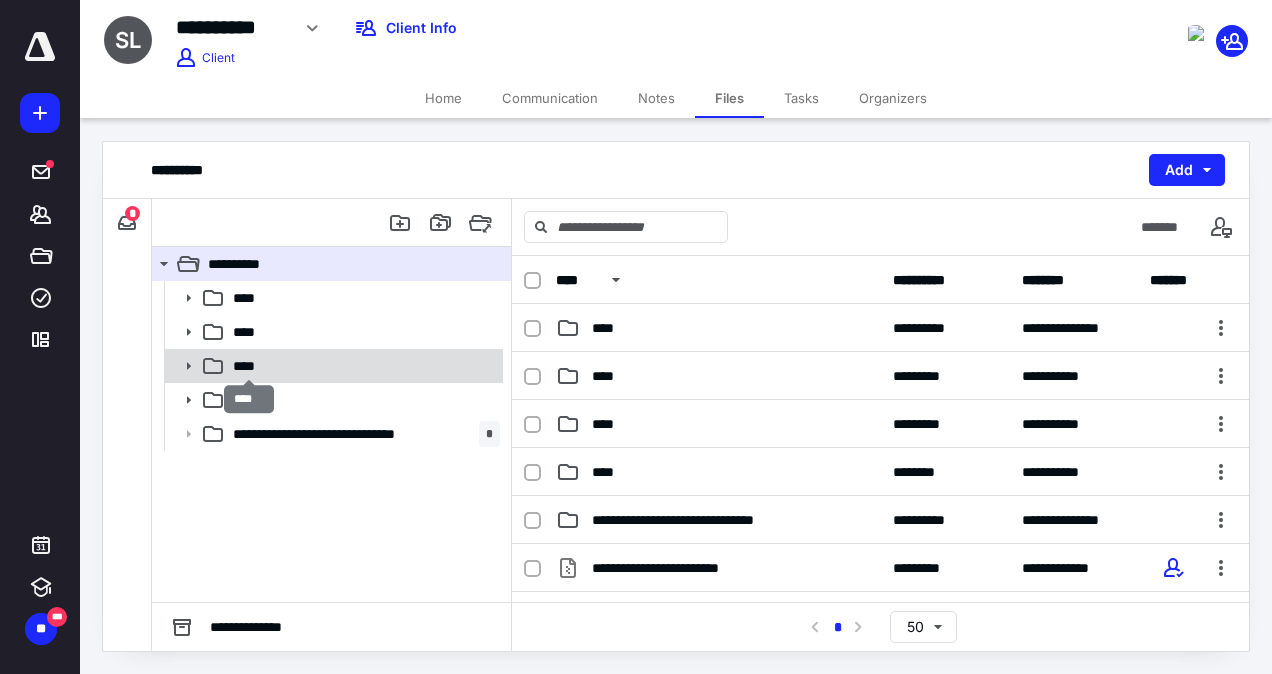 click on "****" at bounding box center [250, 366] 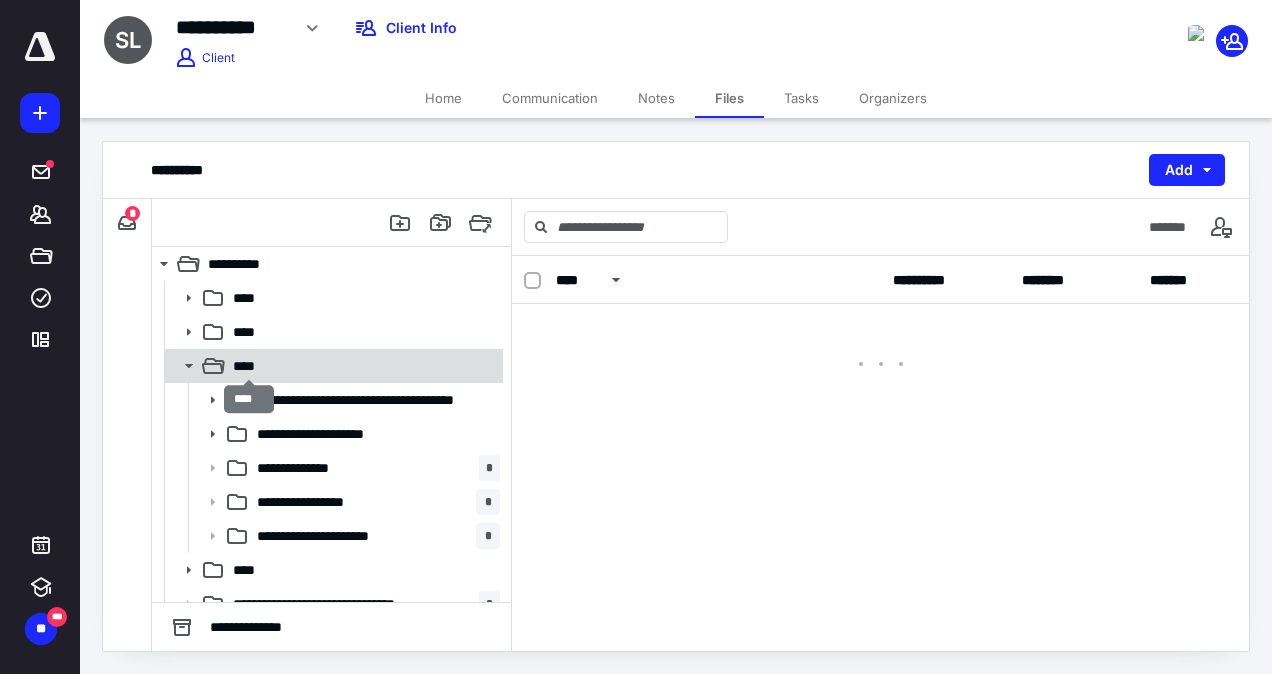 click on "****" at bounding box center (250, 366) 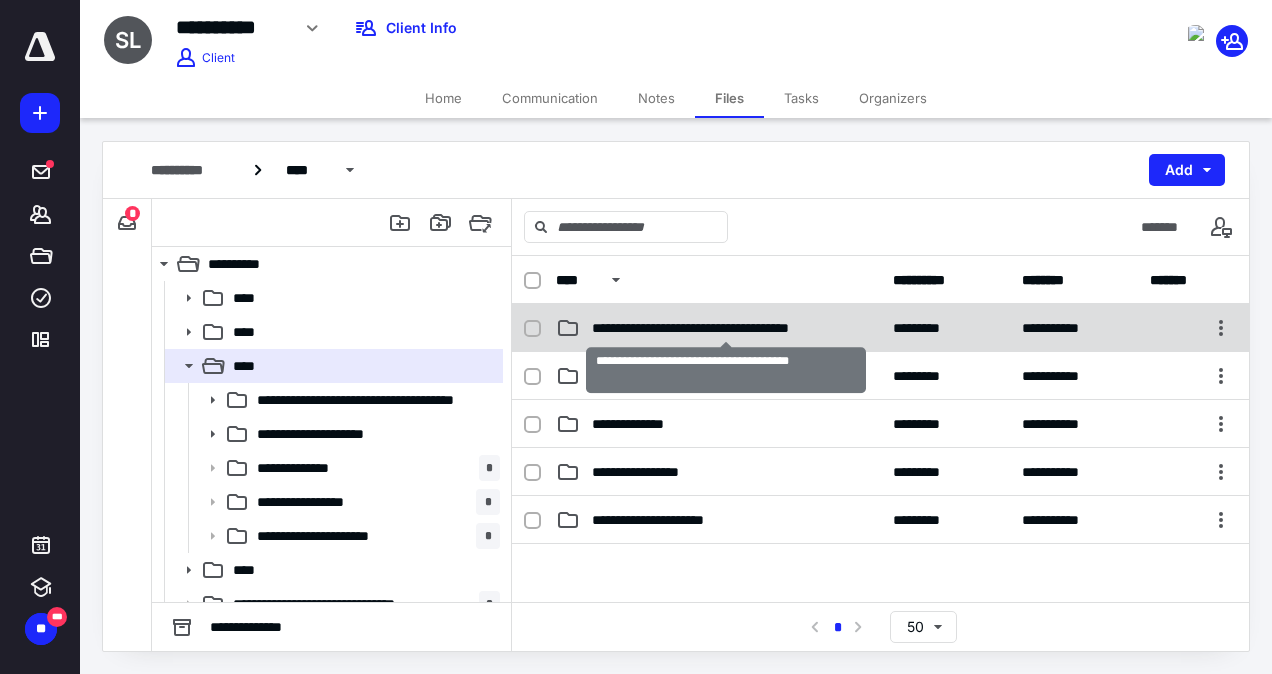 click on "**********" at bounding box center (726, 328) 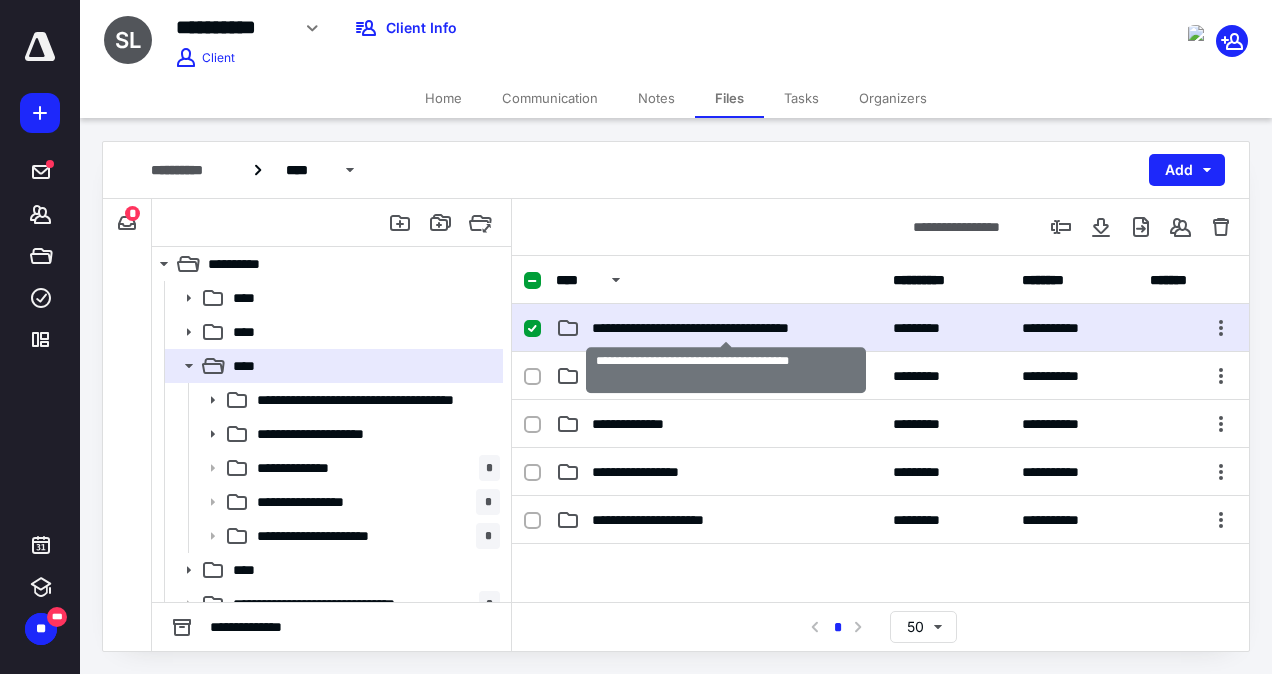 click on "**********" at bounding box center (726, 328) 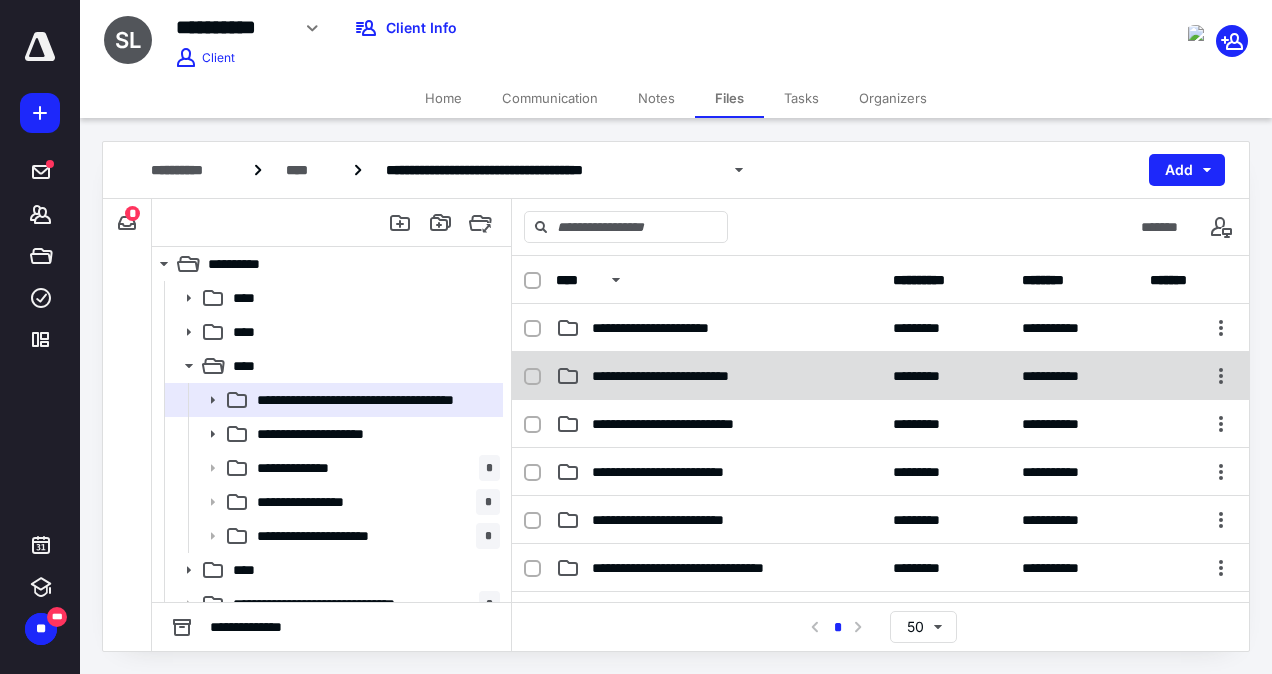 click on "**********" at bounding box center [880, 376] 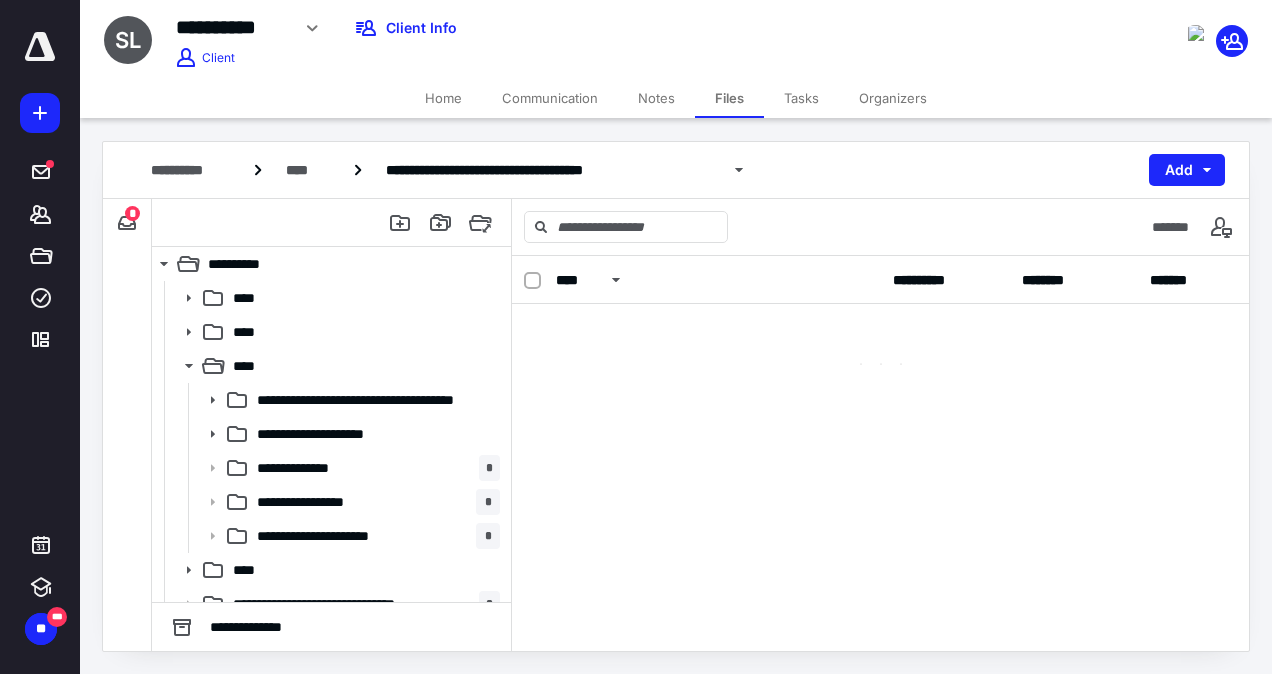 click on "**********" at bounding box center [880, 453] 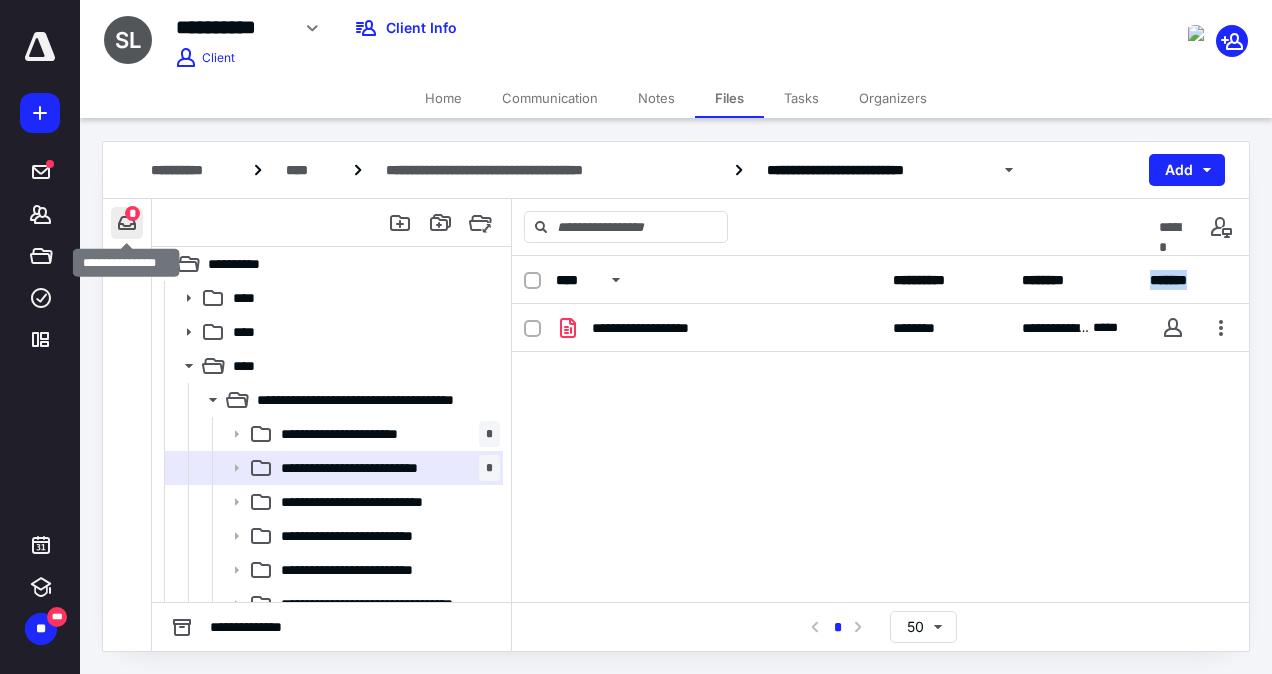 click at bounding box center (127, 223) 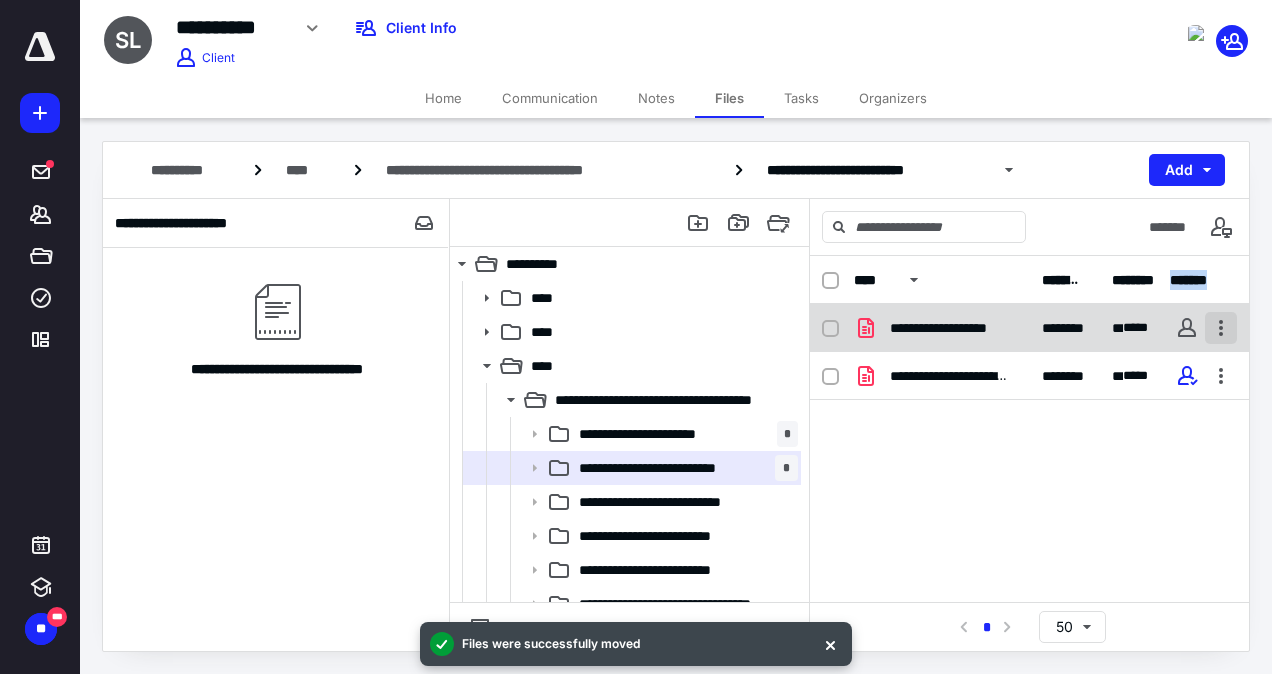 click at bounding box center [1221, 328] 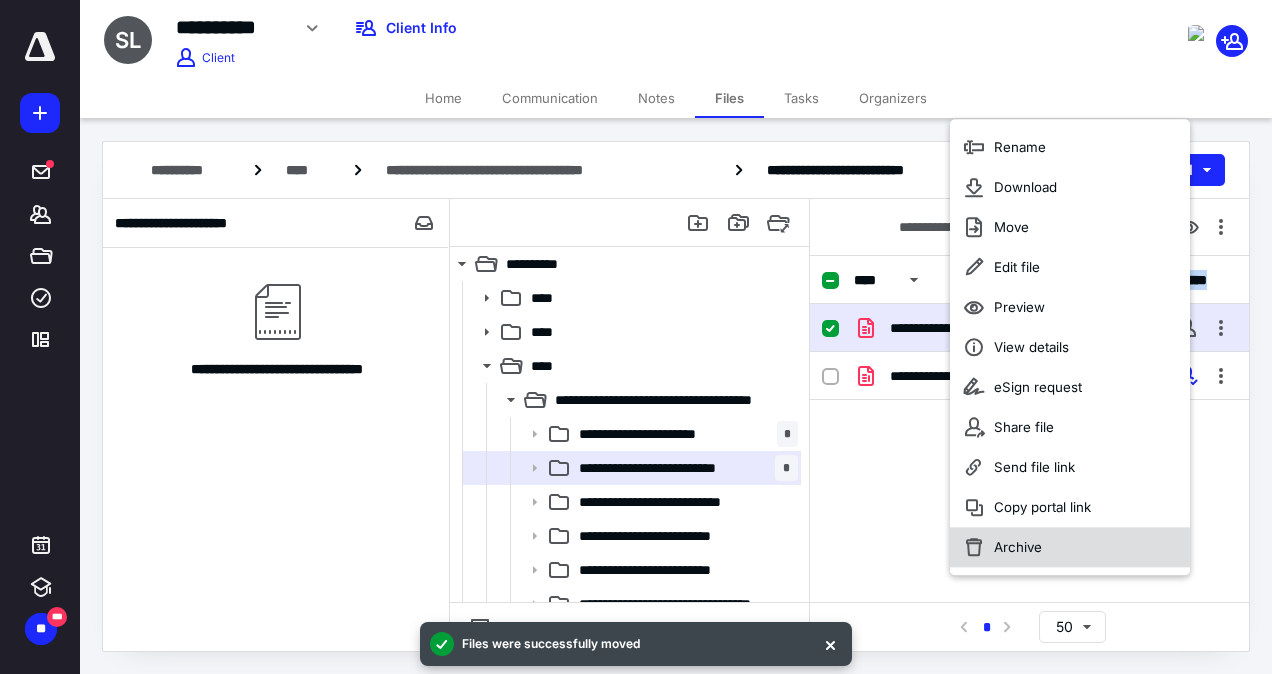 click on "Archive" at bounding box center [1070, 547] 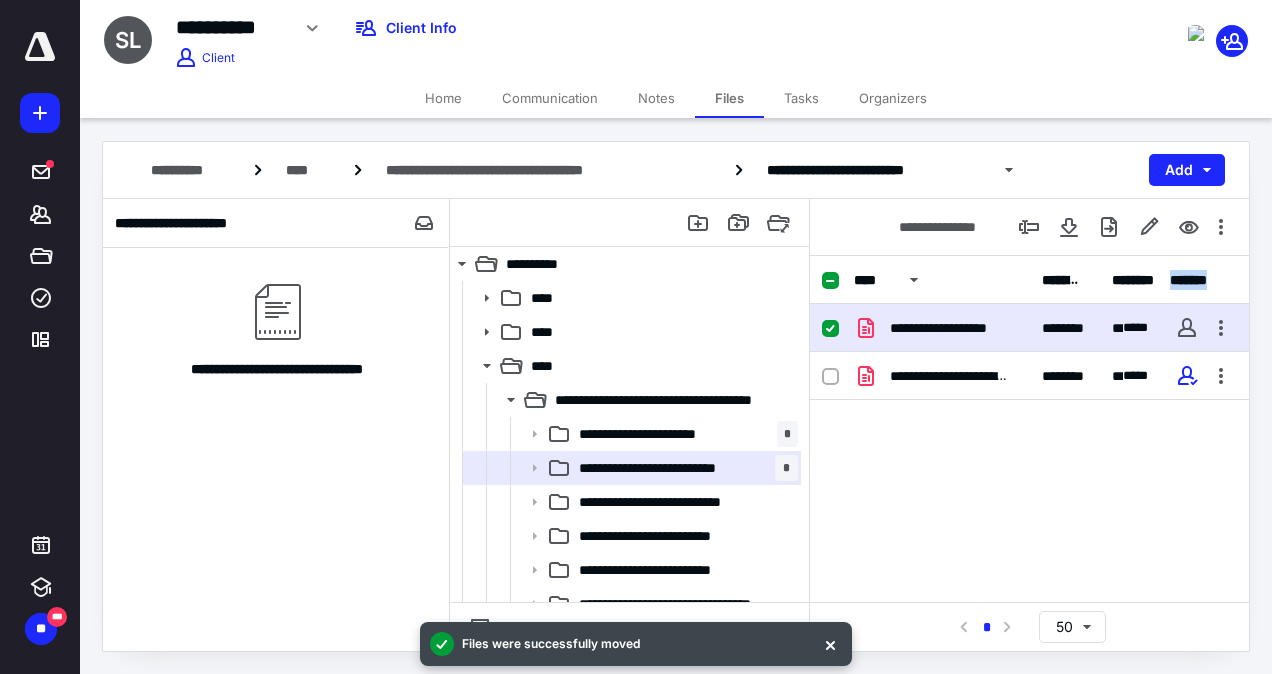 checkbox on "false" 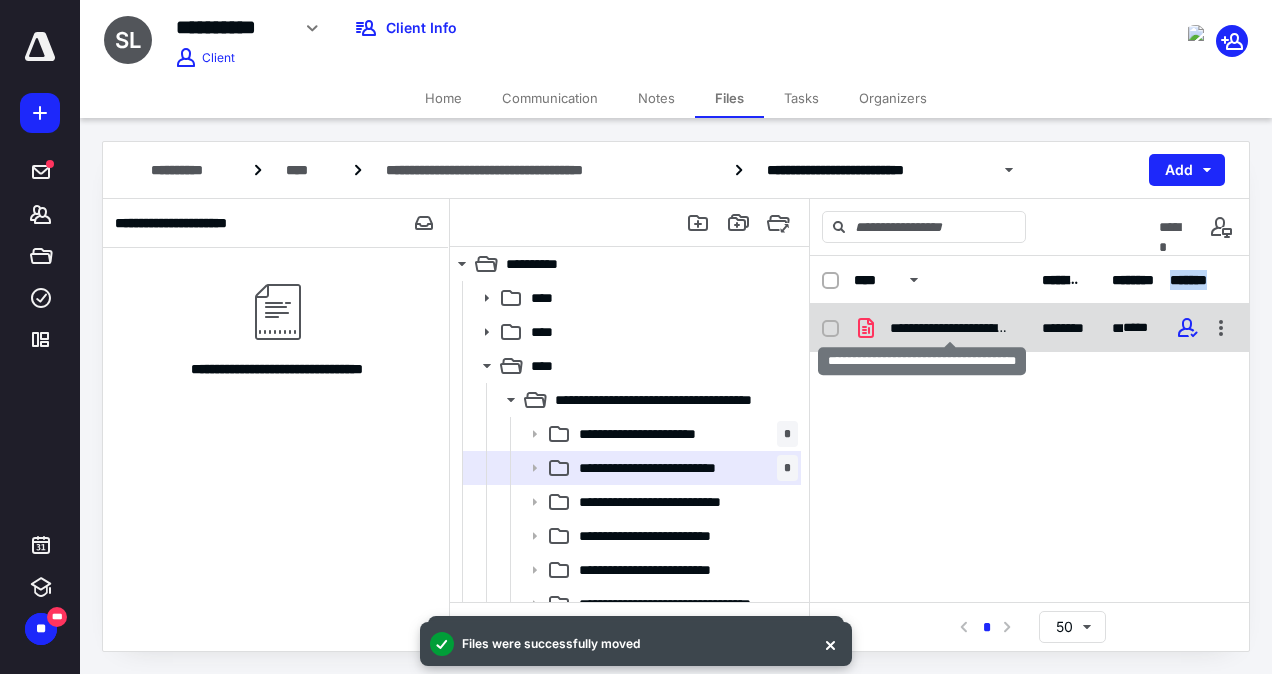 click on "**********" at bounding box center (950, 328) 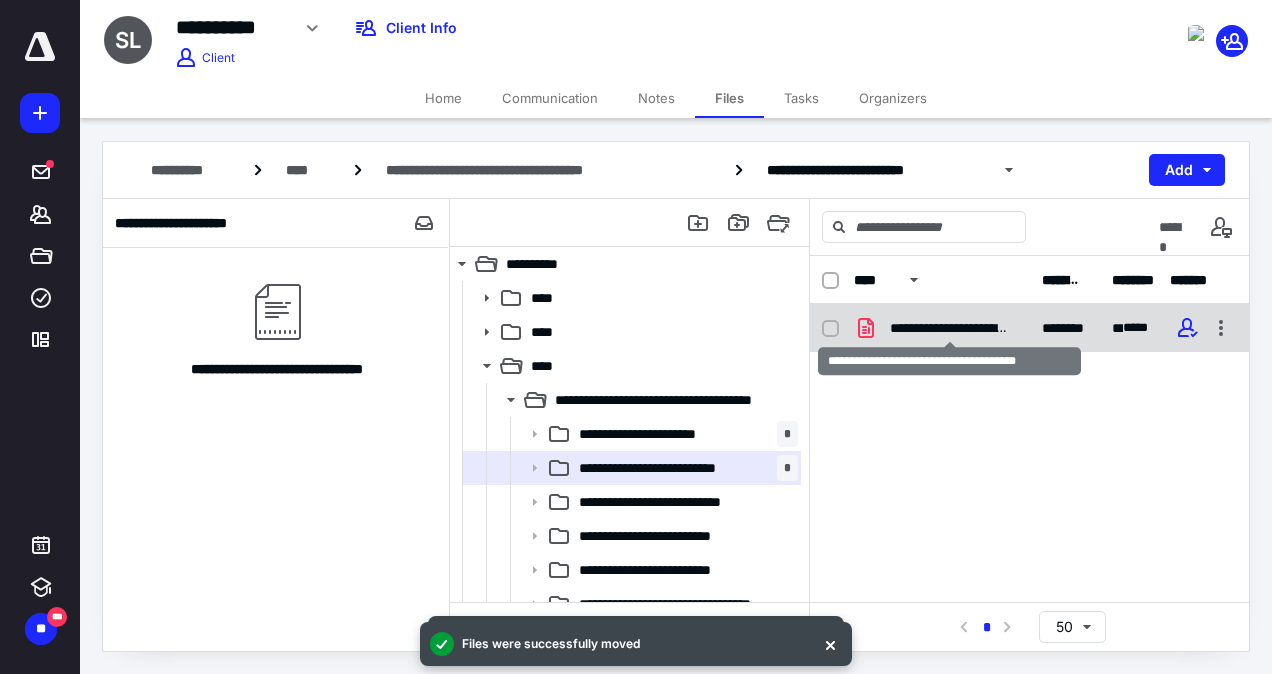 click on "**********" at bounding box center (950, 328) 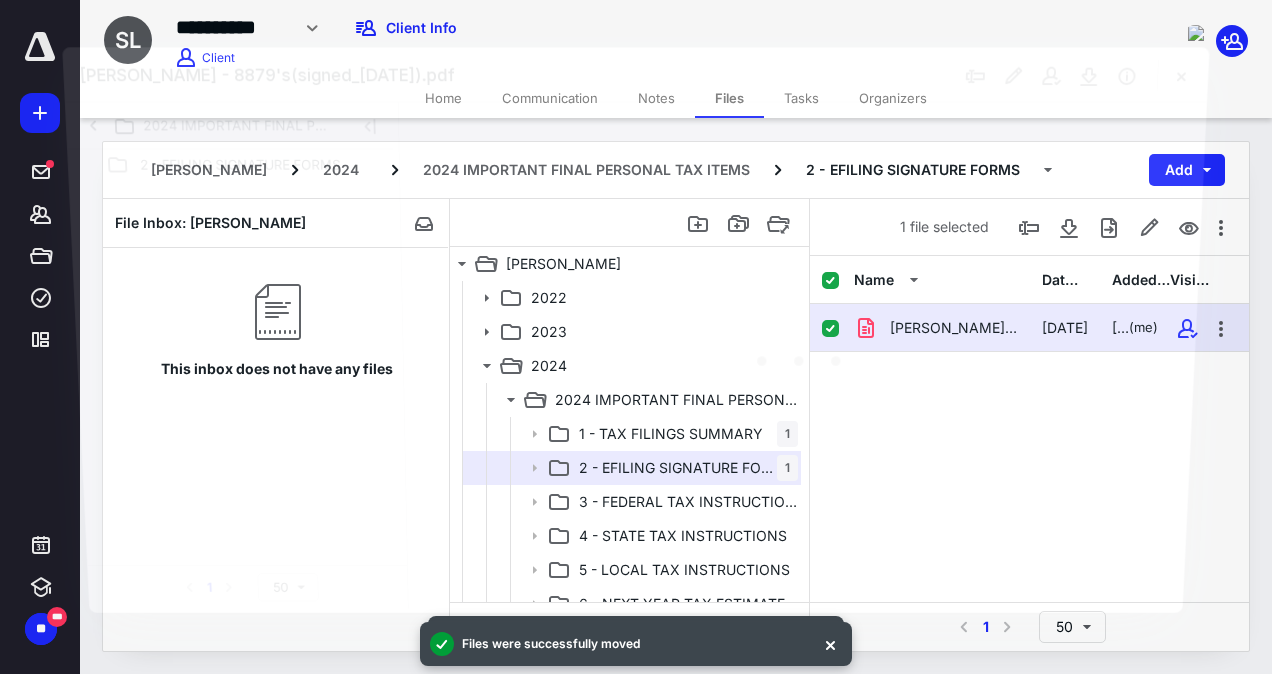 click at bounding box center (803, 355) 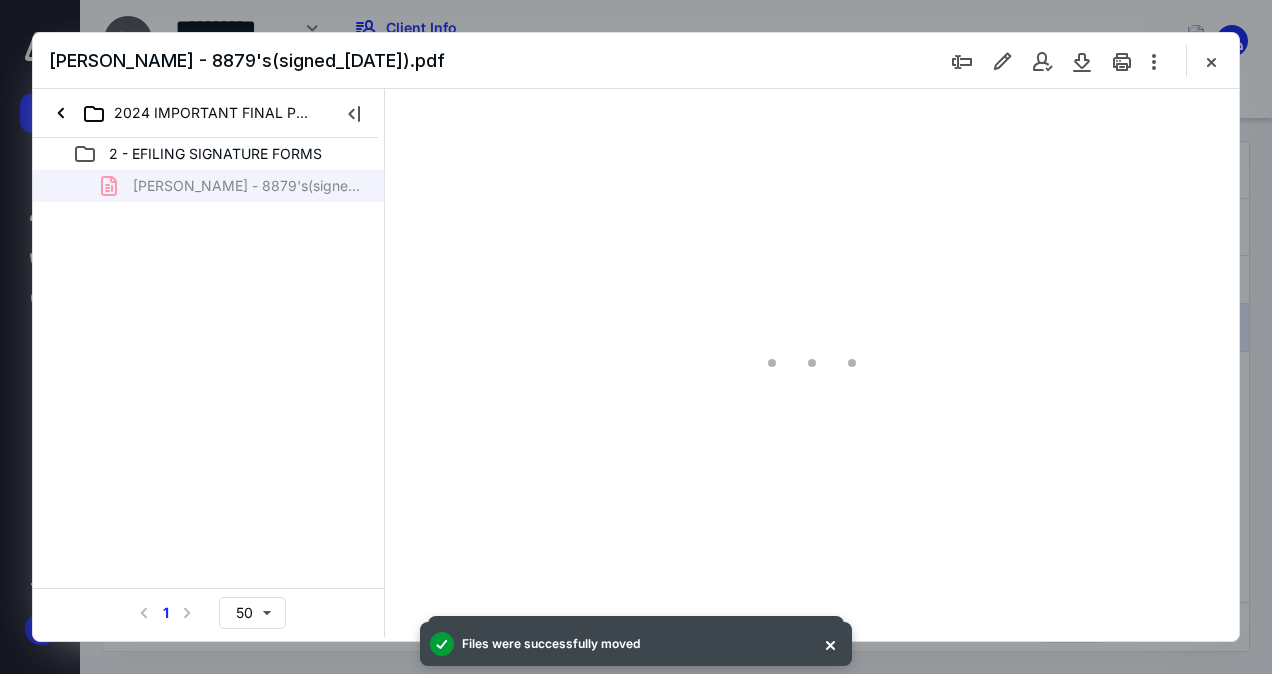 scroll, scrollTop: 0, scrollLeft: 0, axis: both 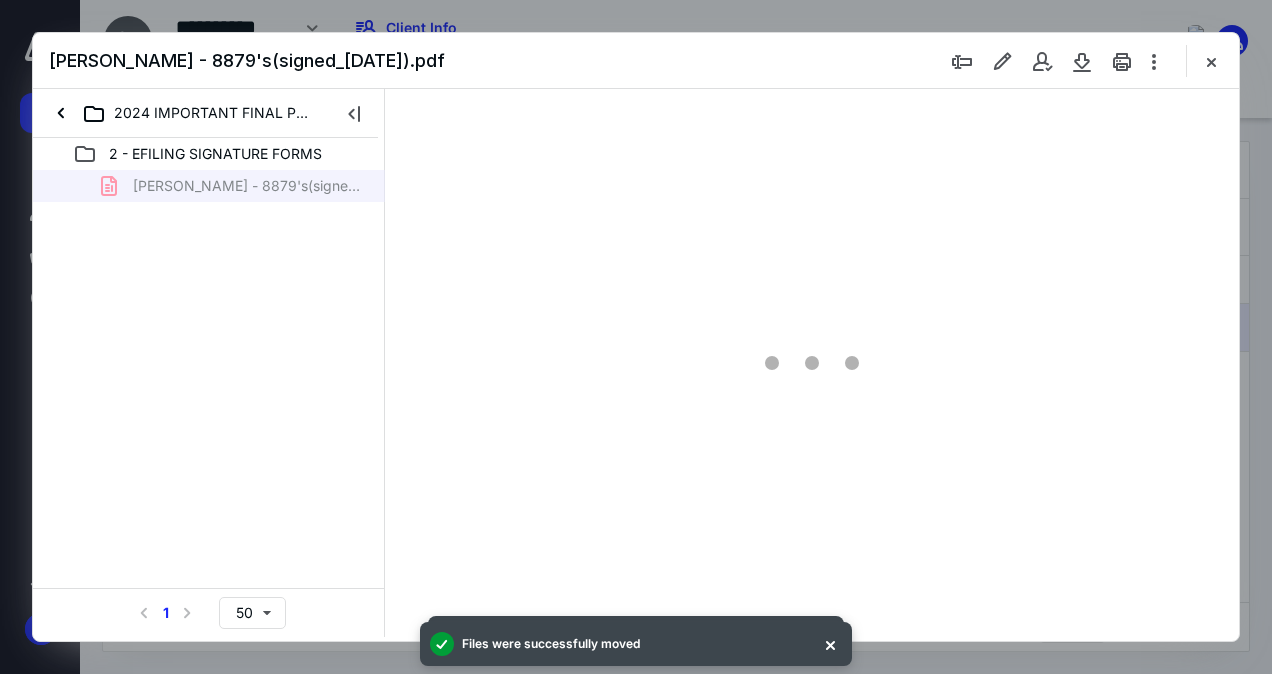 type on "137" 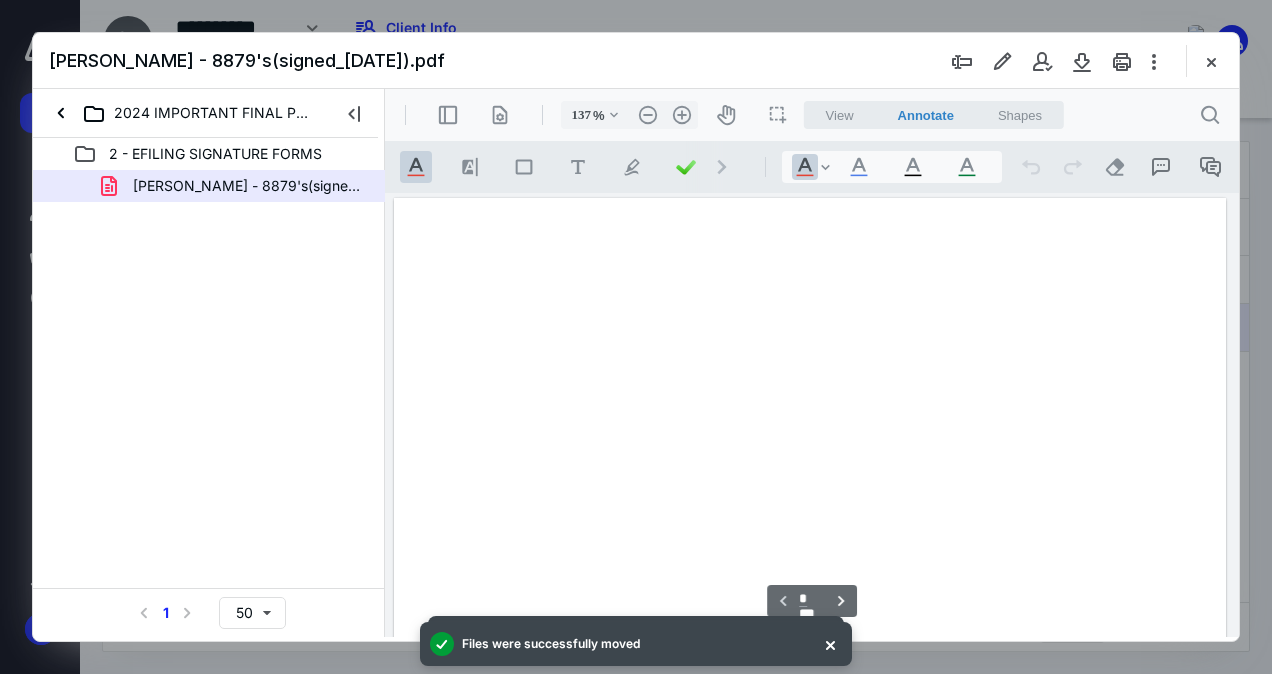 scroll, scrollTop: 109, scrollLeft: 0, axis: vertical 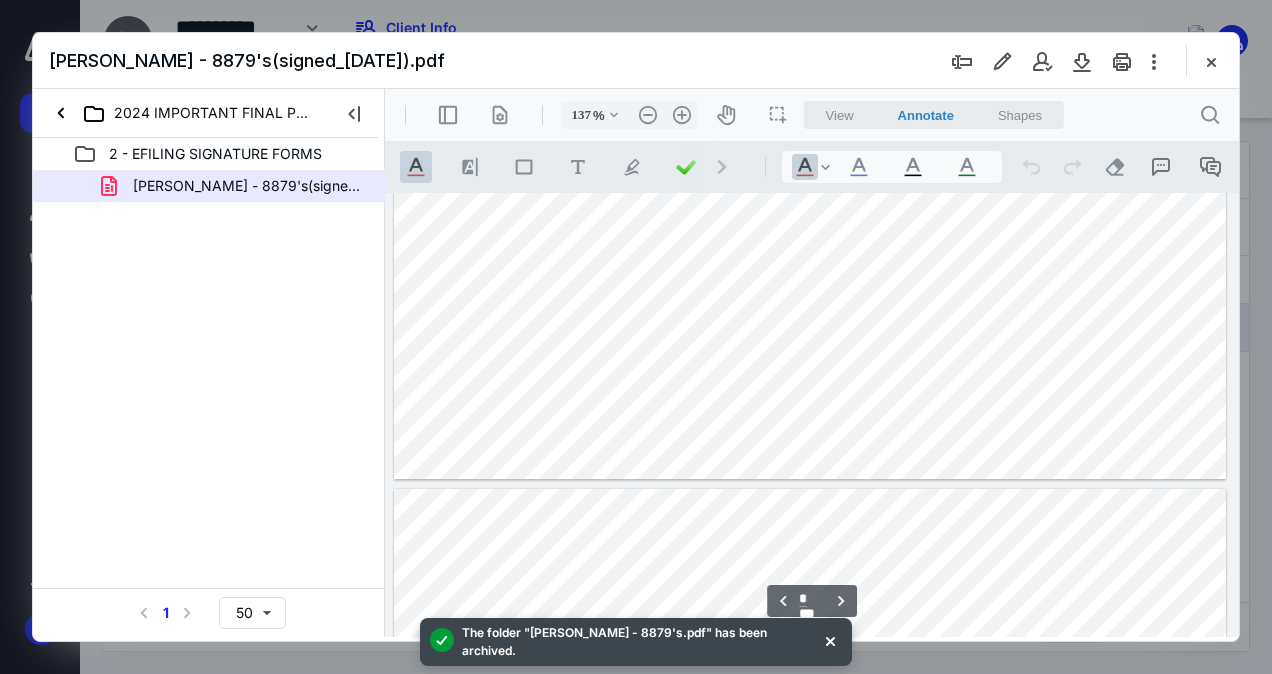 type on "*" 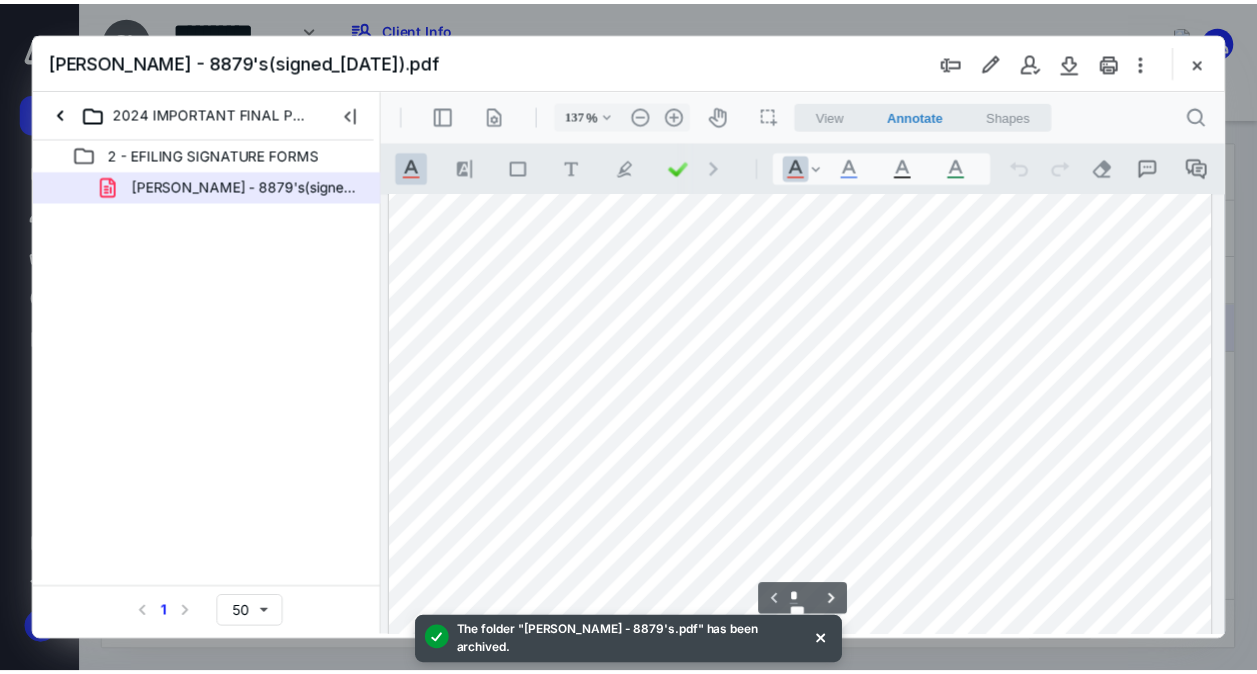 scroll, scrollTop: 266, scrollLeft: 0, axis: vertical 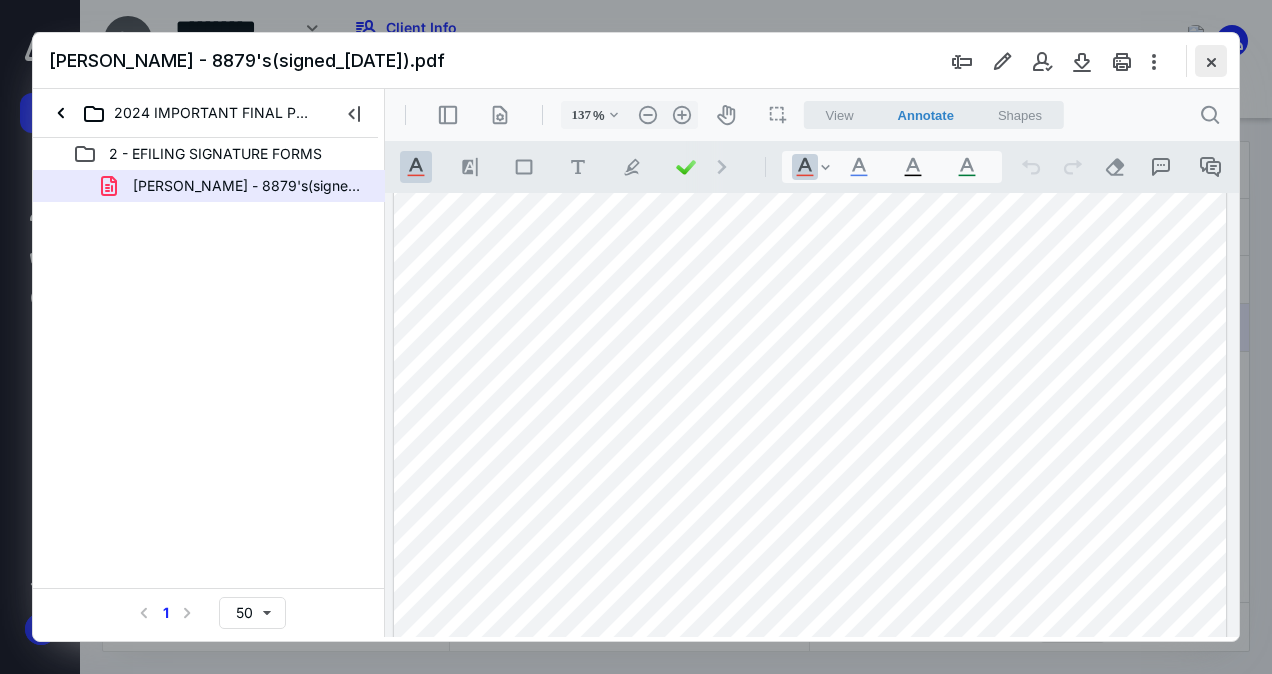 click at bounding box center [1211, 61] 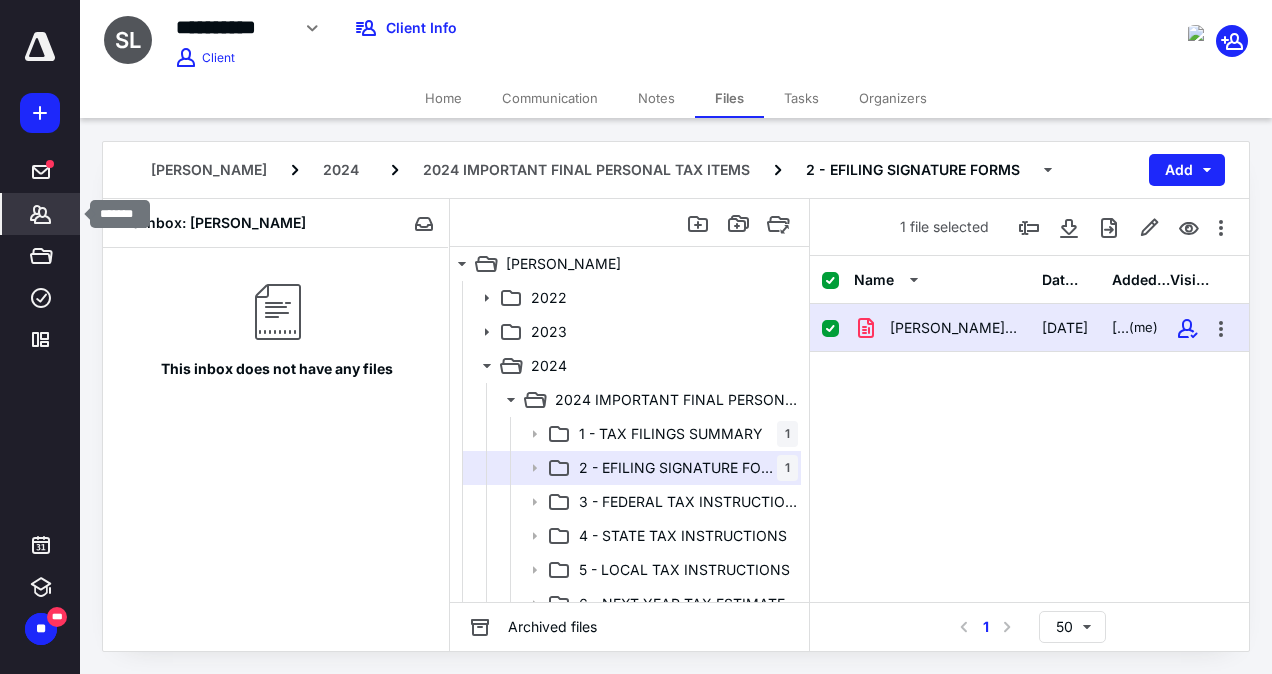 click 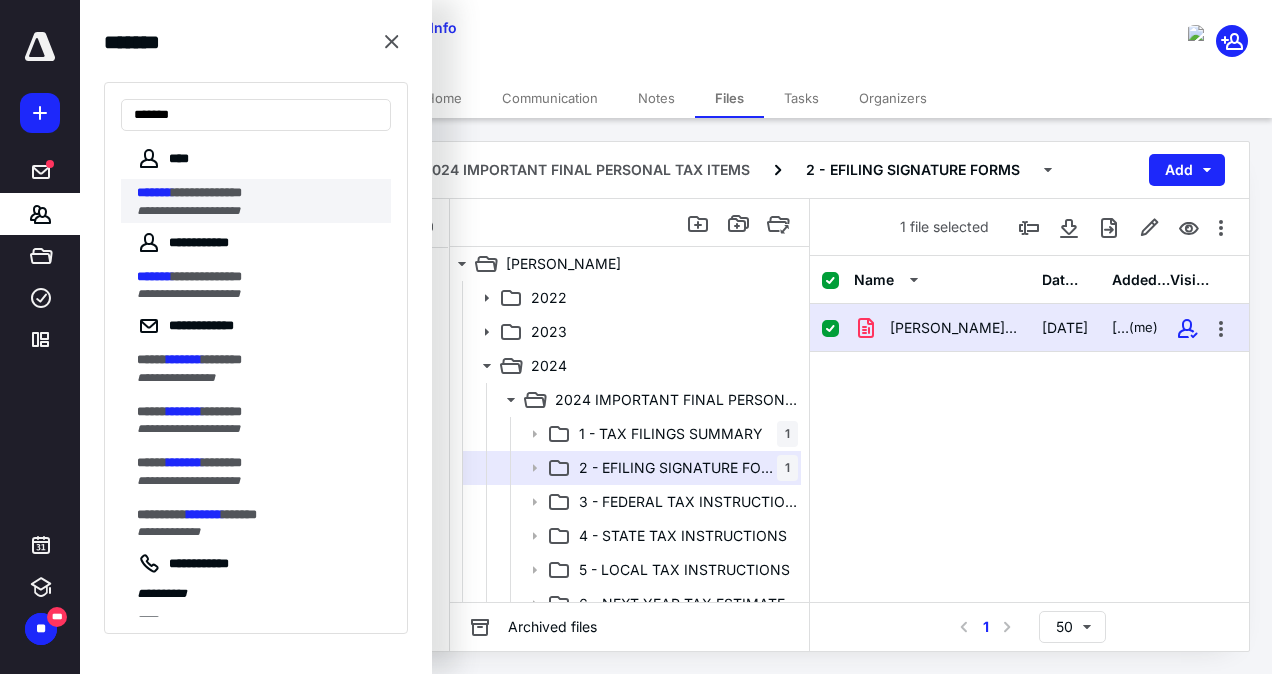 type on "*******" 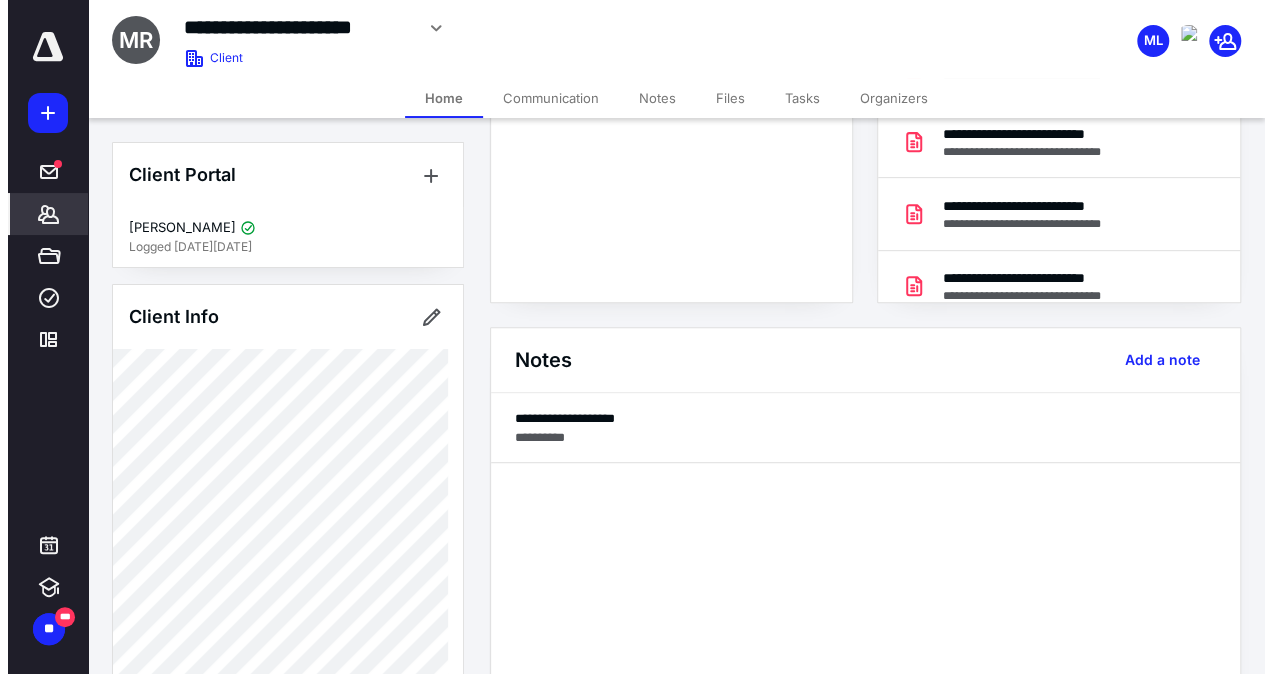 scroll, scrollTop: 0, scrollLeft: 0, axis: both 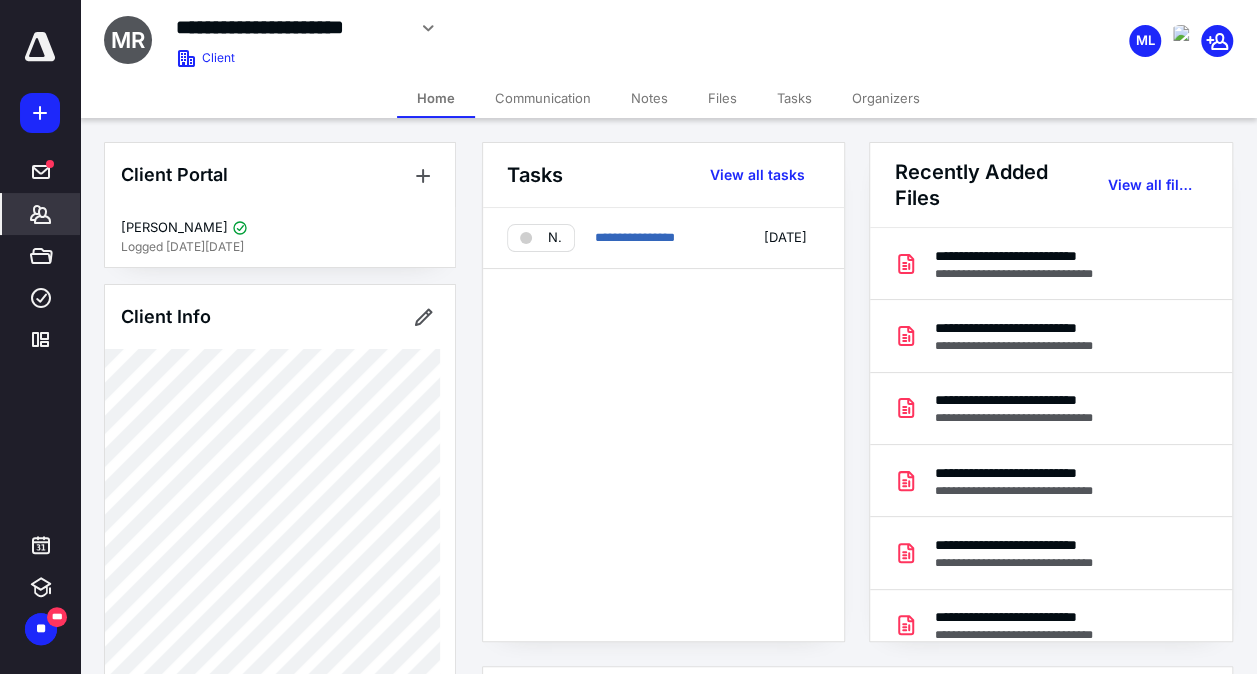 click on "Files" at bounding box center [722, 98] 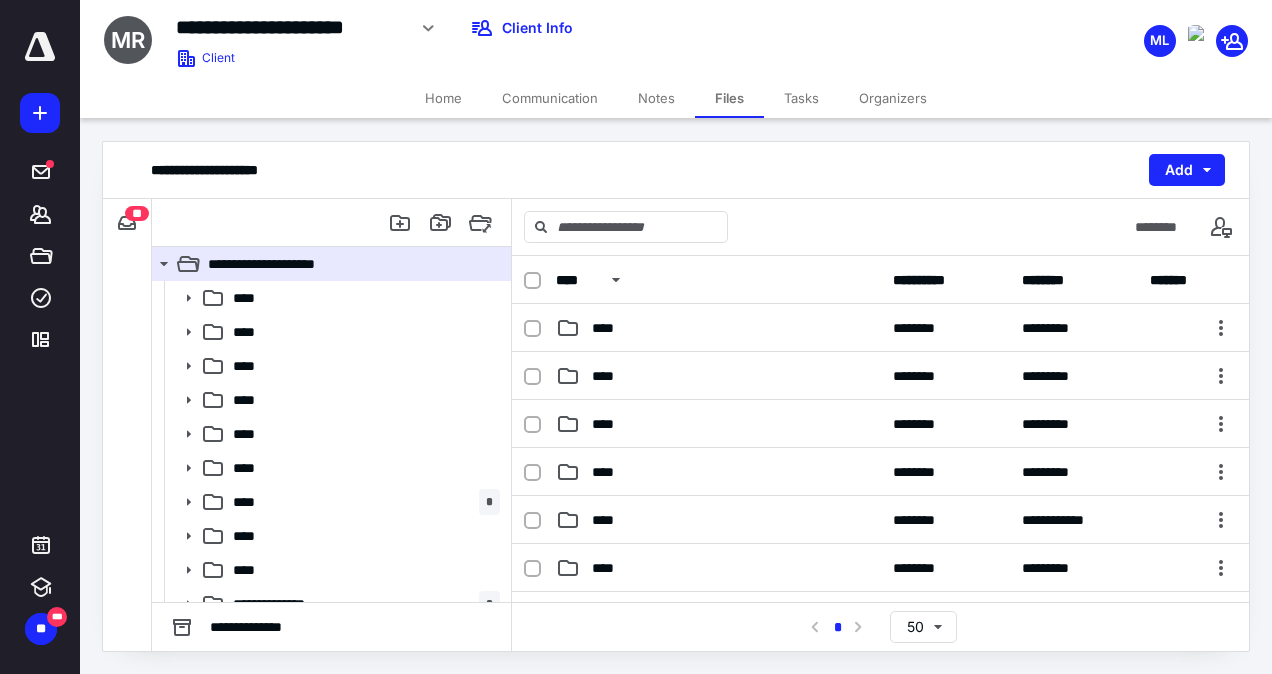 click on "Communication" at bounding box center [550, 98] 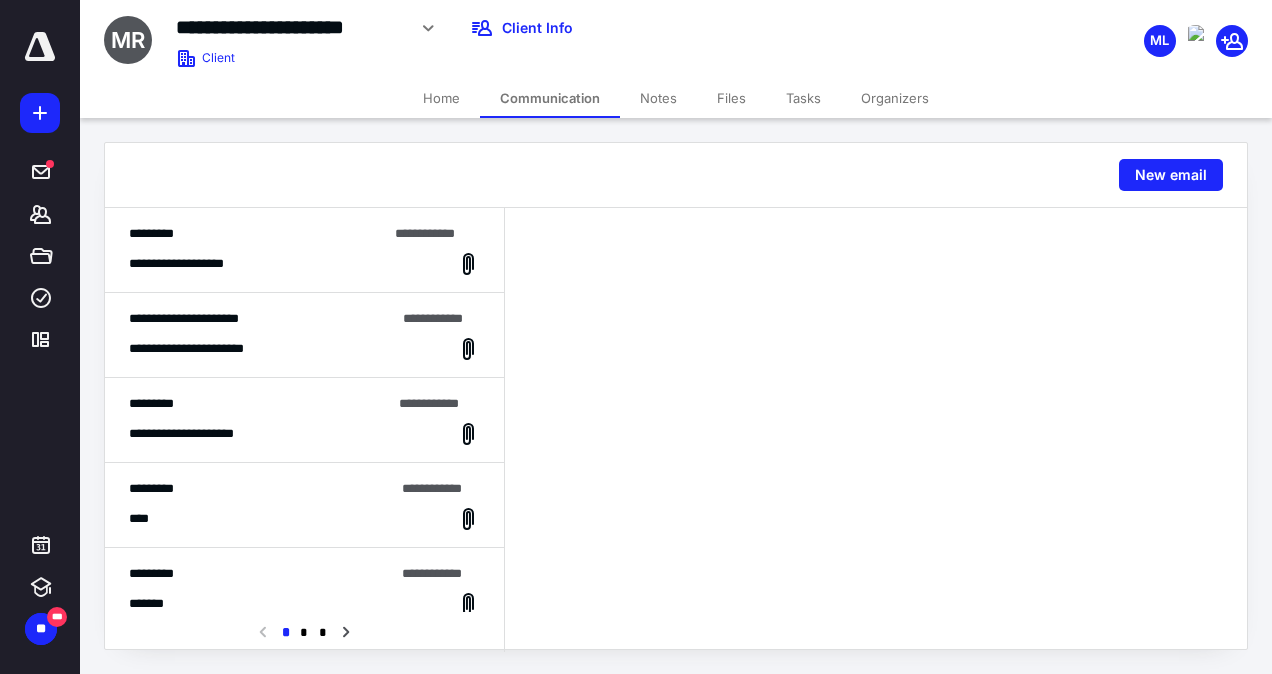 click on "**********" at bounding box center (262, 319) 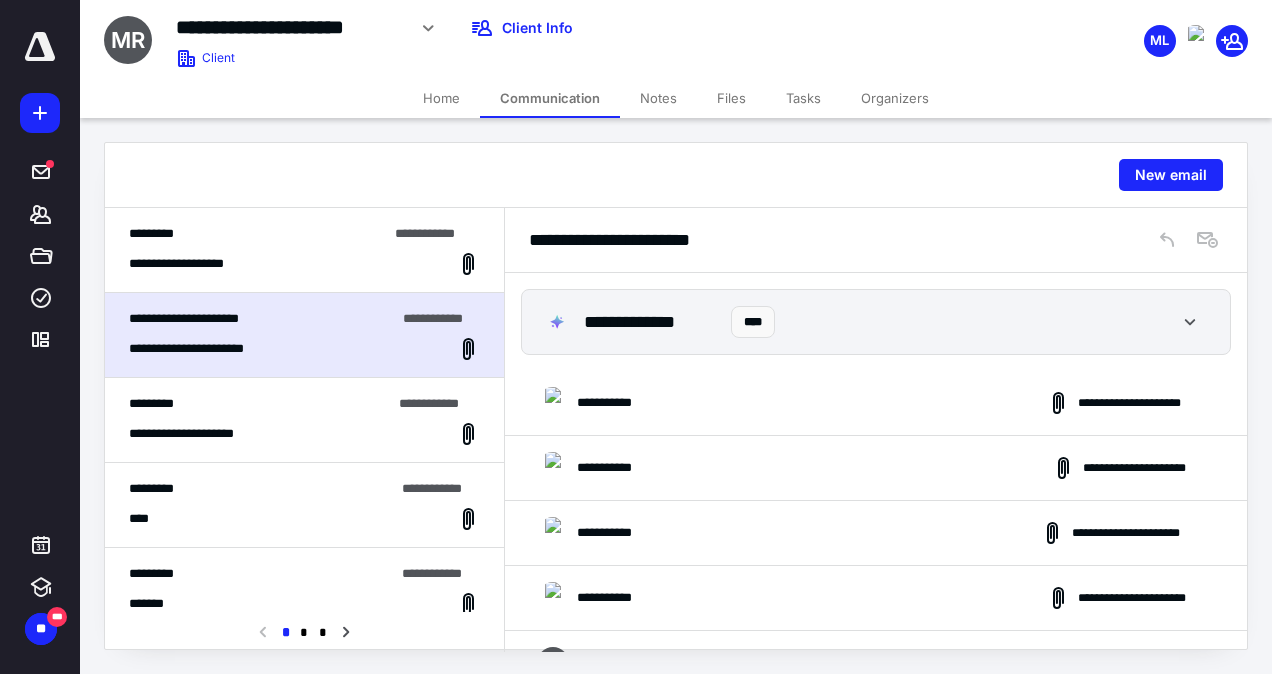 scroll, scrollTop: 1895, scrollLeft: 0, axis: vertical 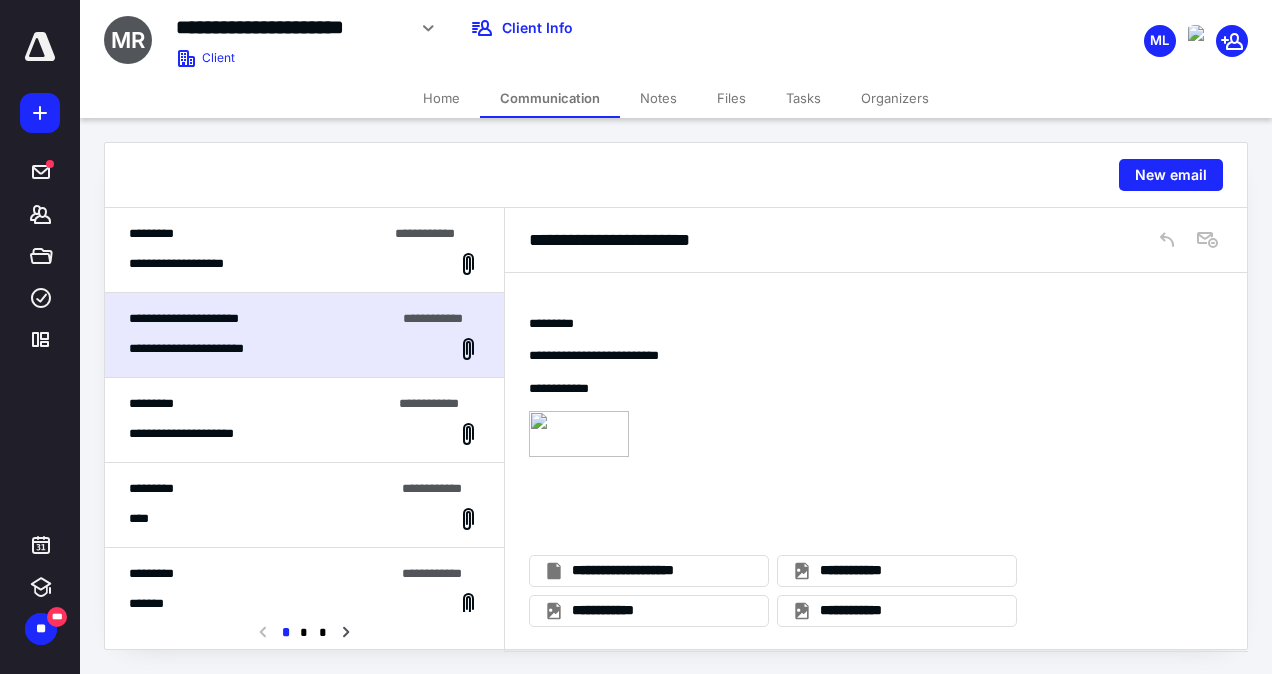 click on "**********" at bounding box center (304, 264) 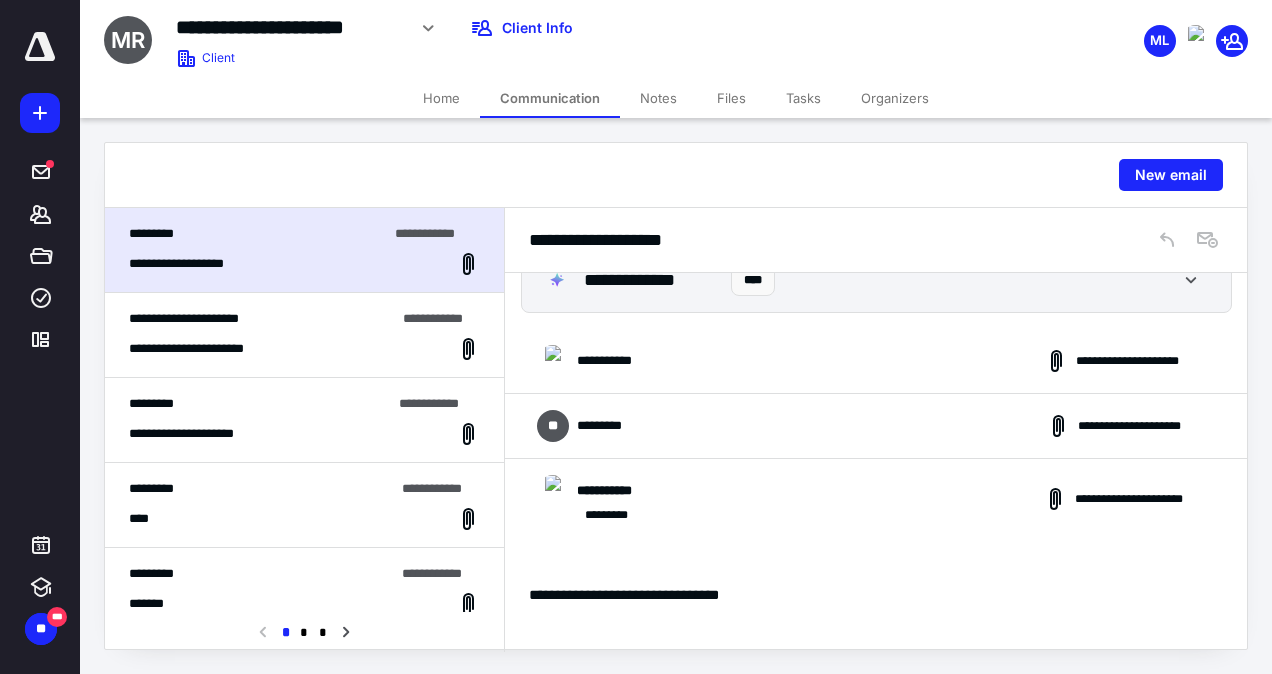 scroll, scrollTop: 40, scrollLeft: 0, axis: vertical 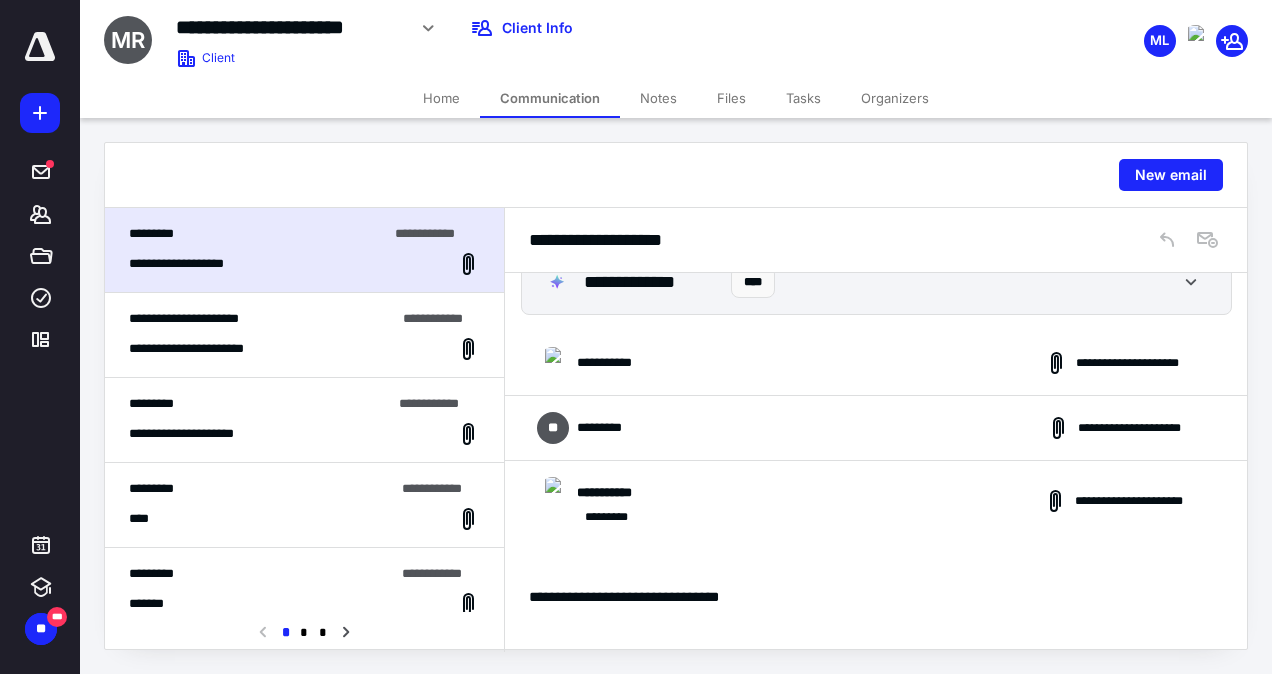 click on "**********" at bounding box center (876, 428) 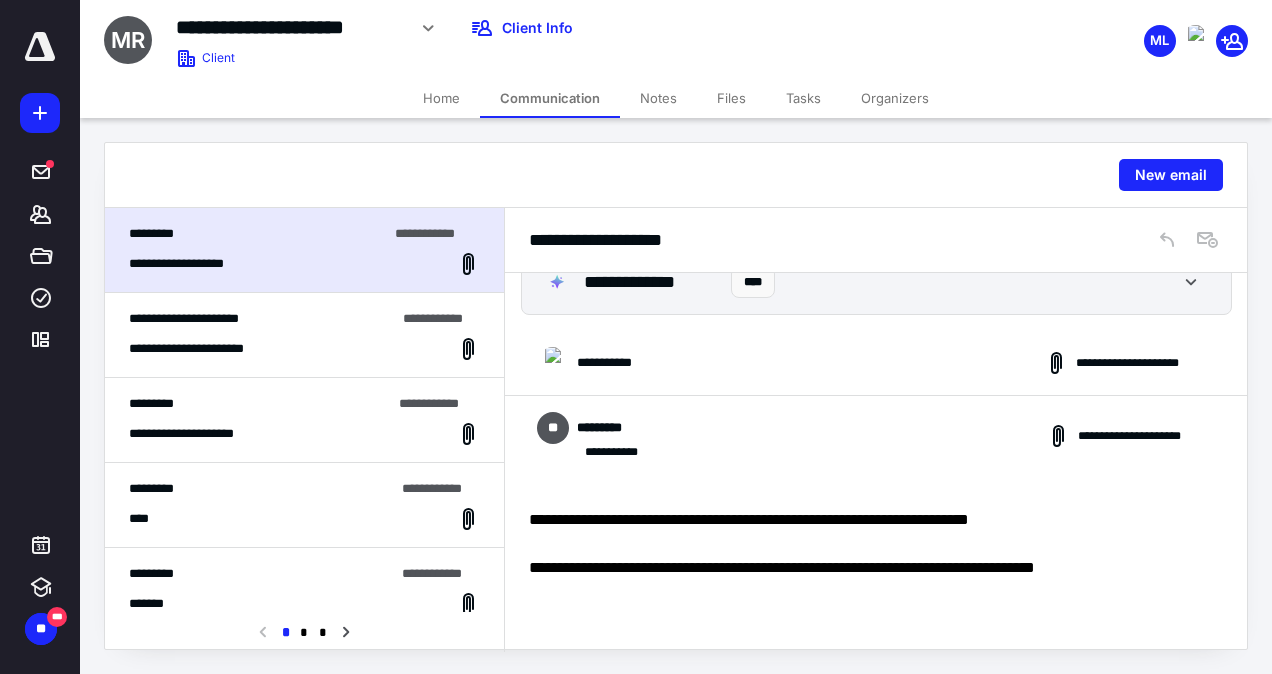 click on "**********" at bounding box center [304, 335] 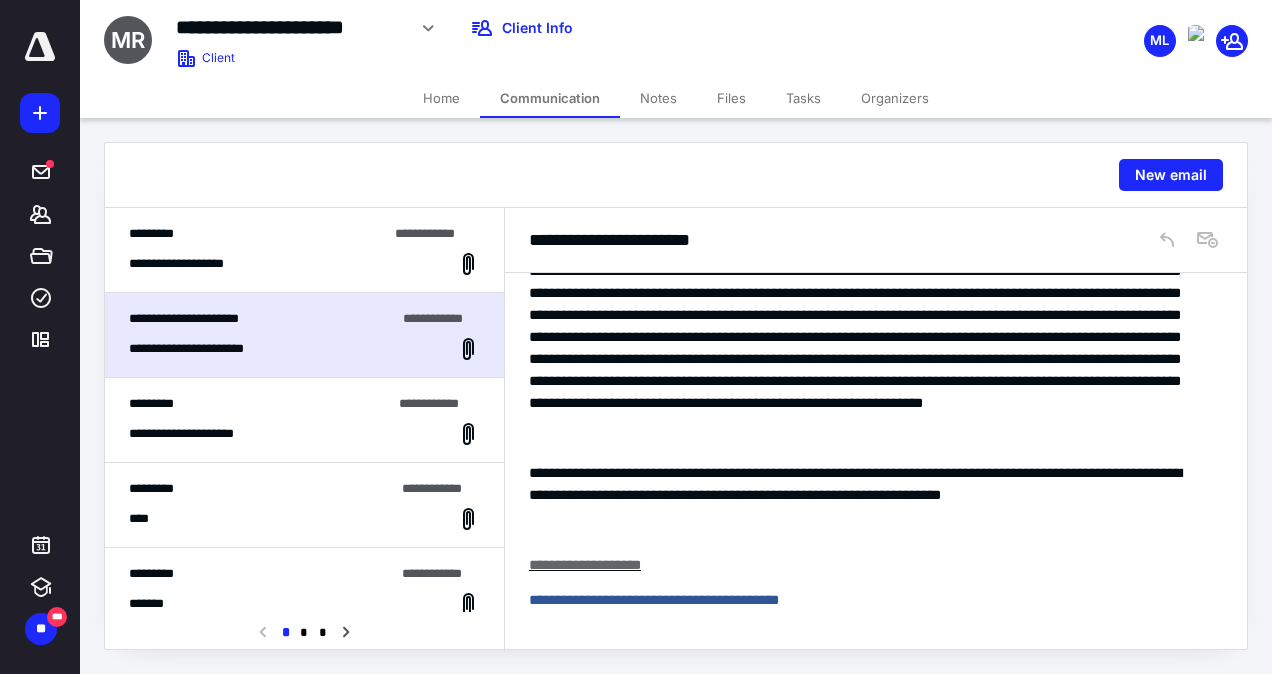 scroll, scrollTop: 722, scrollLeft: 0, axis: vertical 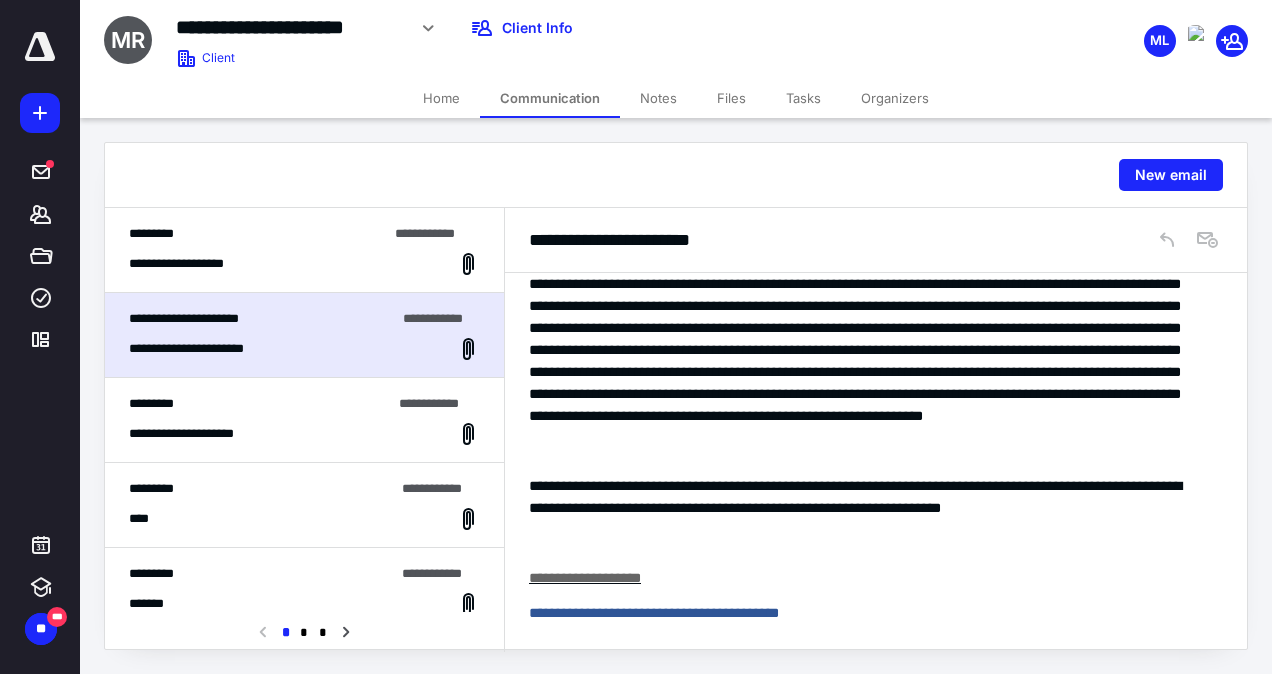 click on "**********" at bounding box center (304, 420) 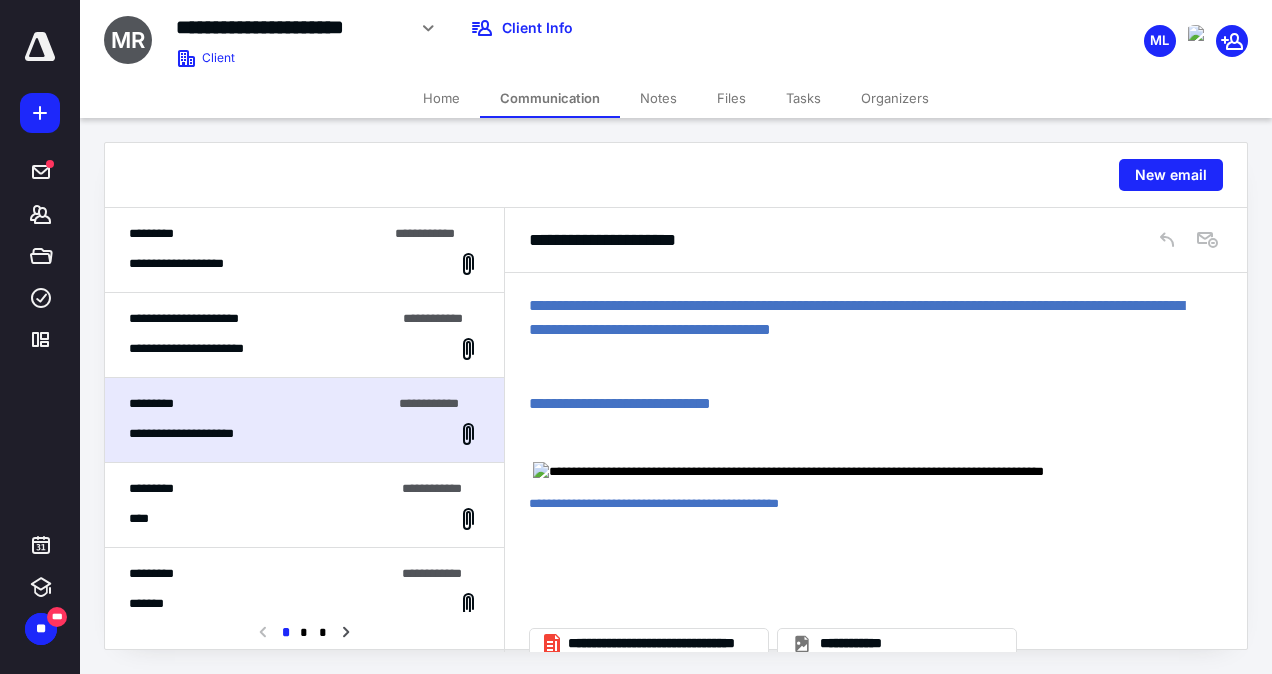 scroll, scrollTop: 687, scrollLeft: 0, axis: vertical 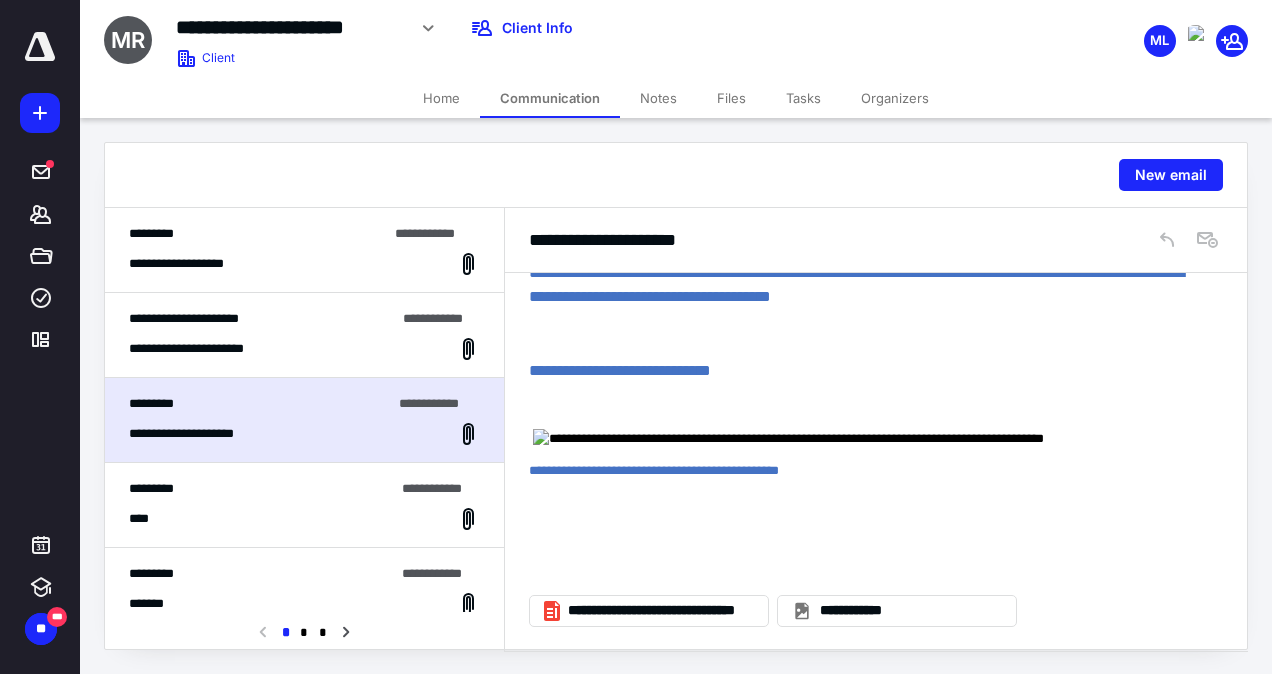 click on "*********" at bounding box center [151, 488] 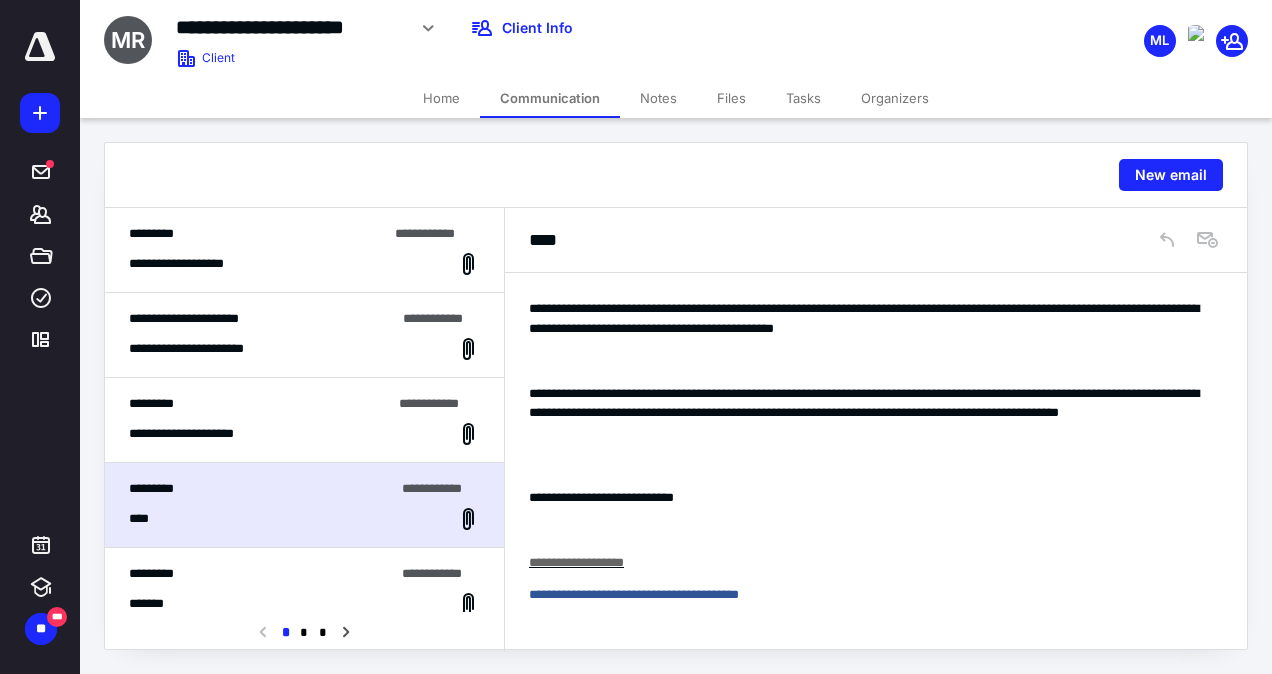 scroll, scrollTop: 176, scrollLeft: 0, axis: vertical 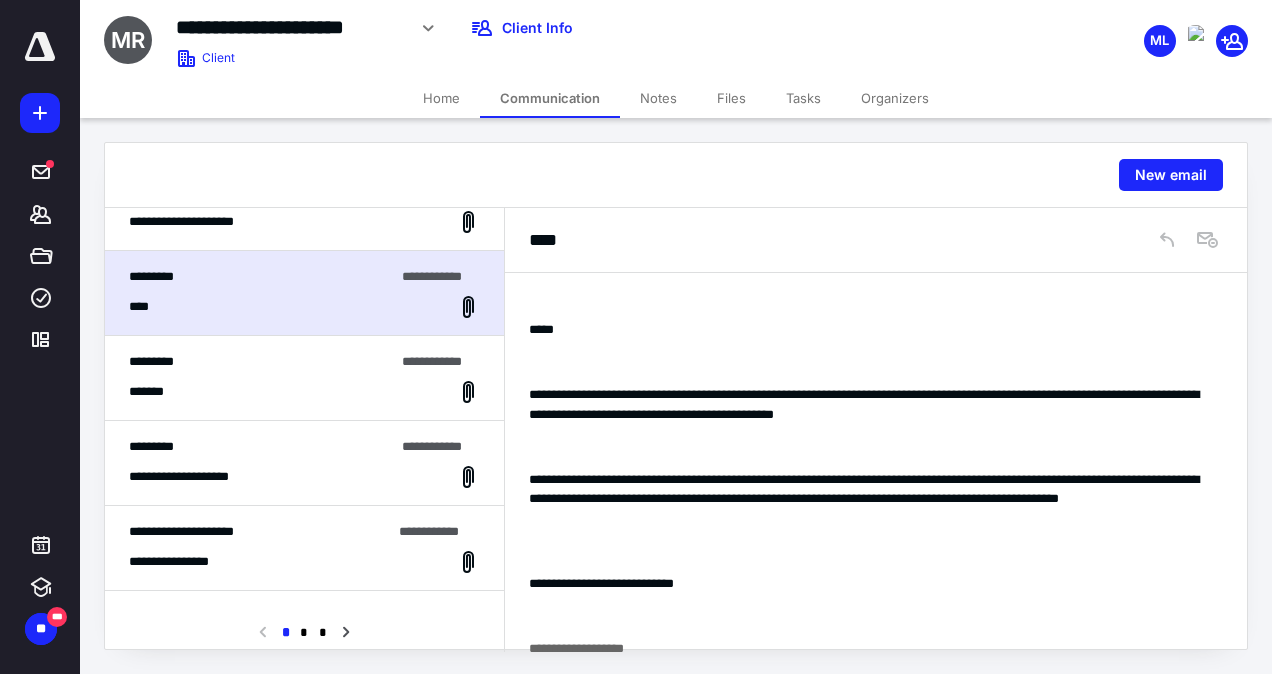 click on "**********" at bounding box center [304, 477] 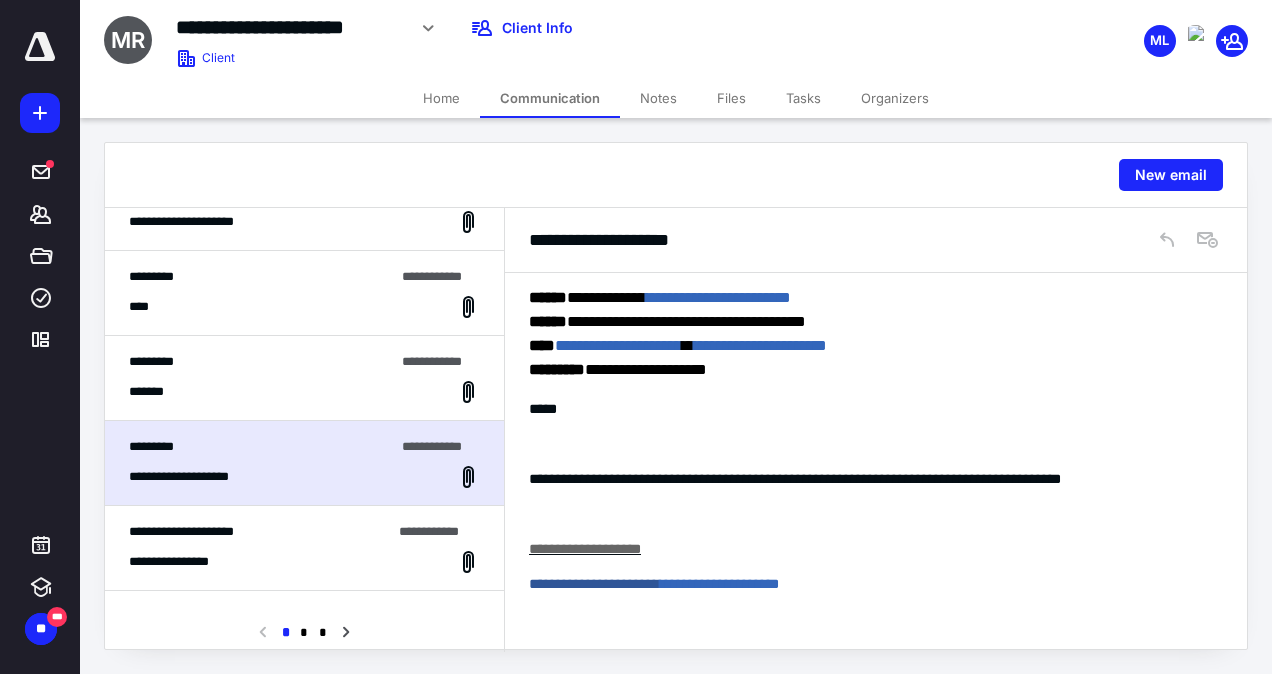 scroll, scrollTop: 5525, scrollLeft: 0, axis: vertical 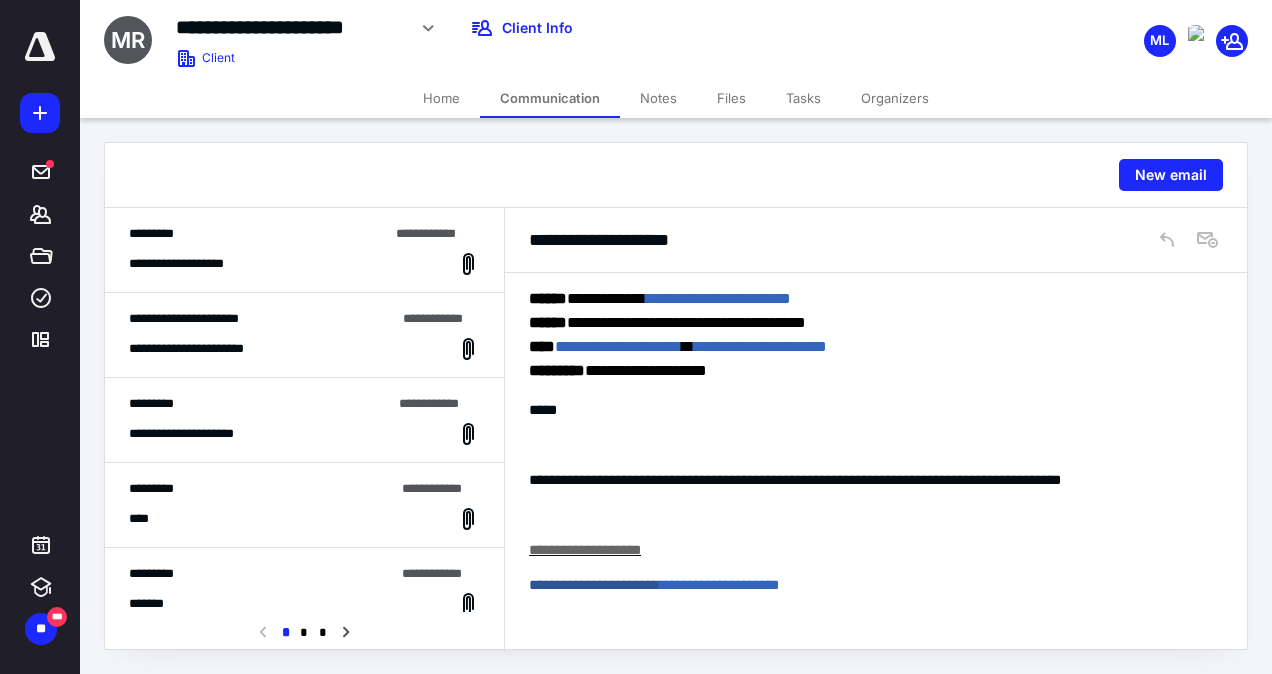 click on "*********" at bounding box center (258, 234) 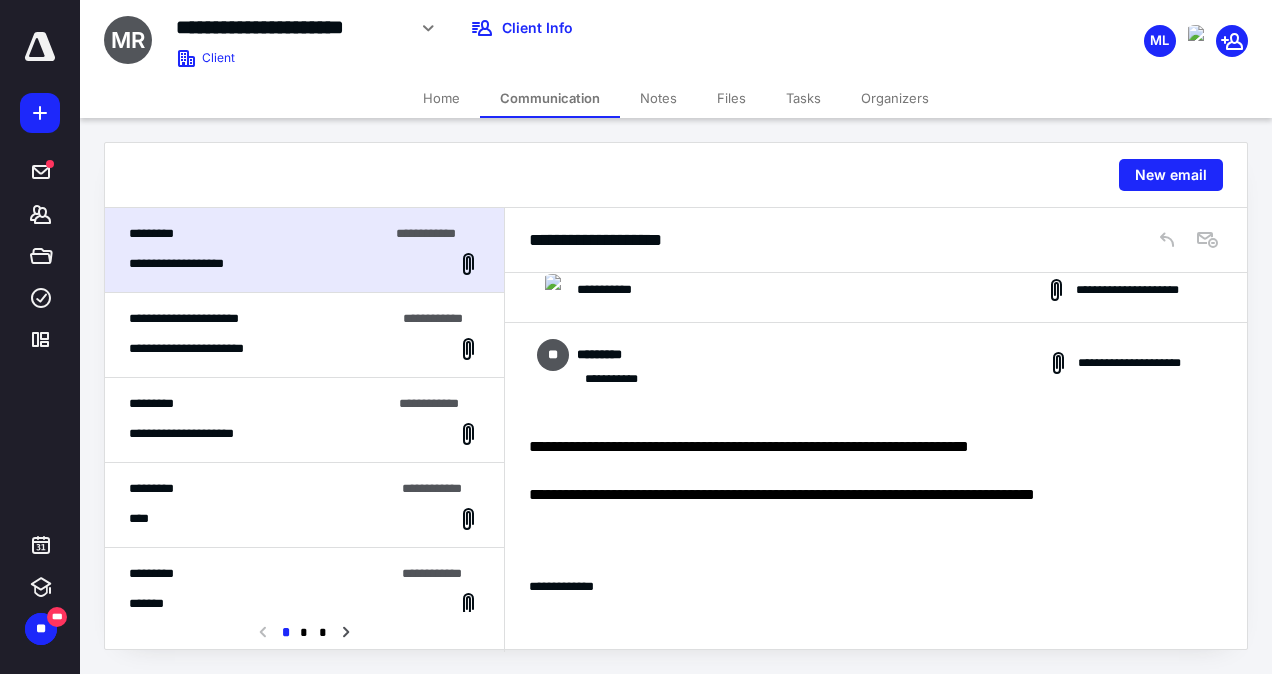 scroll, scrollTop: 114, scrollLeft: 0, axis: vertical 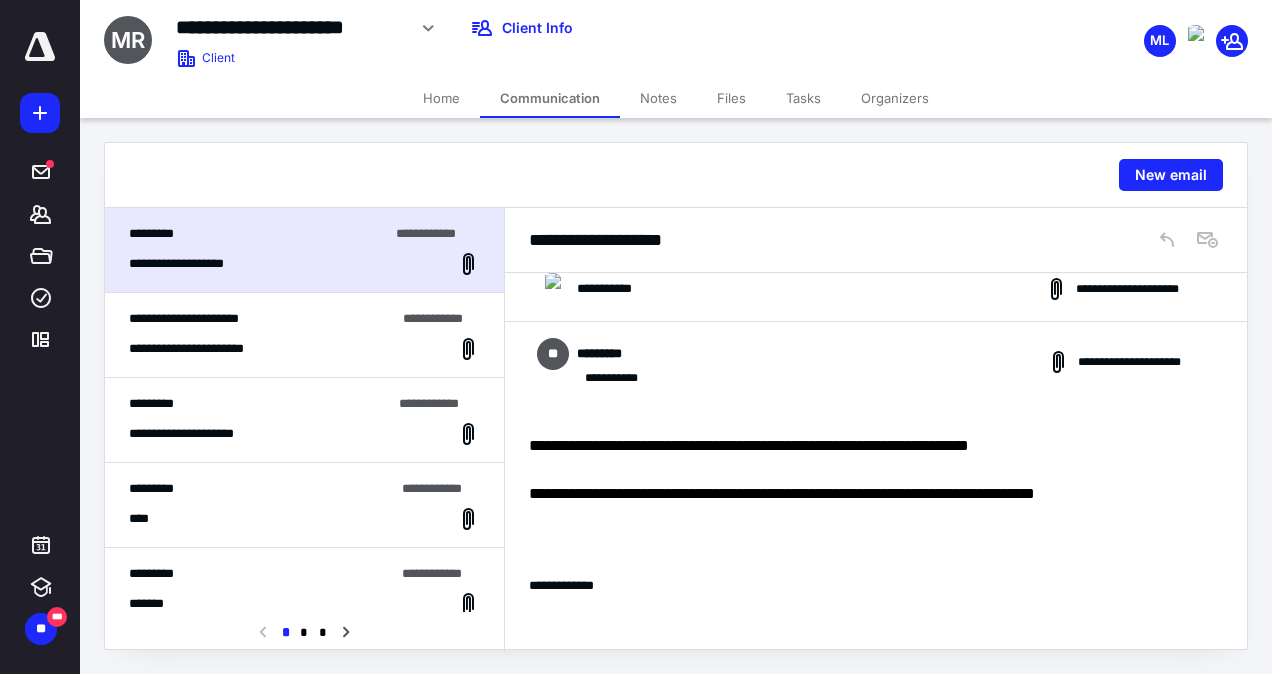 click on "Files" at bounding box center [731, 98] 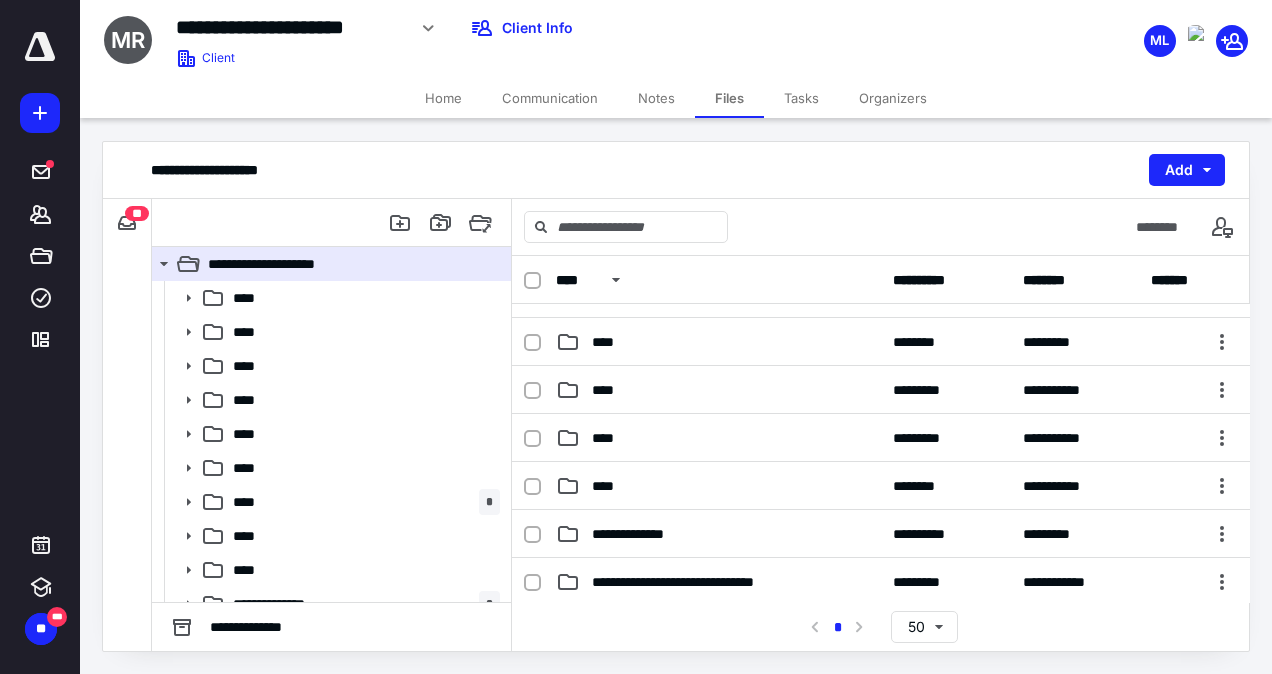 scroll, scrollTop: 228, scrollLeft: 0, axis: vertical 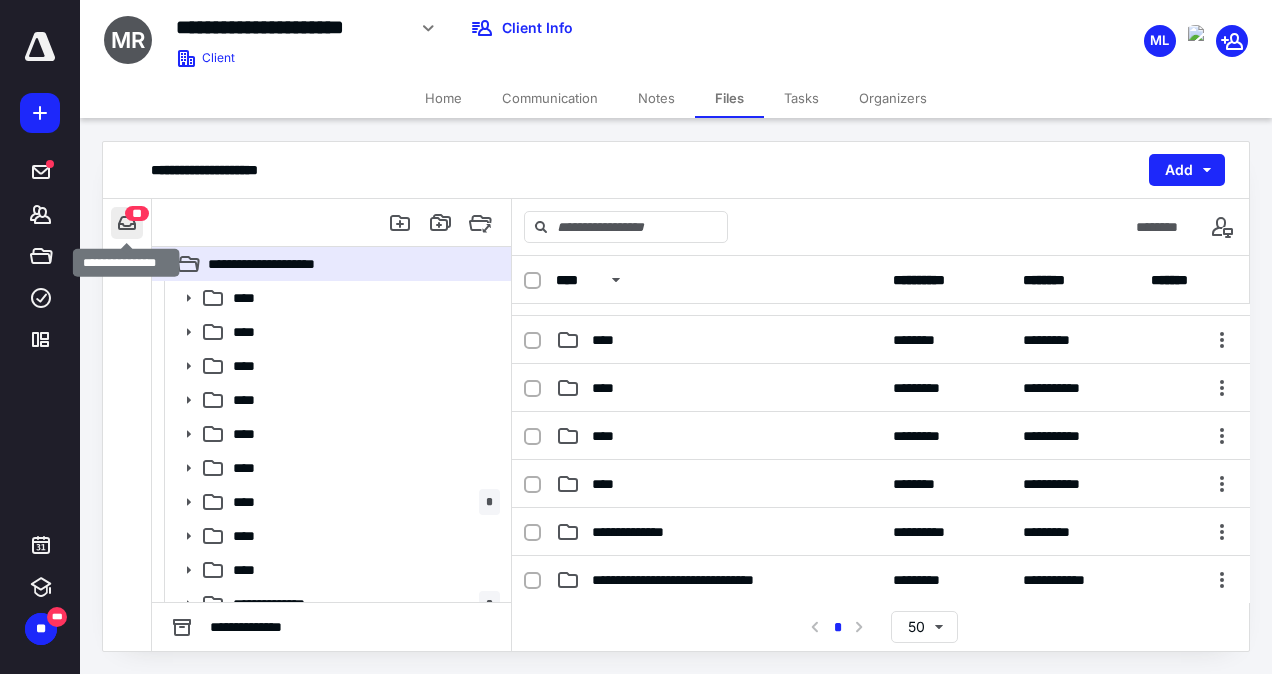 click at bounding box center (127, 223) 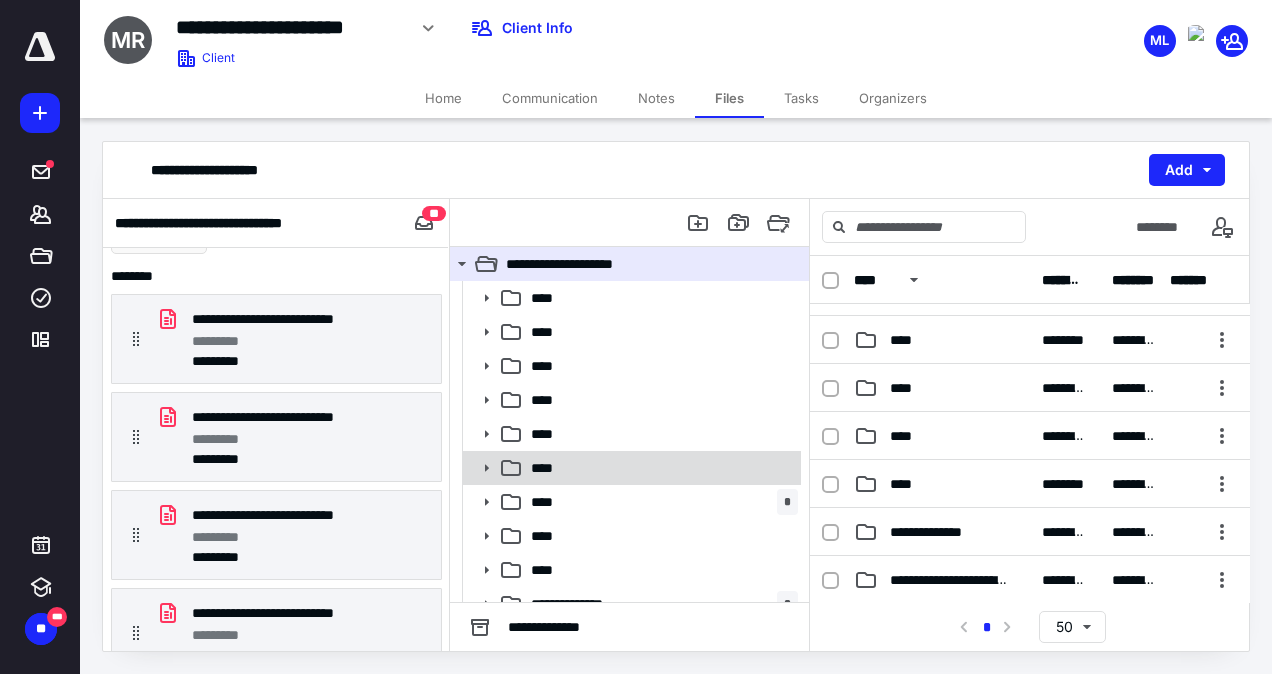 scroll, scrollTop: 33, scrollLeft: 0, axis: vertical 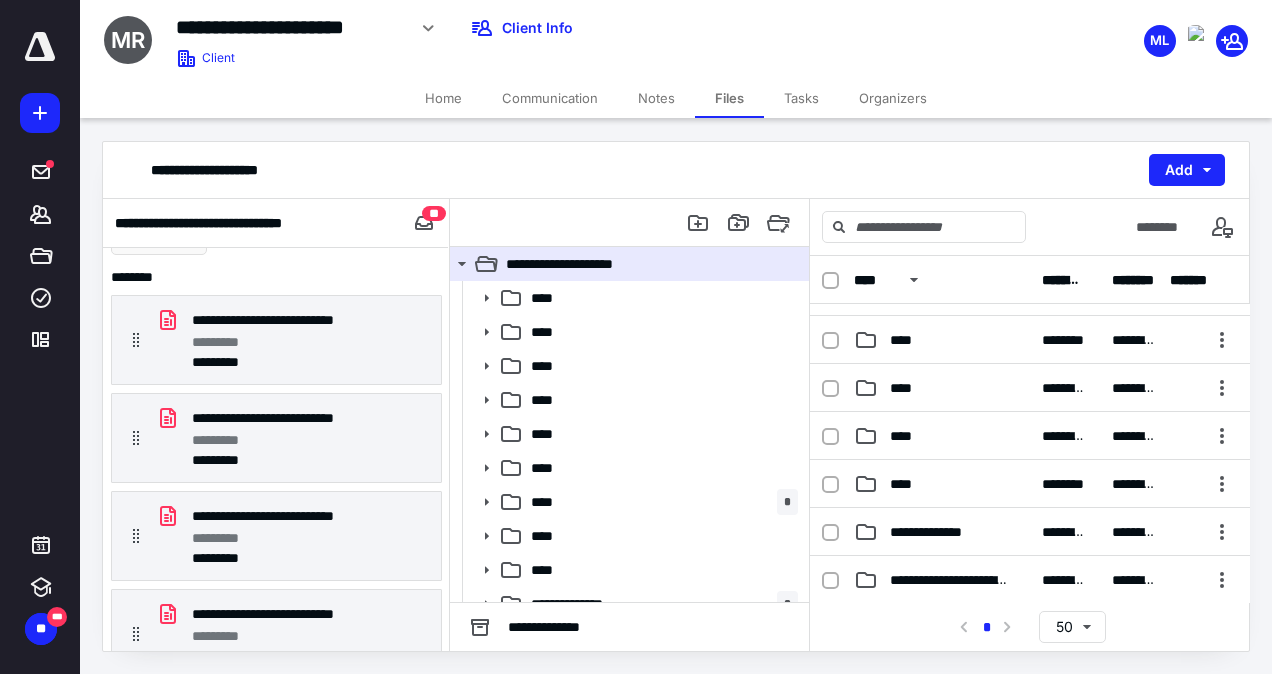 click on "Communication" at bounding box center [550, 98] 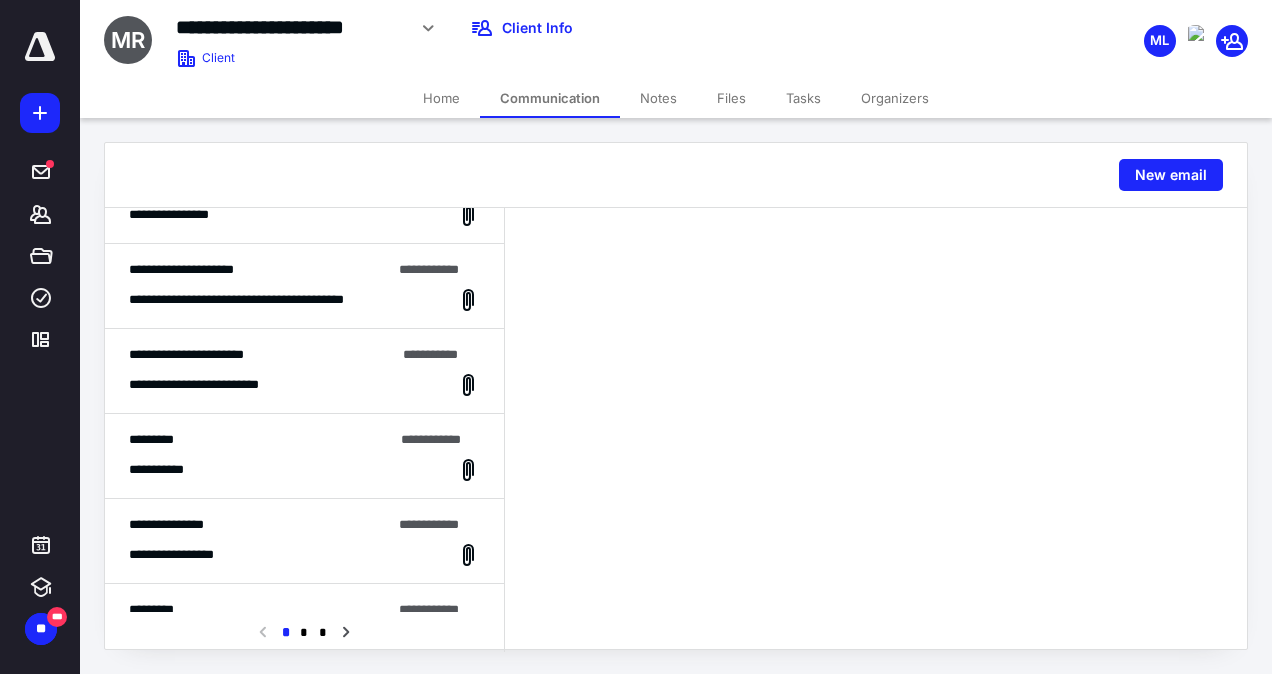 scroll, scrollTop: 560, scrollLeft: 0, axis: vertical 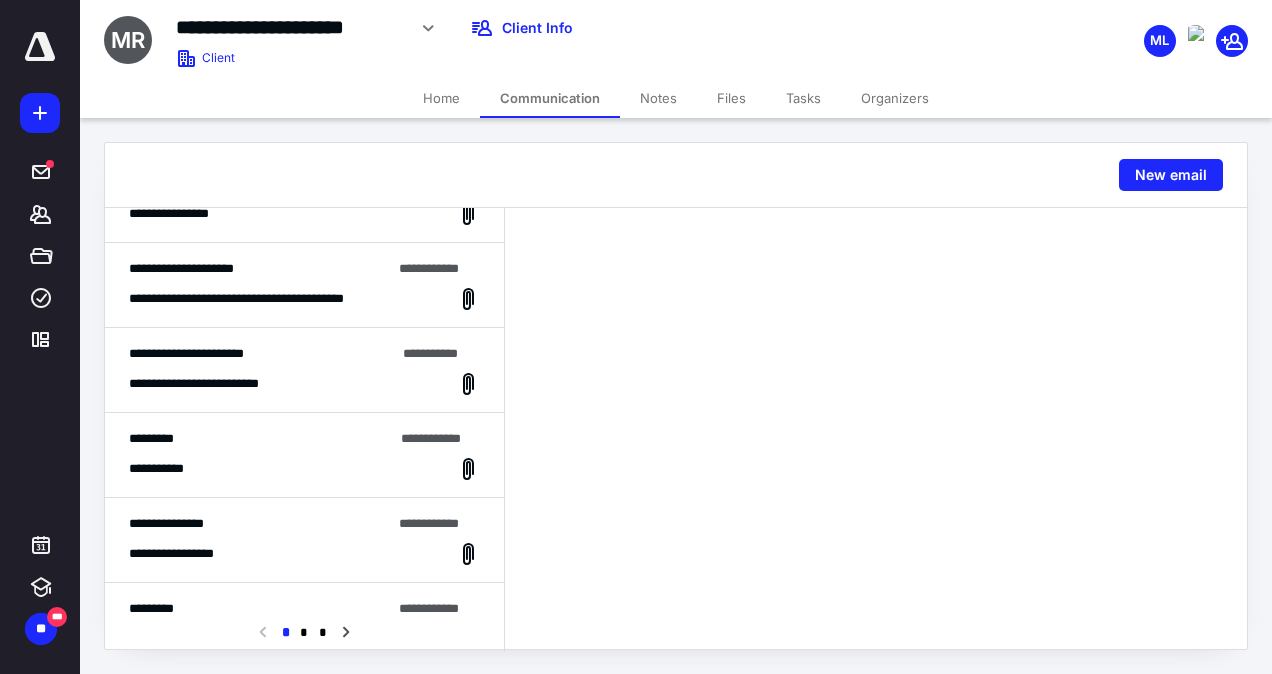 click on "**********" at bounding box center (304, 285) 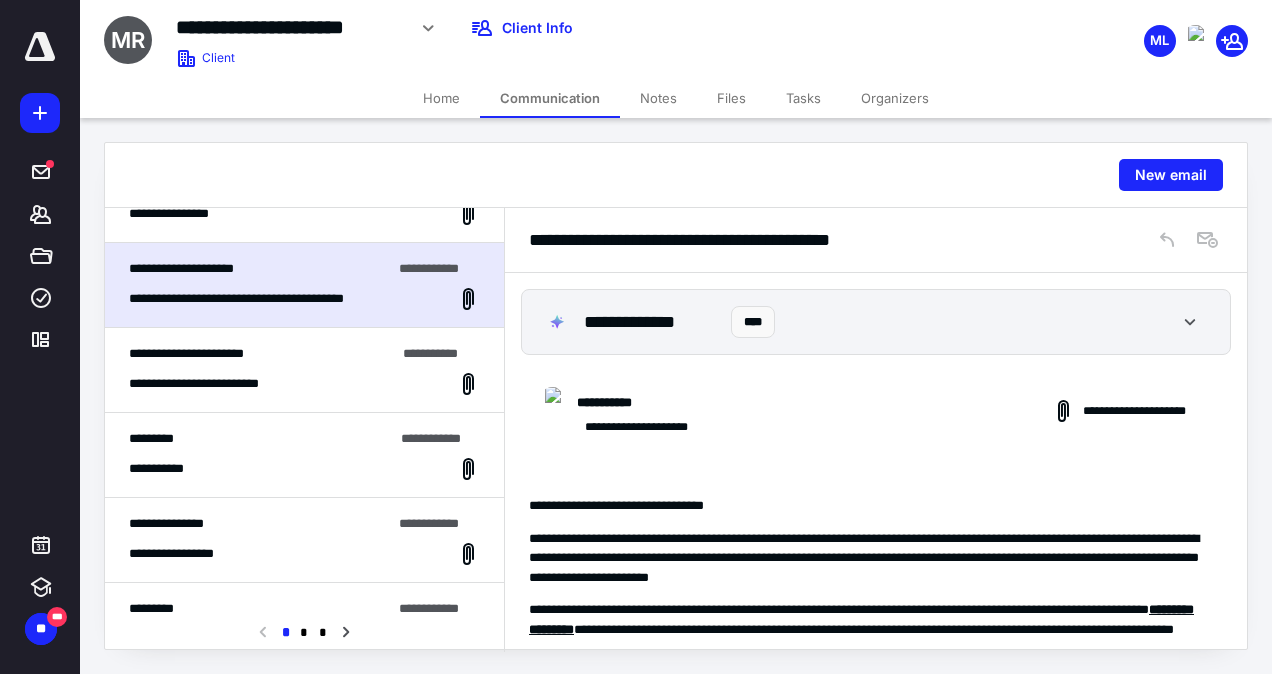 scroll, scrollTop: 364, scrollLeft: 0, axis: vertical 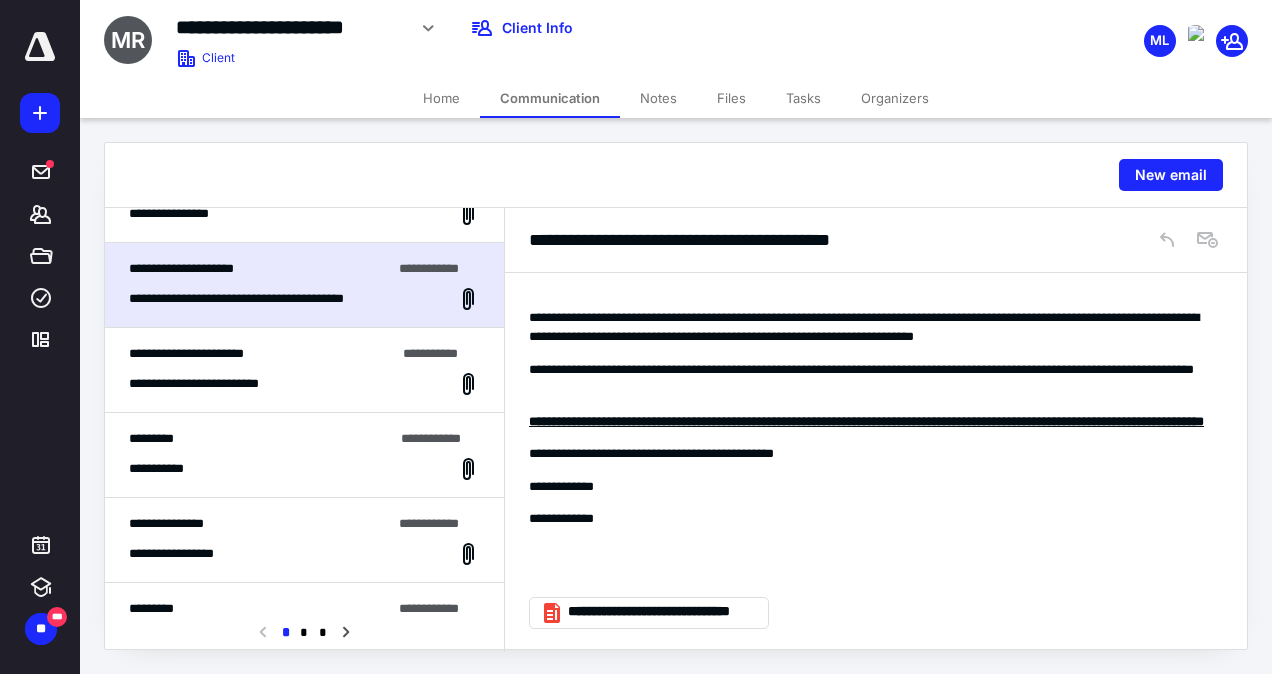 click on "**********" at bounding box center [304, 384] 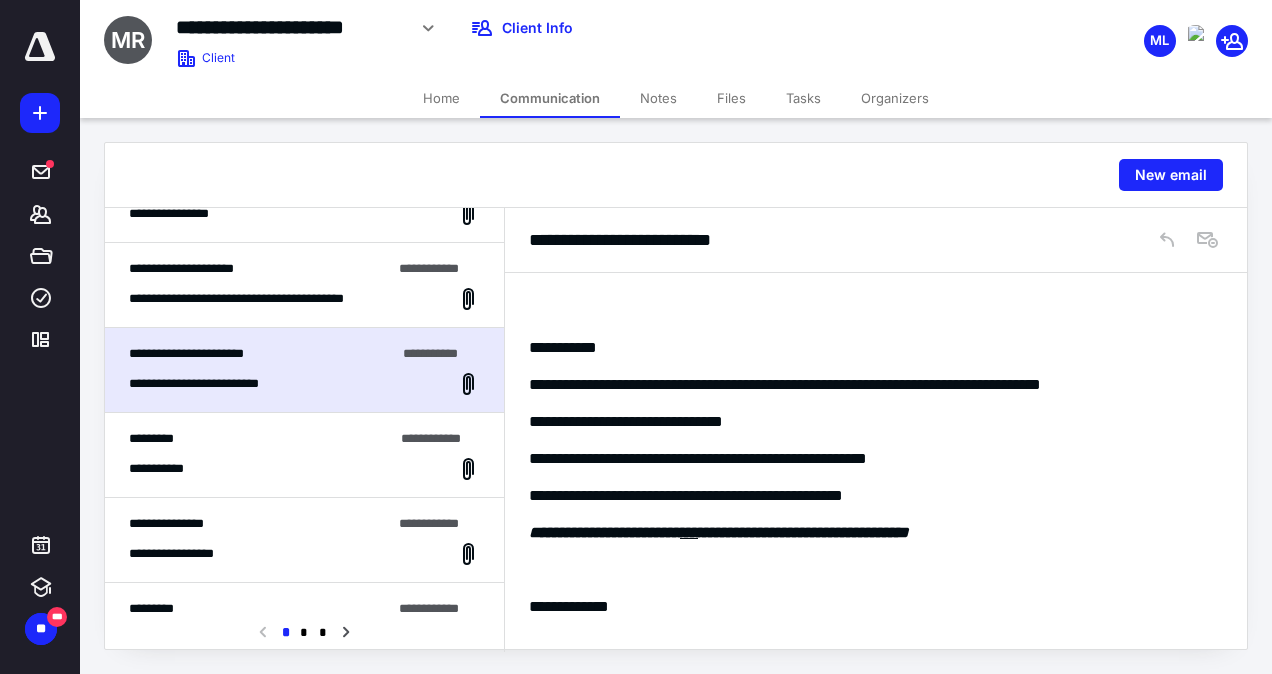scroll, scrollTop: 165, scrollLeft: 0, axis: vertical 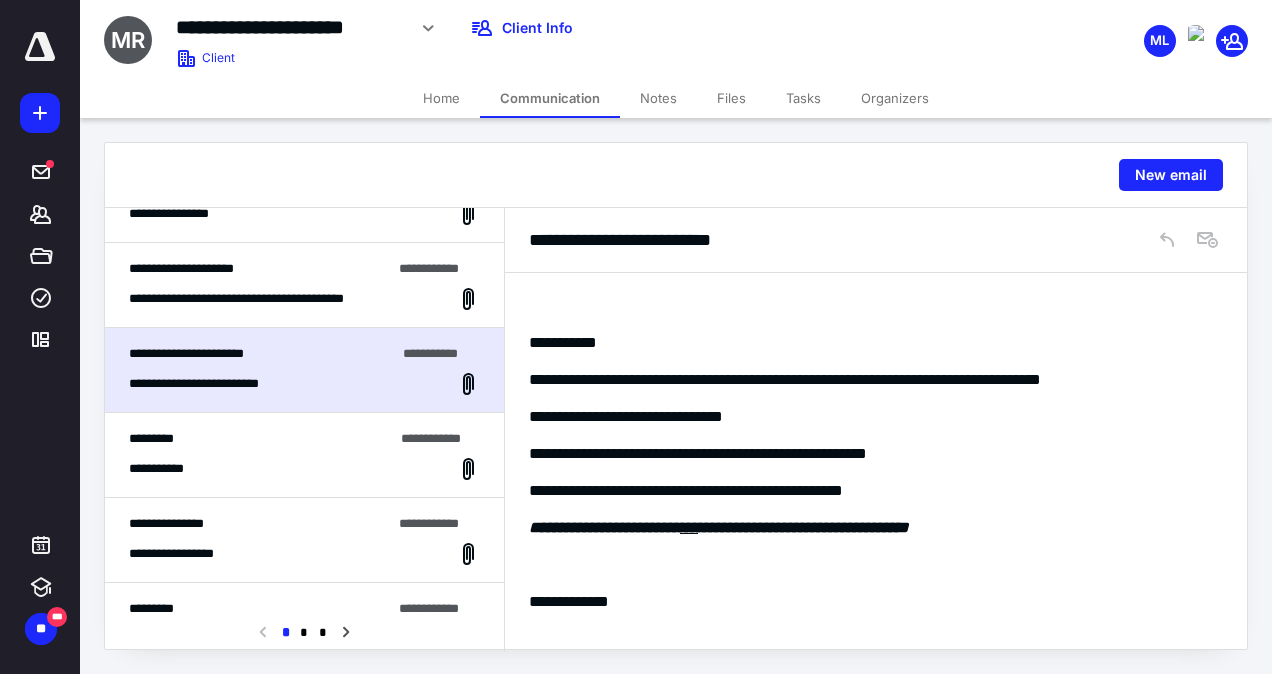 click on "**********" at bounding box center (304, 455) 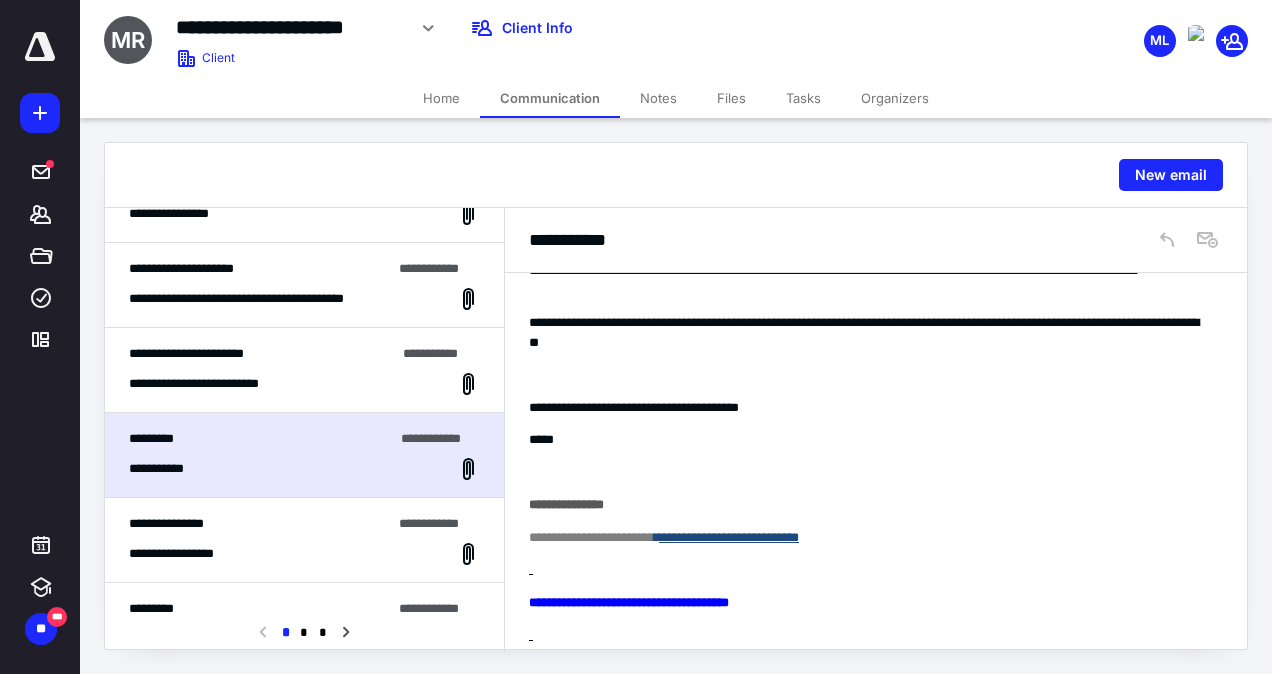 scroll, scrollTop: 304, scrollLeft: 0, axis: vertical 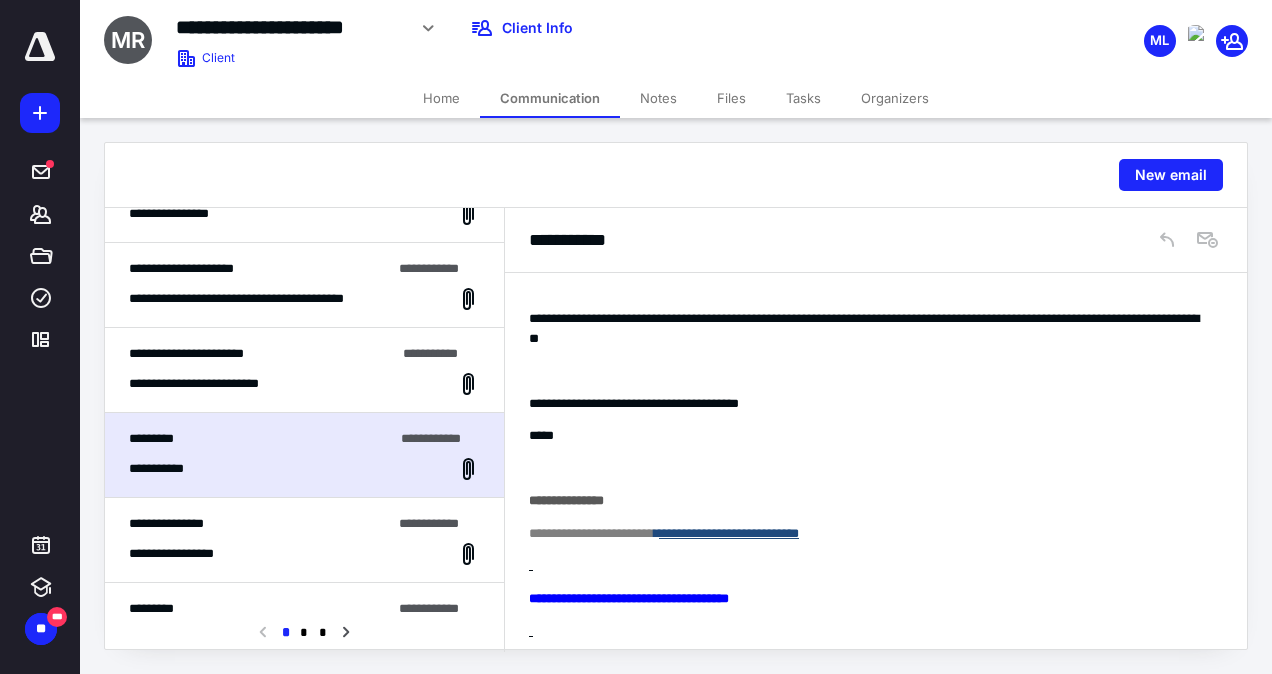 click on "**********" at bounding box center (260, 524) 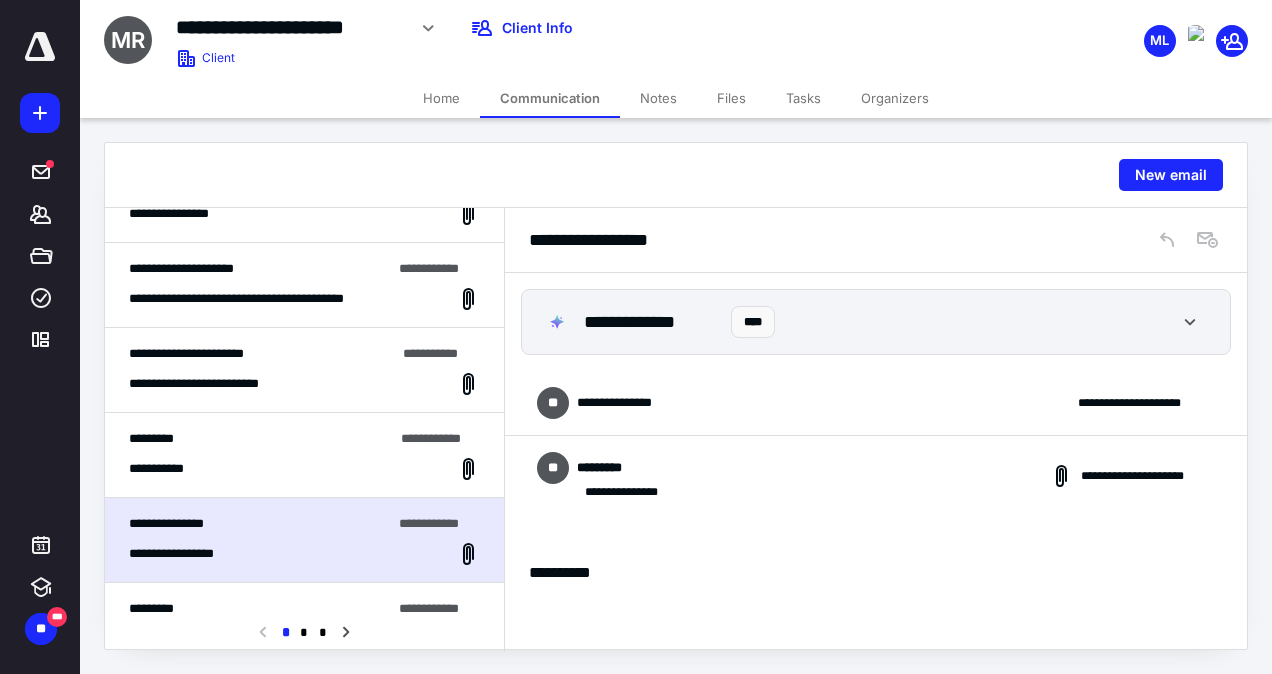 scroll, scrollTop: 1319, scrollLeft: 0, axis: vertical 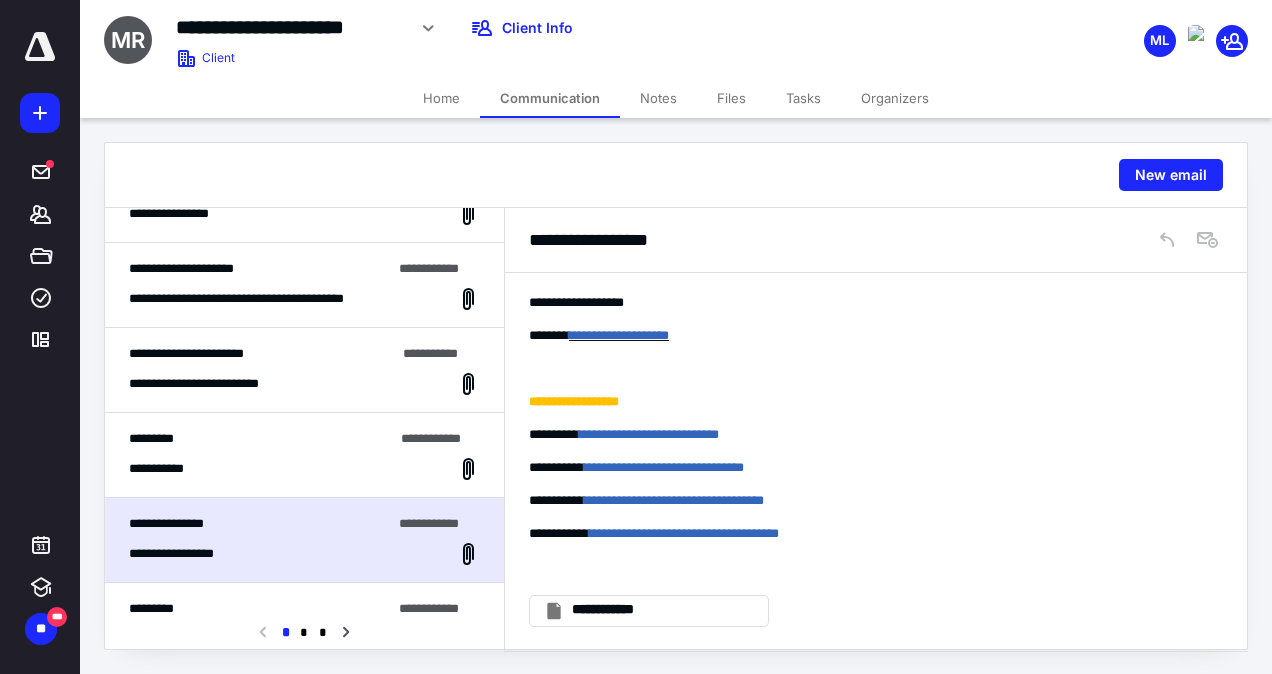 click on "**********" at bounding box center [304, 285] 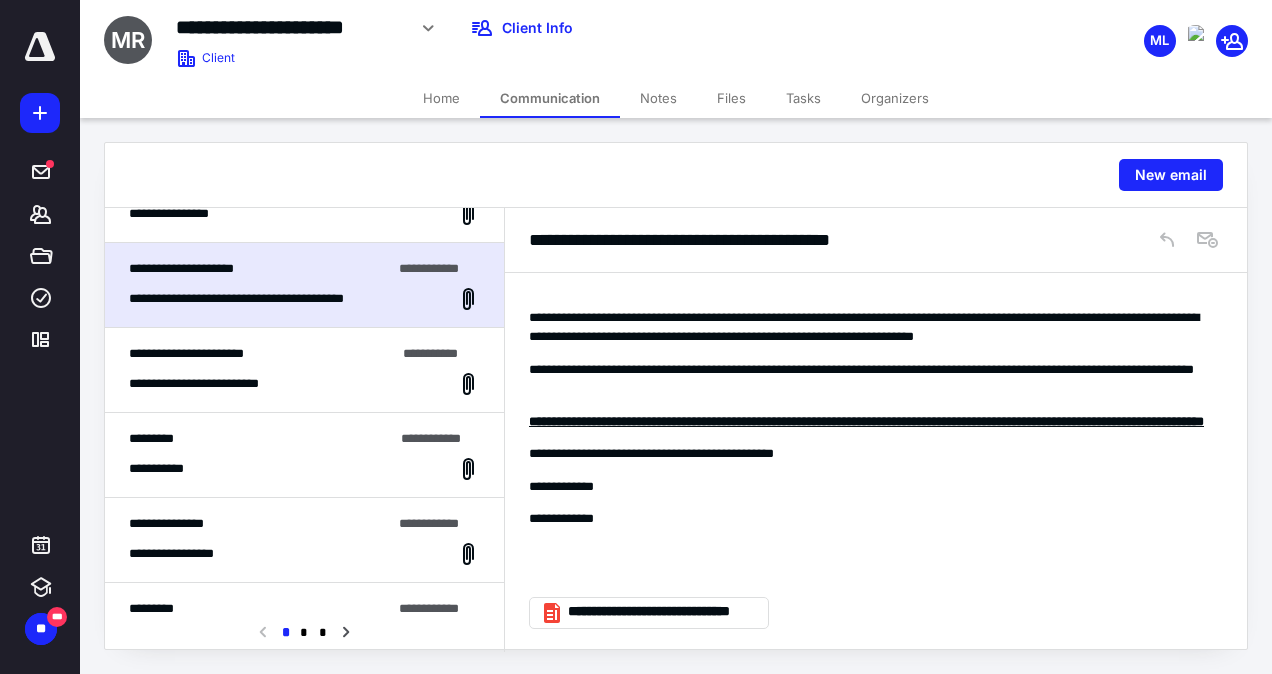 click on "**********" at bounding box center (262, 354) 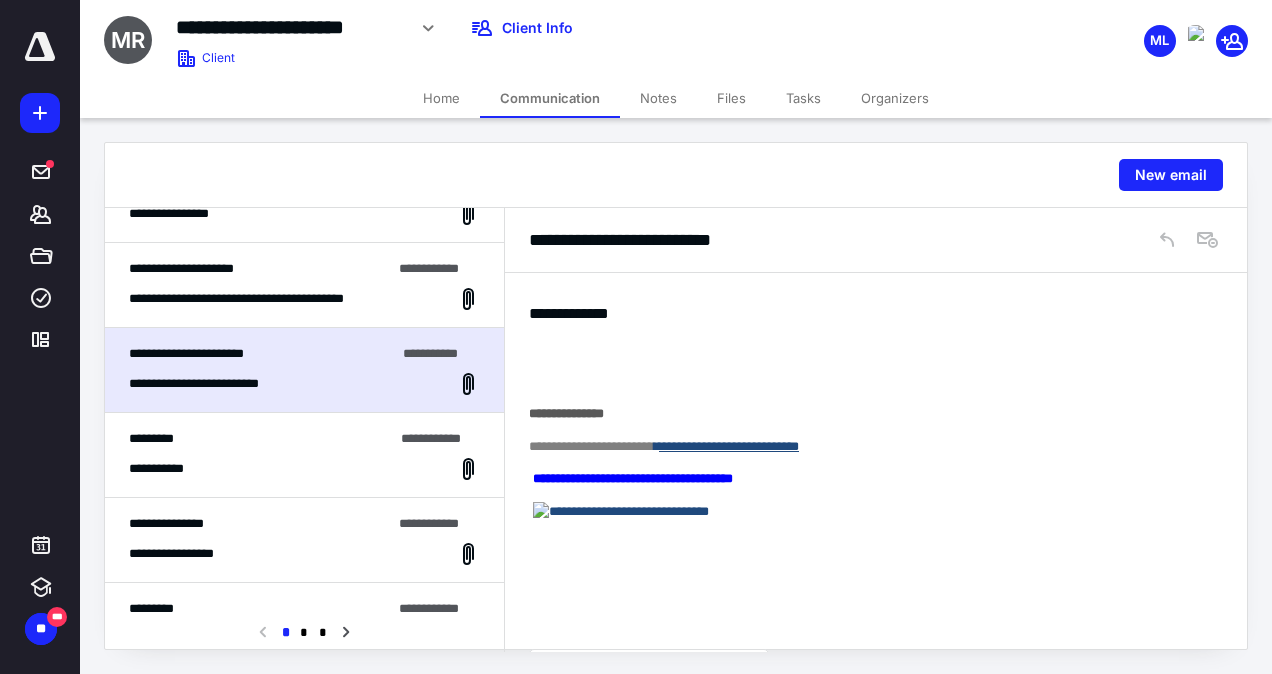 scroll, scrollTop: 519, scrollLeft: 0, axis: vertical 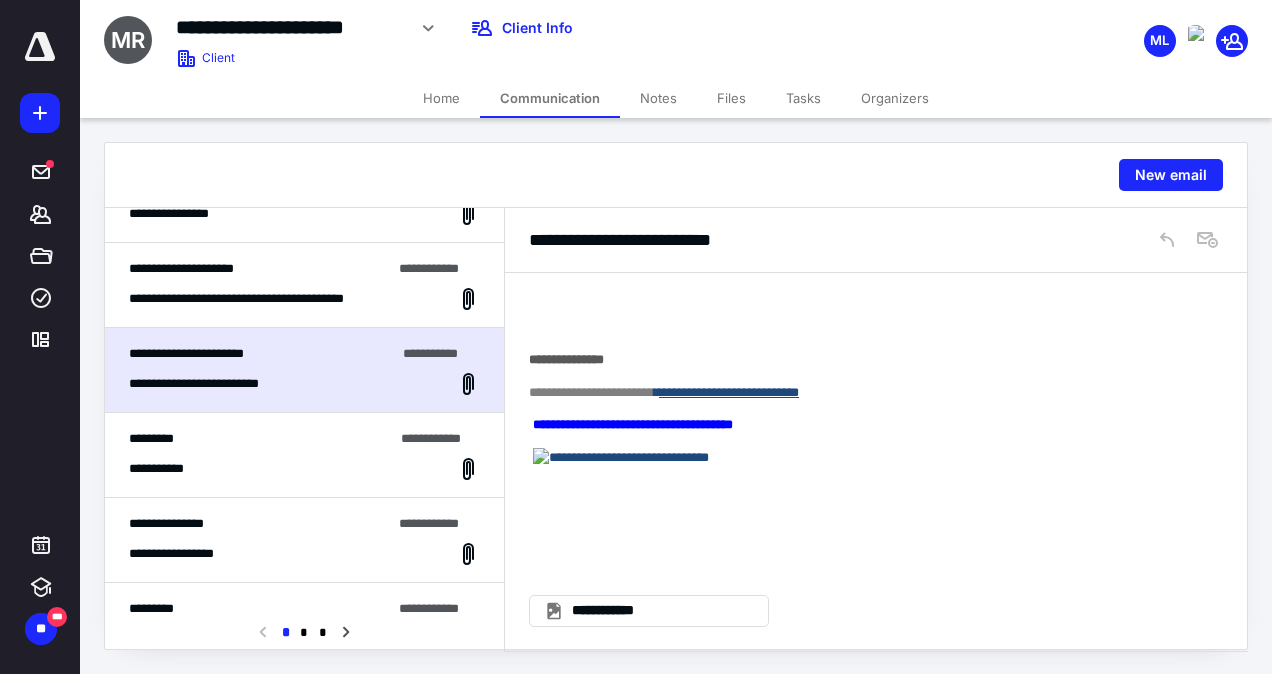 click on "**********" at bounding box center (304, 540) 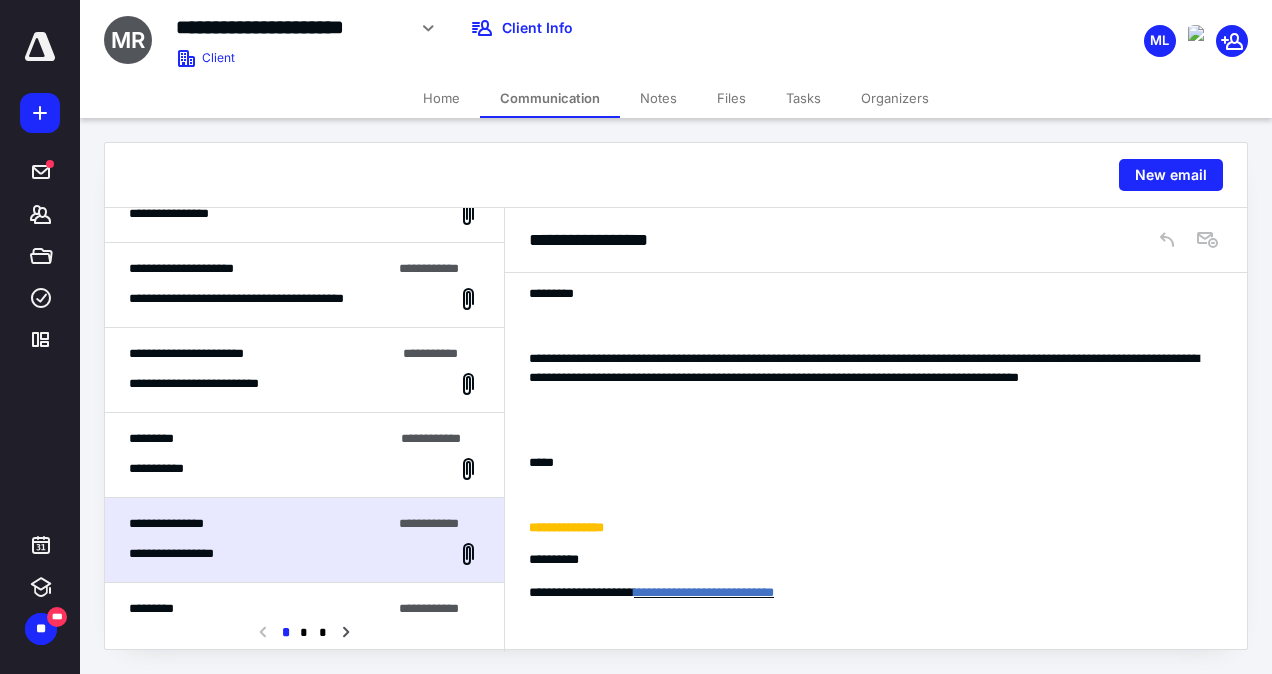 scroll, scrollTop: 822, scrollLeft: 0, axis: vertical 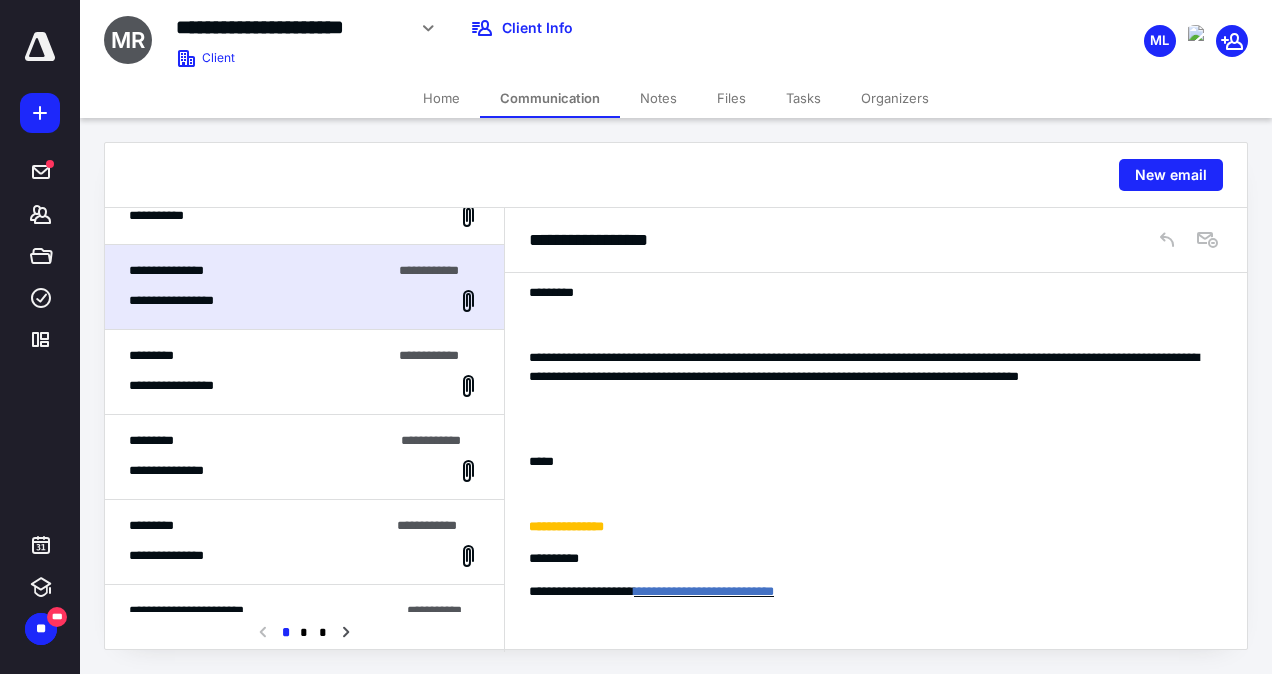 click on "**********" at bounding box center (676, 396) 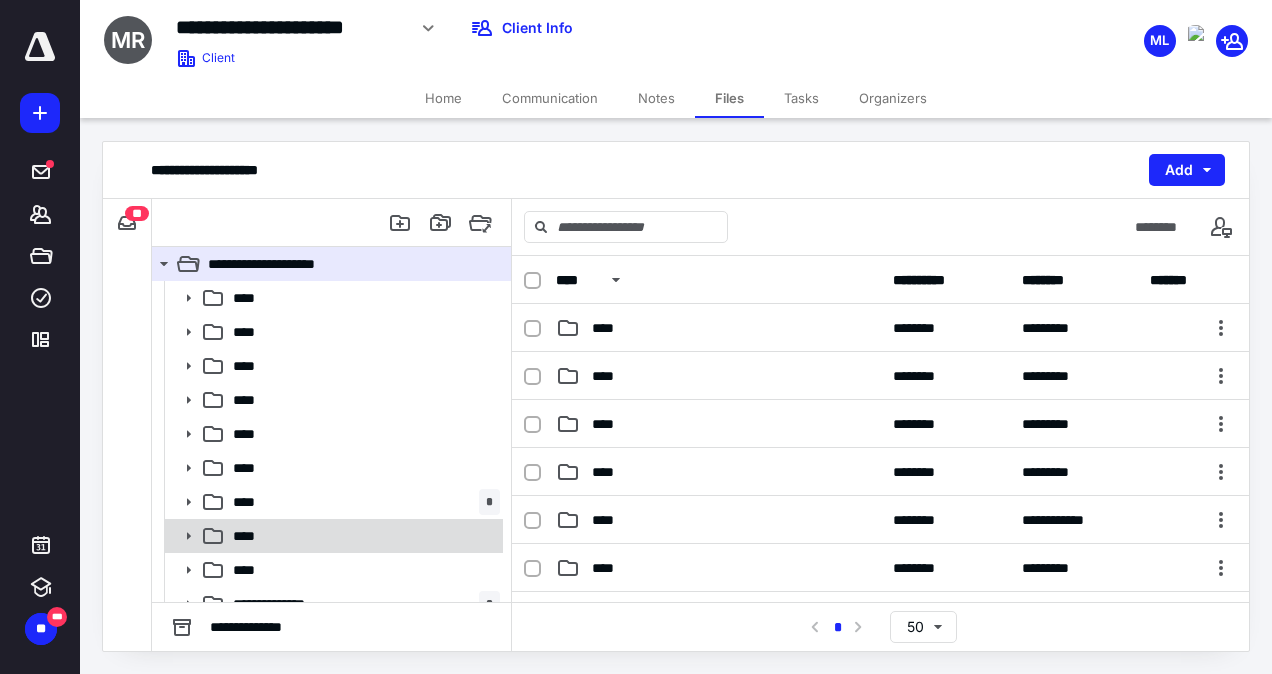 scroll, scrollTop: 17, scrollLeft: 0, axis: vertical 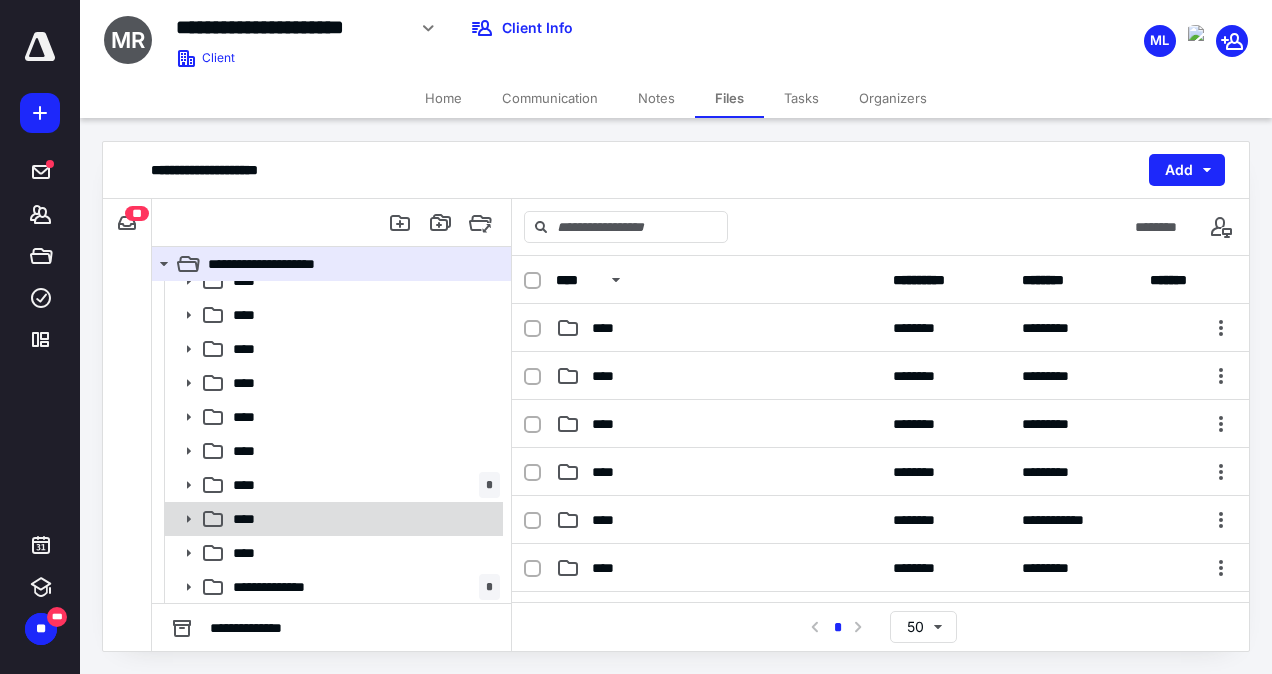 click on "****" at bounding box center (362, 519) 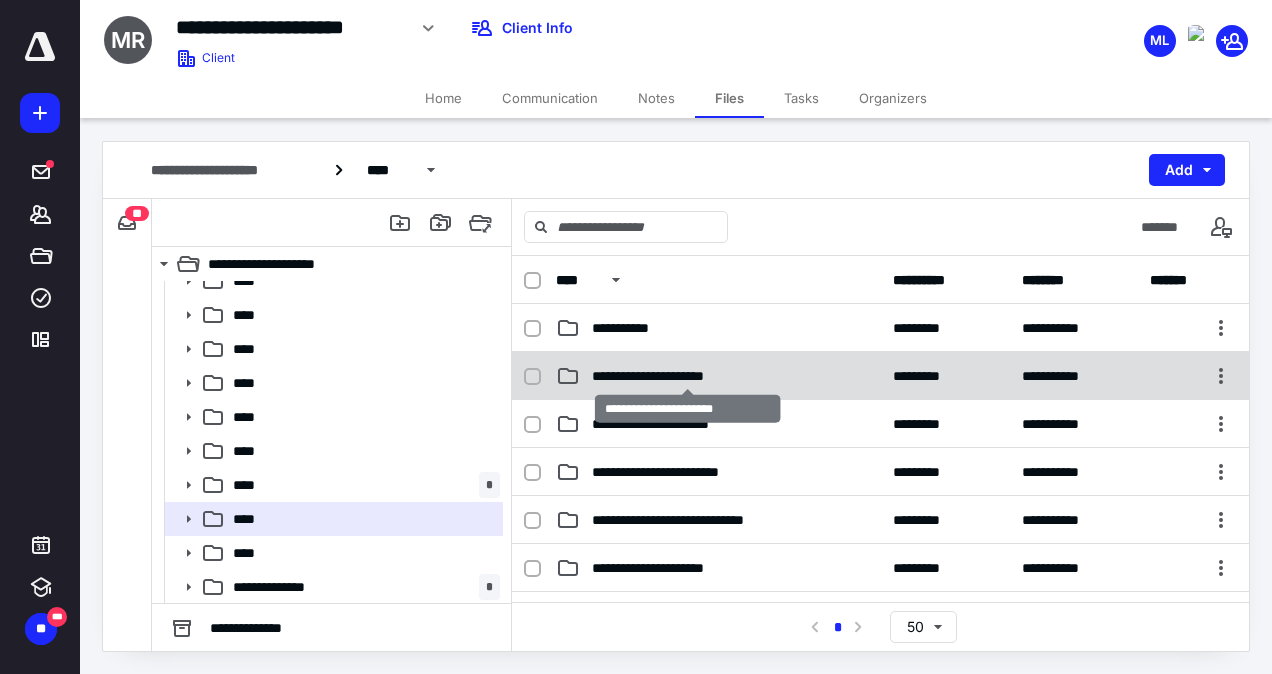 click on "**********" at bounding box center [688, 376] 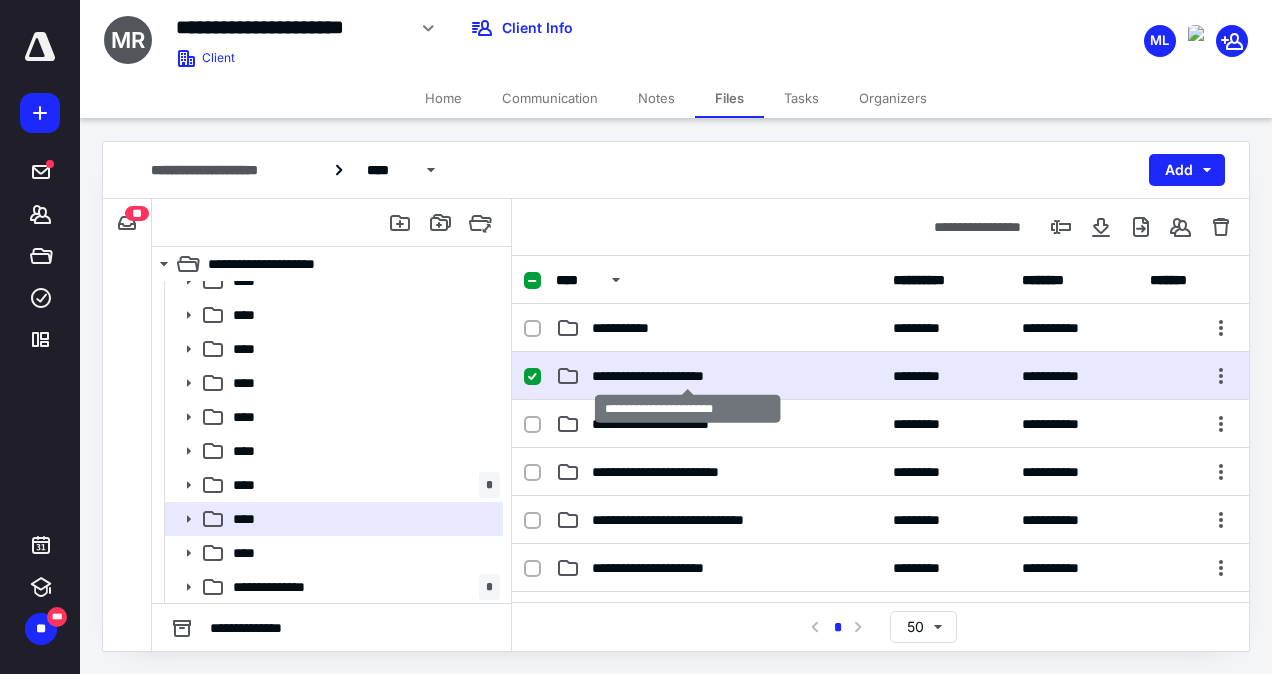 click on "**********" at bounding box center [688, 376] 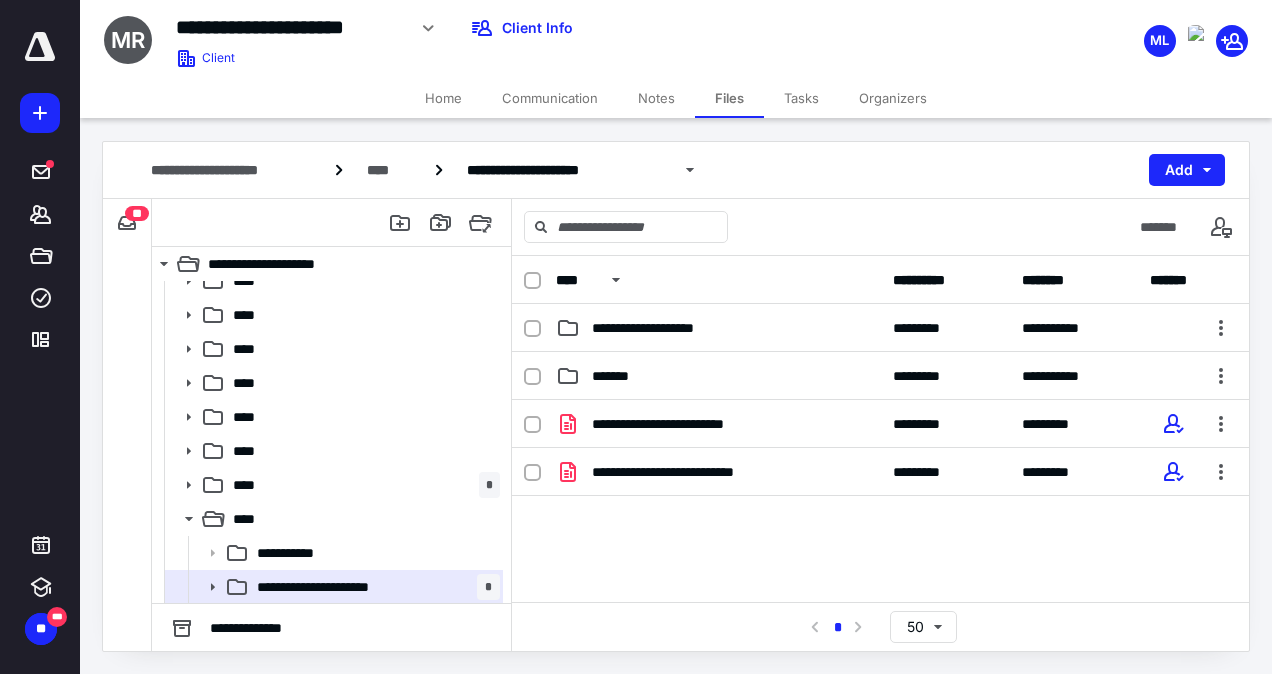 click on "*******" at bounding box center [718, 376] 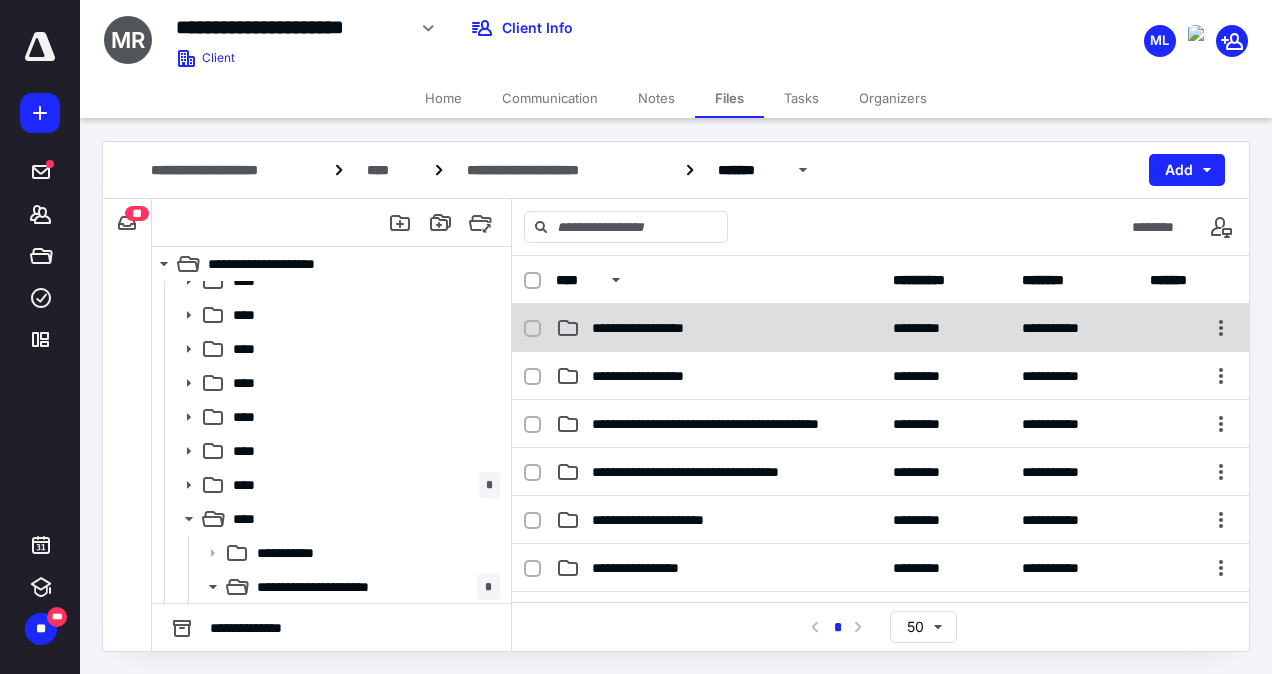 click on "**********" at bounding box center [880, 328] 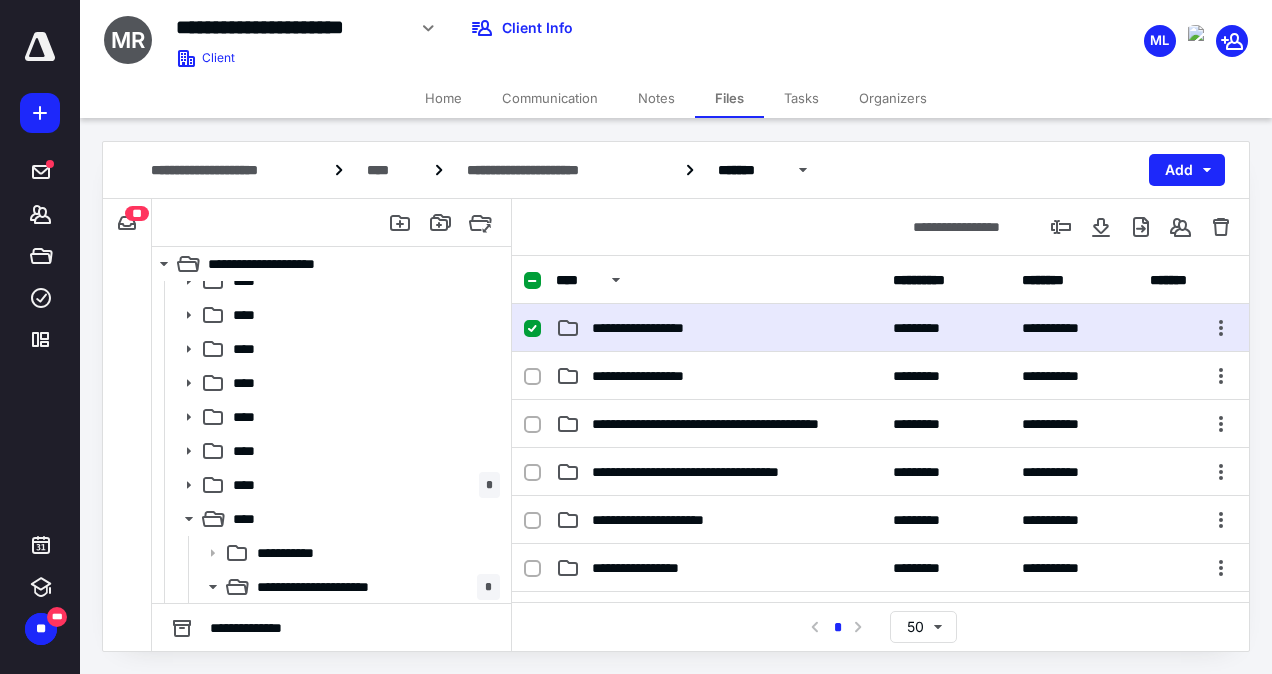 click on "**********" at bounding box center (880, 328) 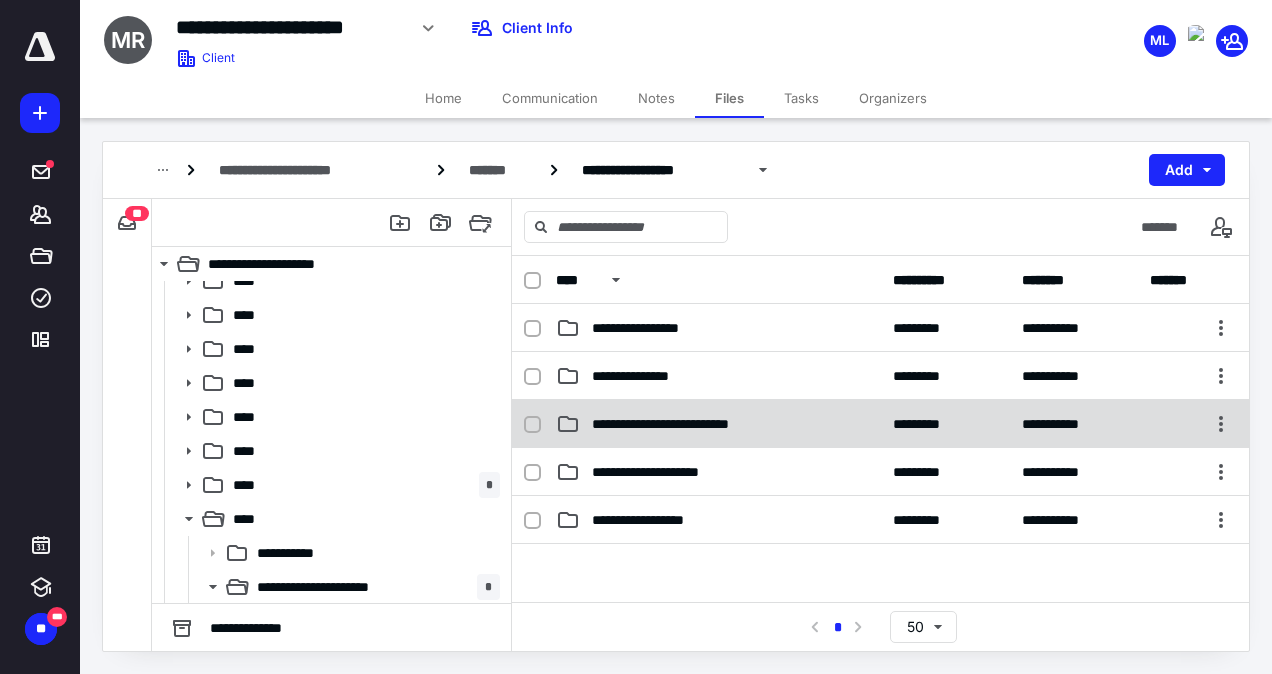click on "**********" at bounding box center [680, 424] 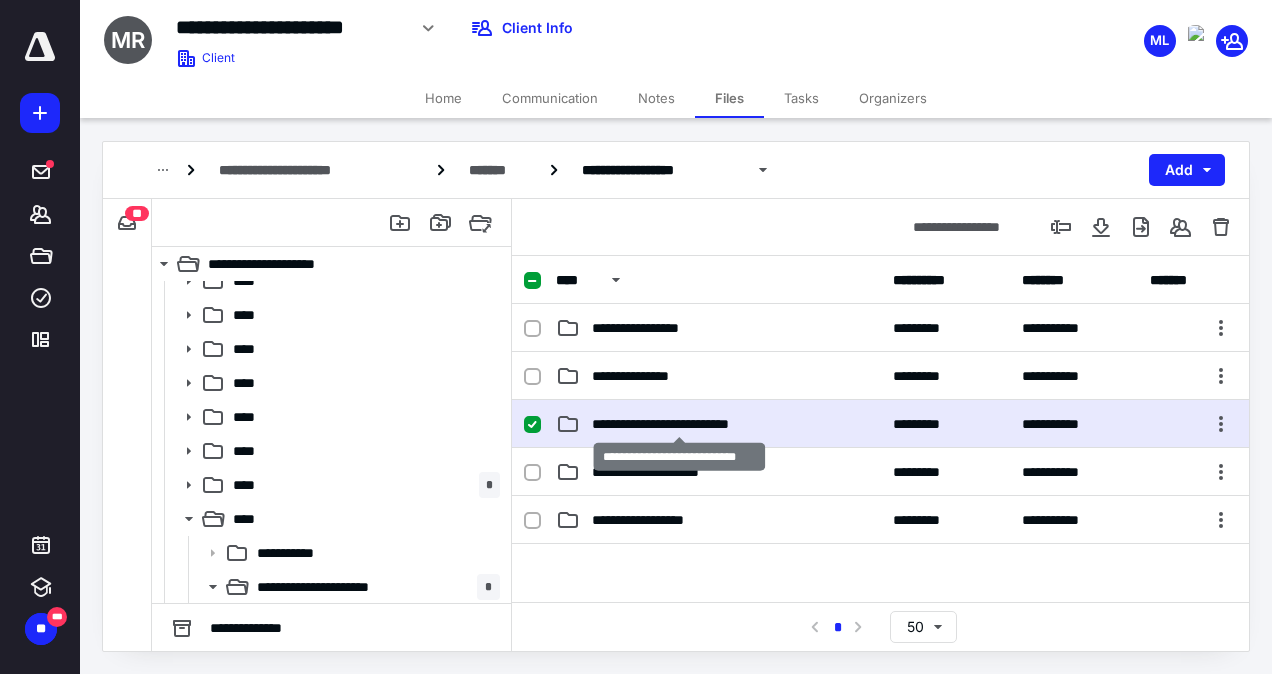 click on "**********" at bounding box center (680, 424) 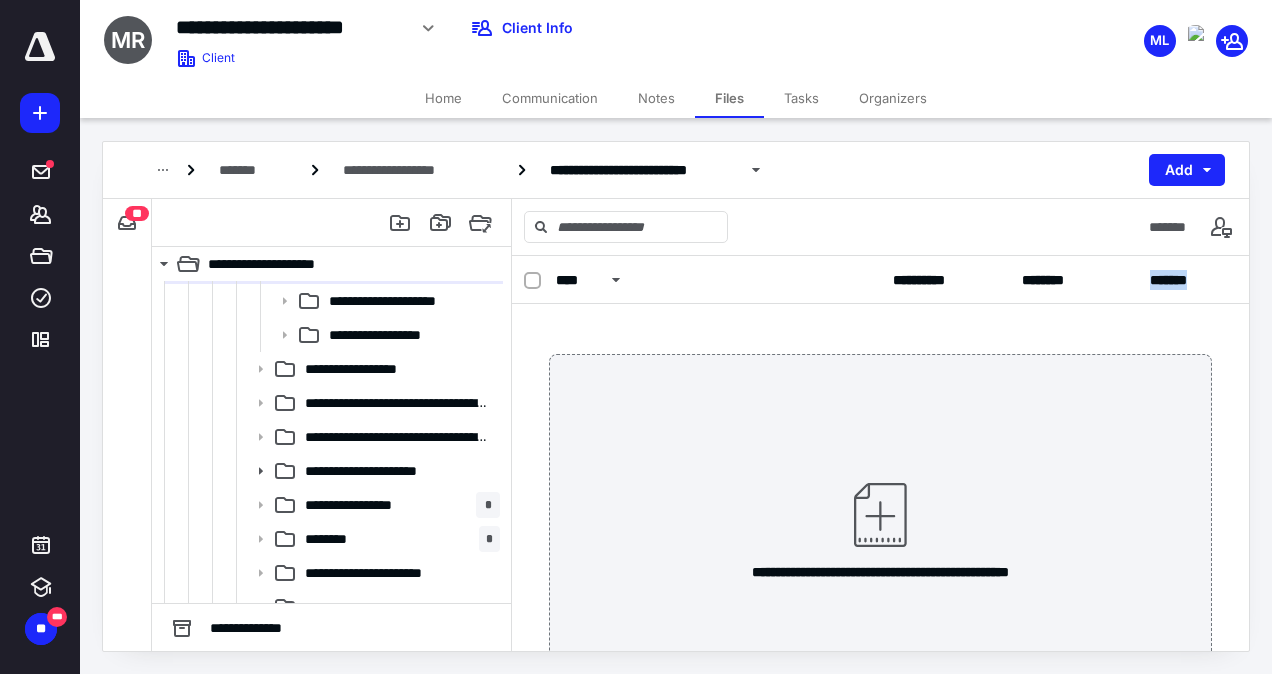 scroll, scrollTop: 545, scrollLeft: 0, axis: vertical 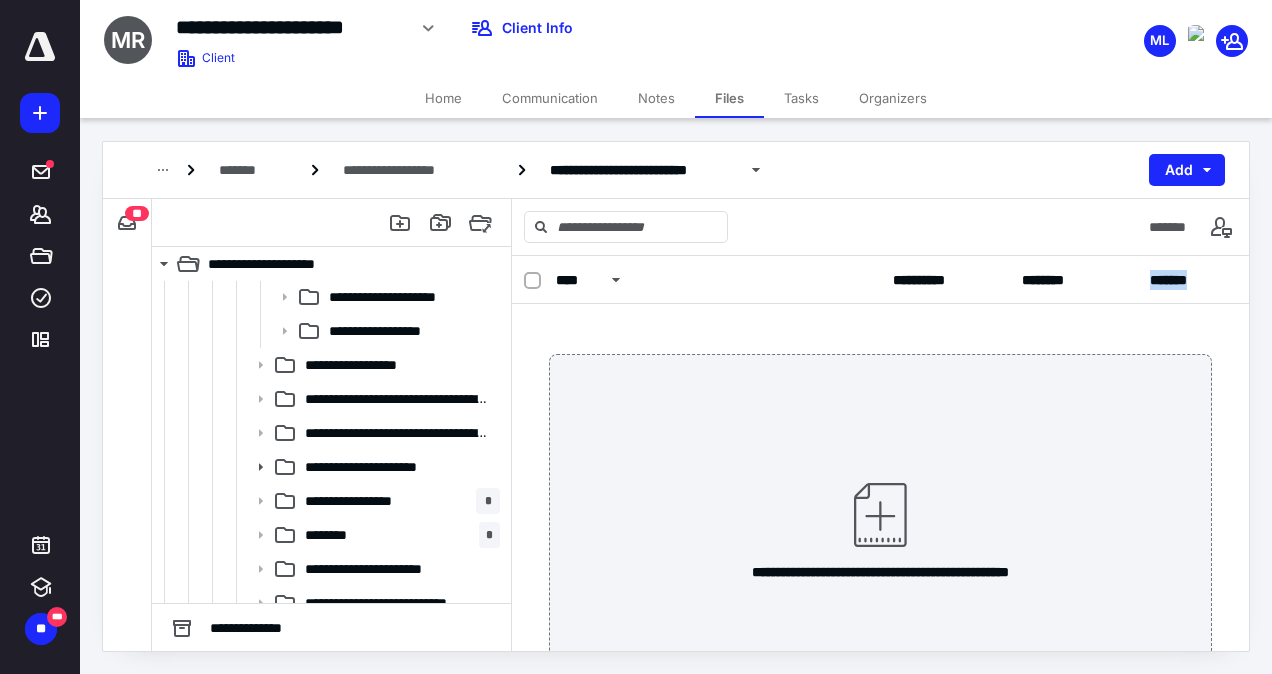 click on "**********" at bounding box center (370, 501) 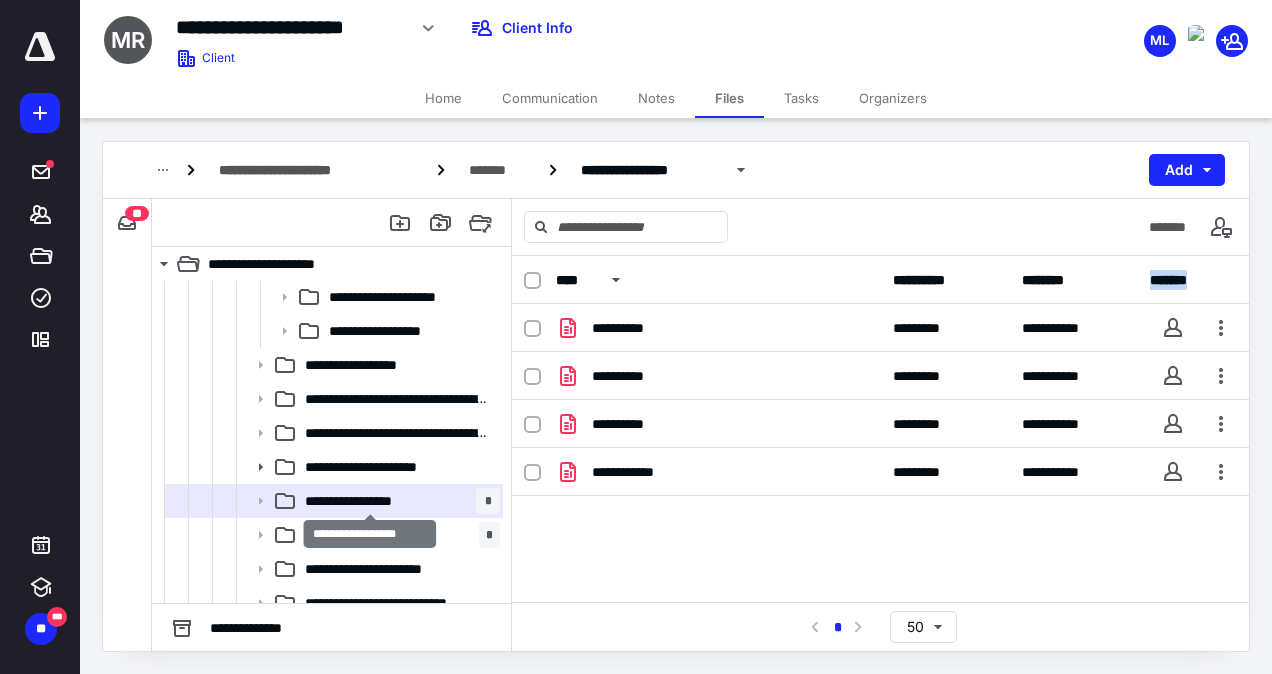 click on "**********" at bounding box center [370, 501] 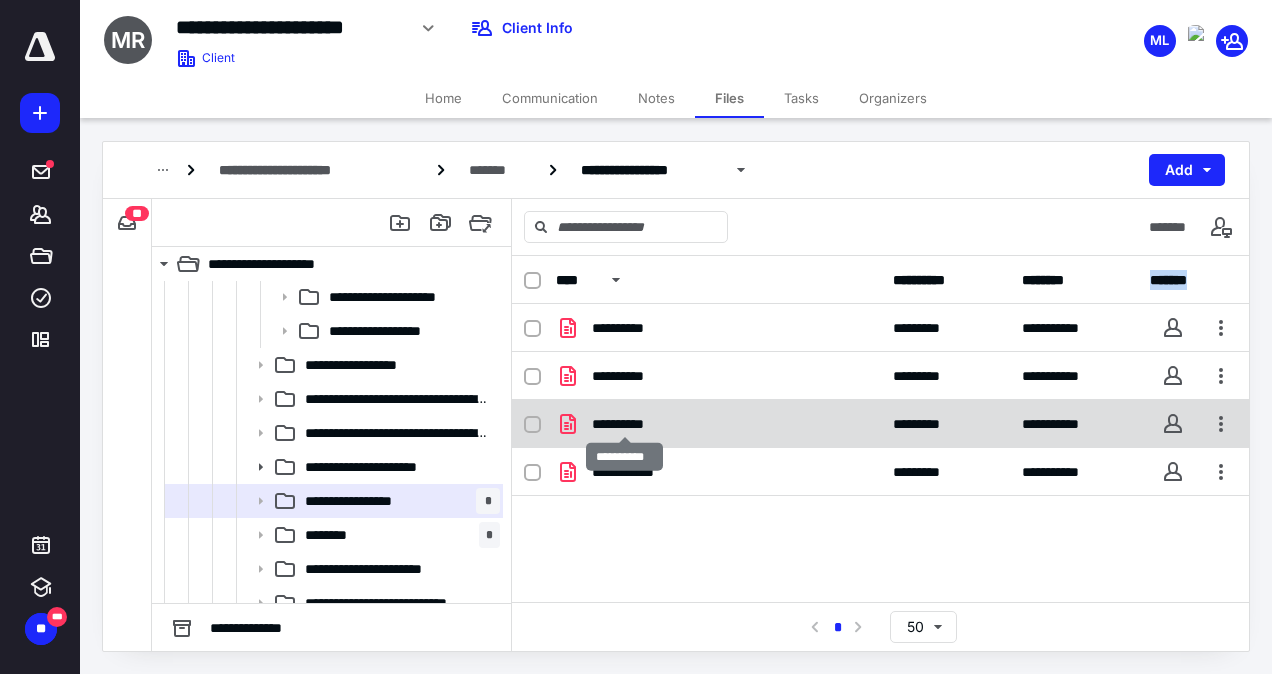 checkbox on "true" 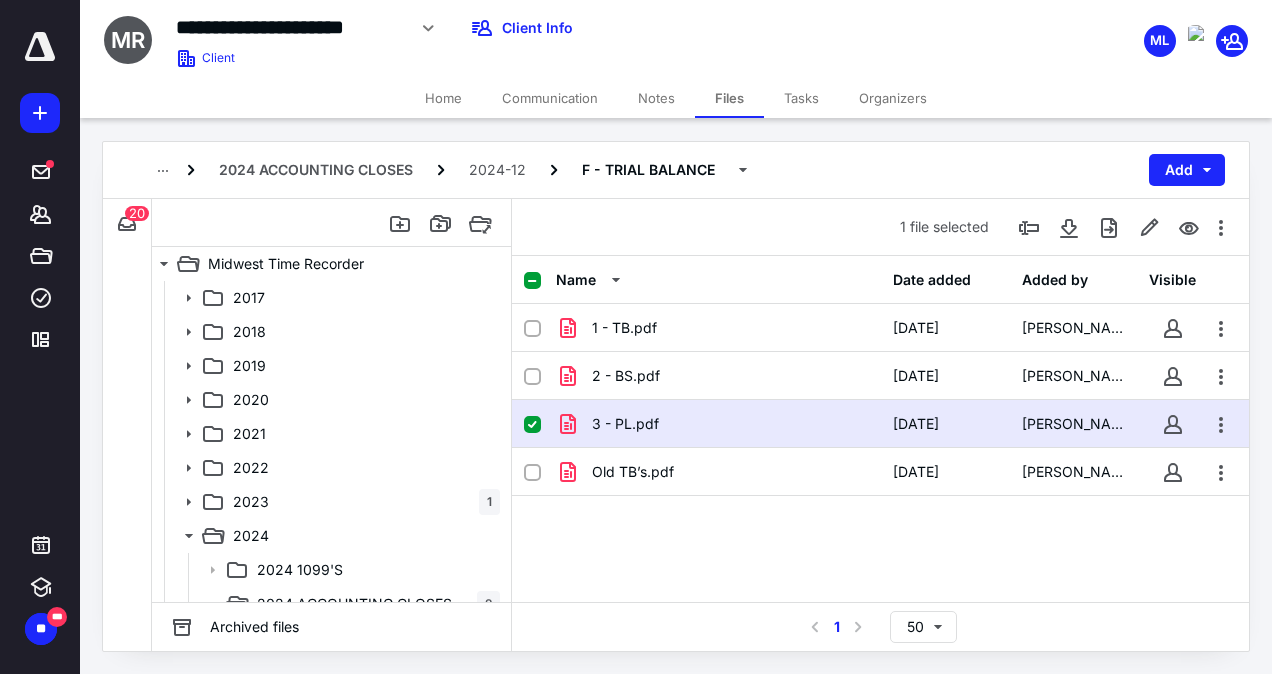 click on "Message" at bounding box center (636, 407) 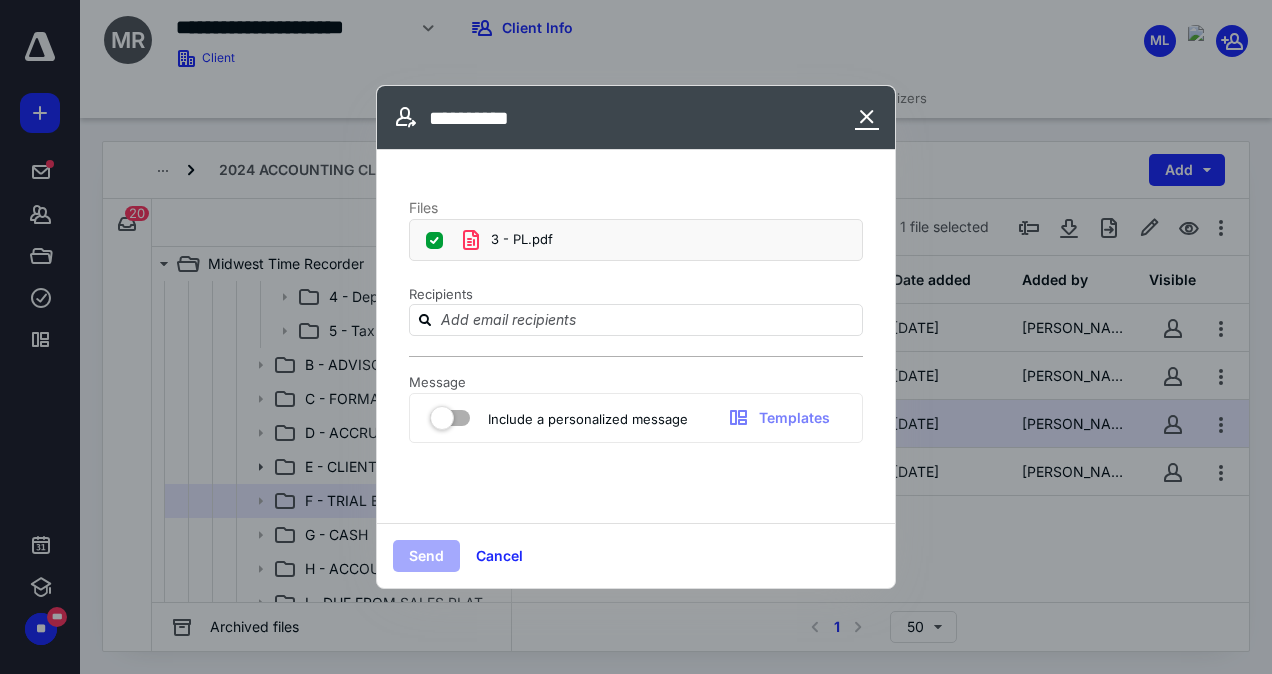 click at bounding box center [867, 118] 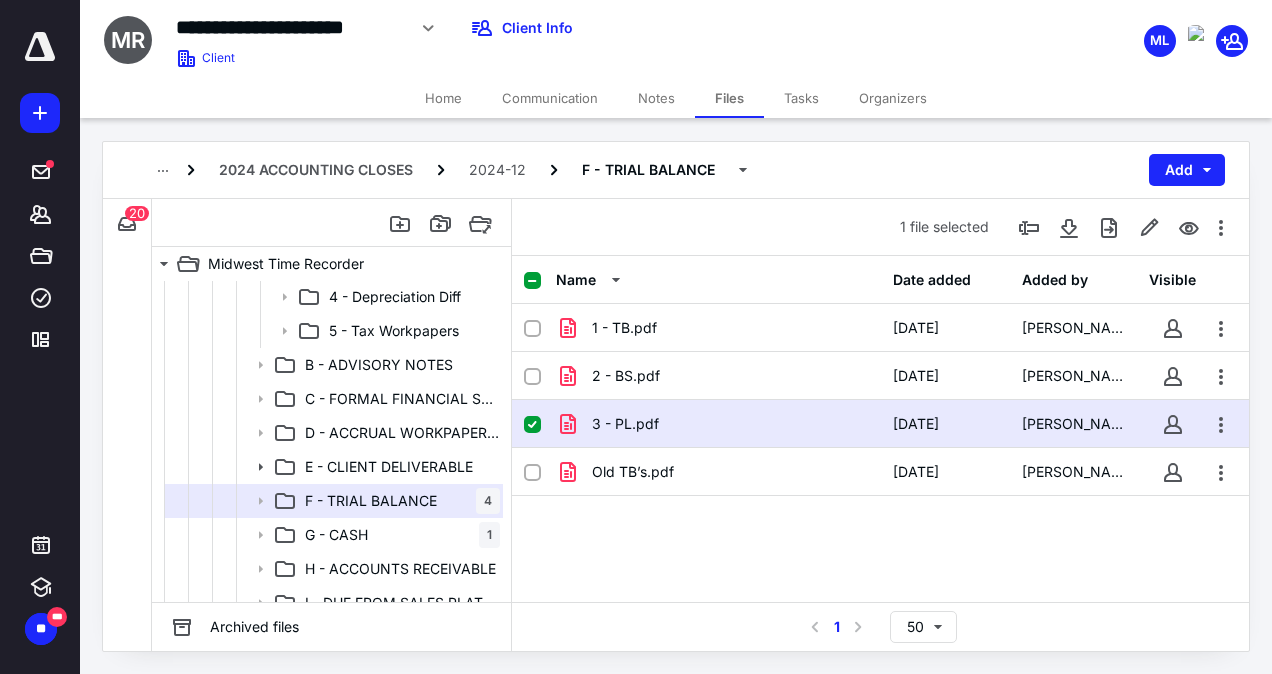 click on "3 - PL.pdf [DATE] [PERSON_NAME]" at bounding box center [880, 424] 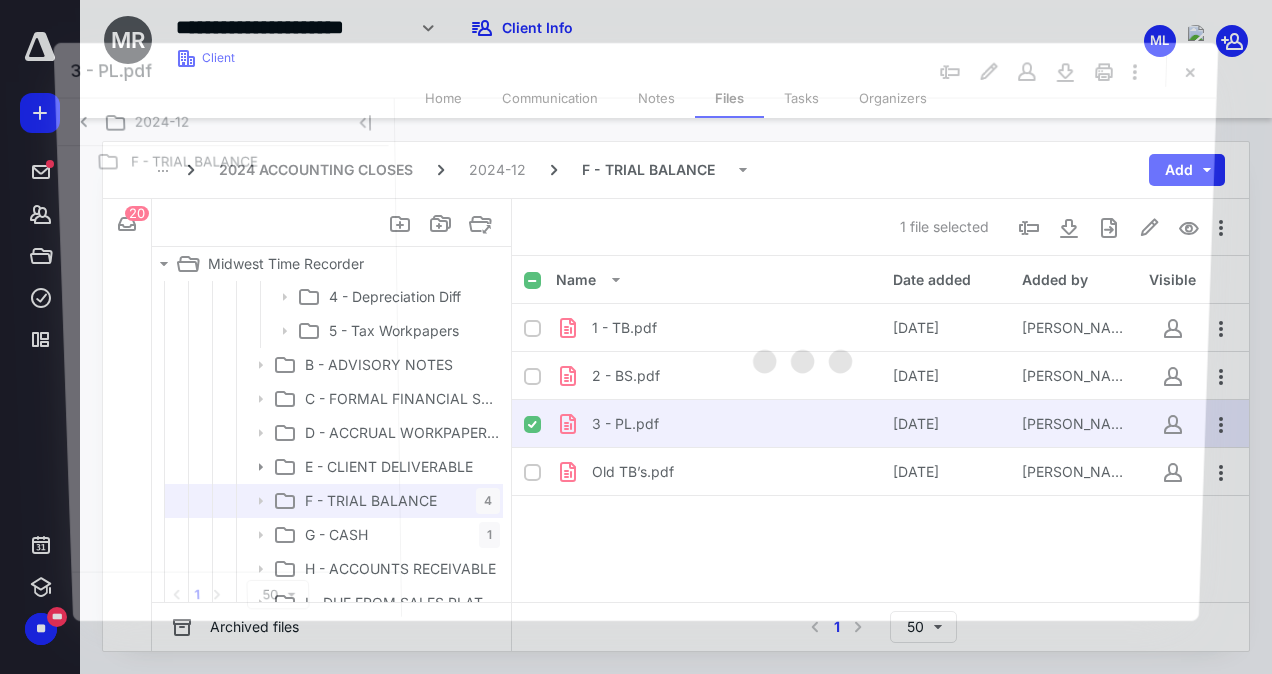 click at bounding box center [805, 358] 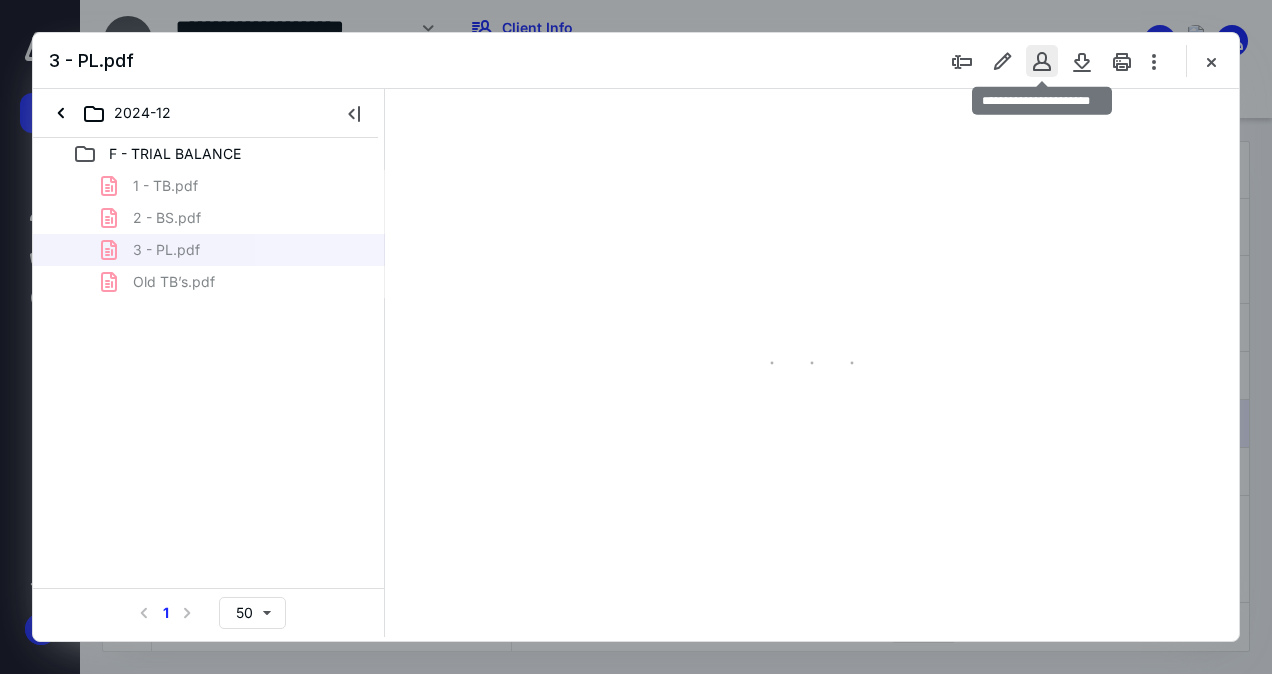 scroll, scrollTop: 0, scrollLeft: 0, axis: both 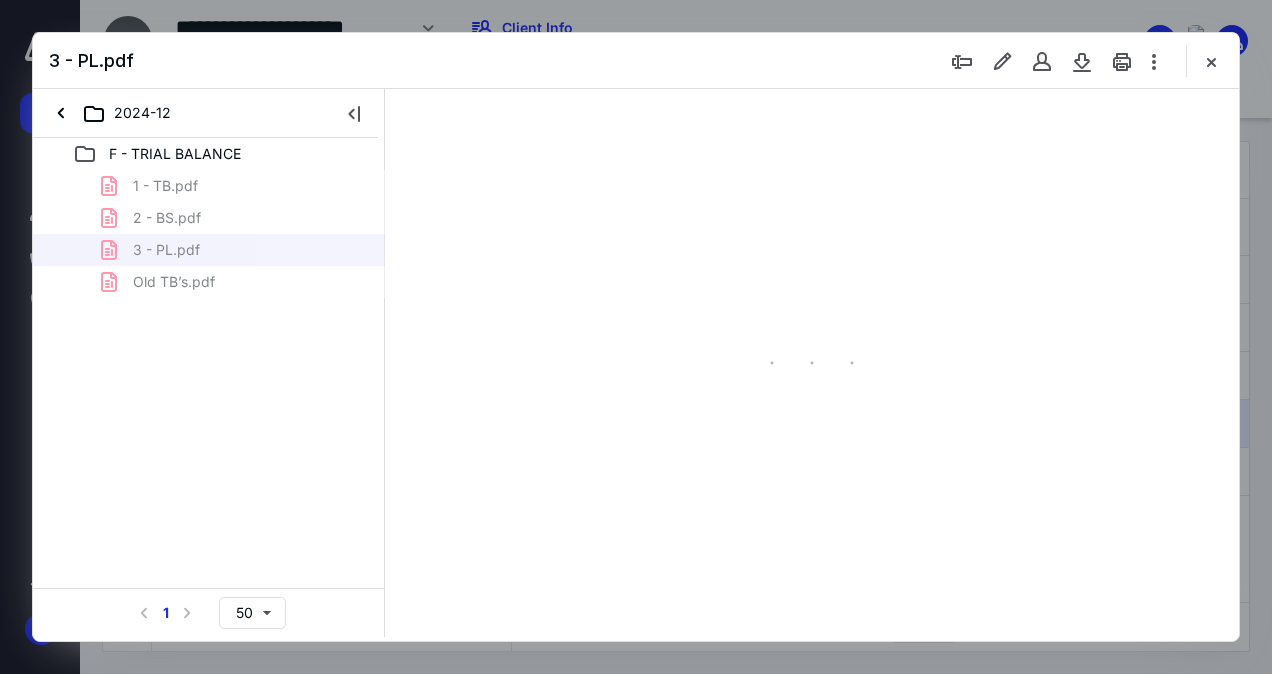 type on "135" 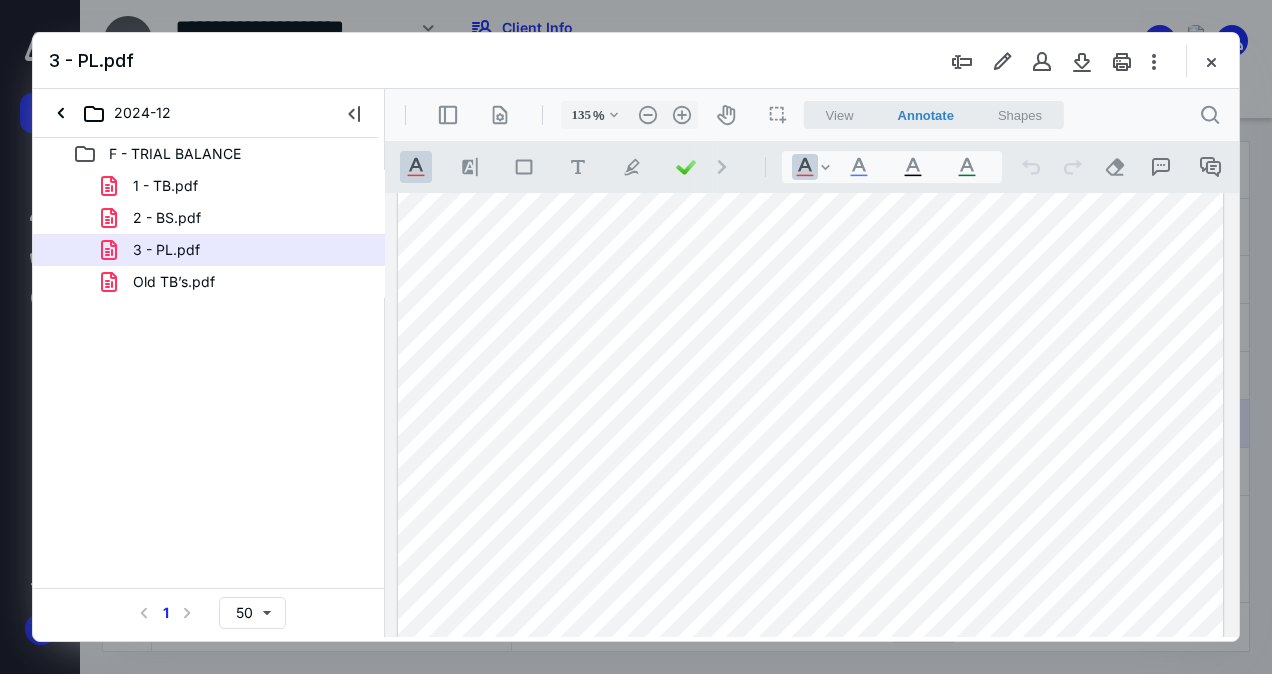 scroll, scrollTop: 0, scrollLeft: 0, axis: both 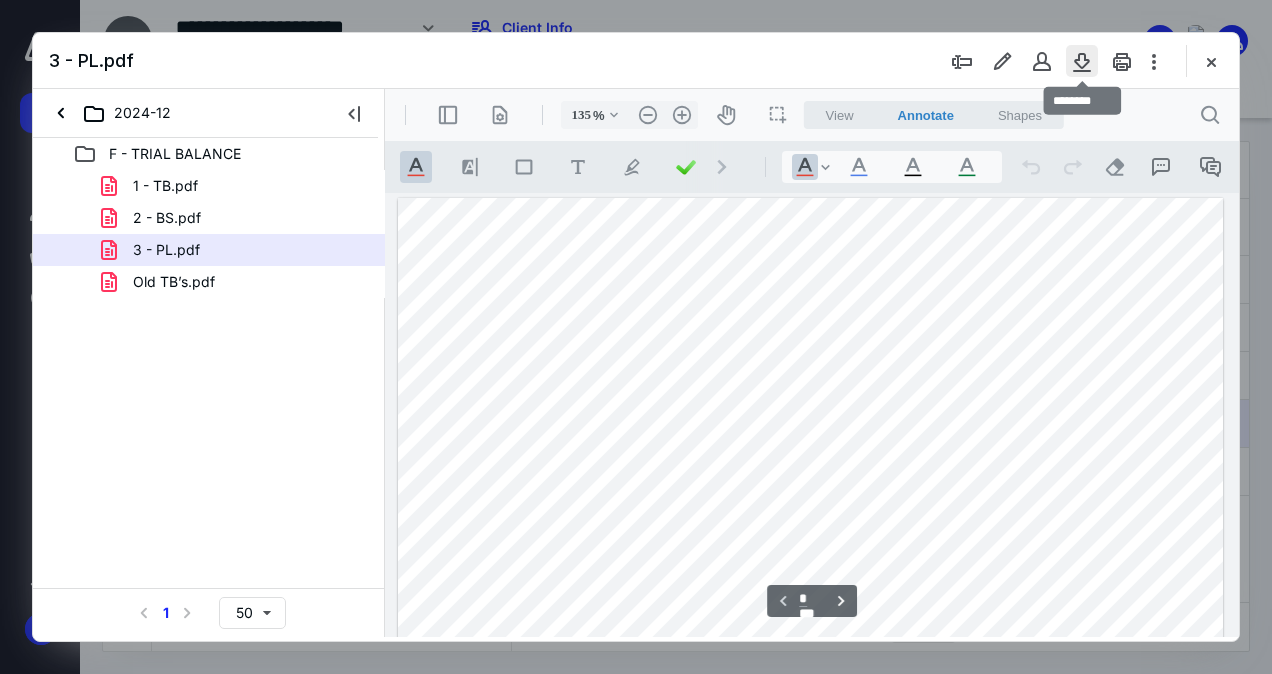 click at bounding box center (1082, 61) 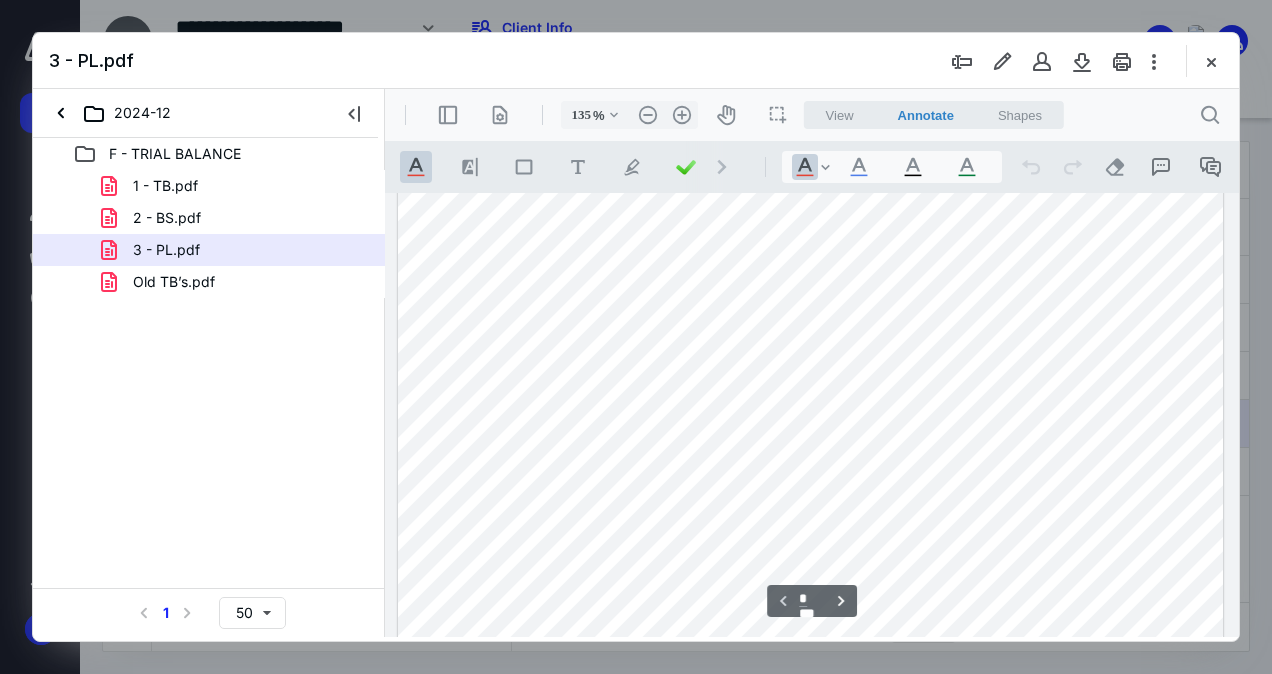scroll, scrollTop: 309, scrollLeft: 0, axis: vertical 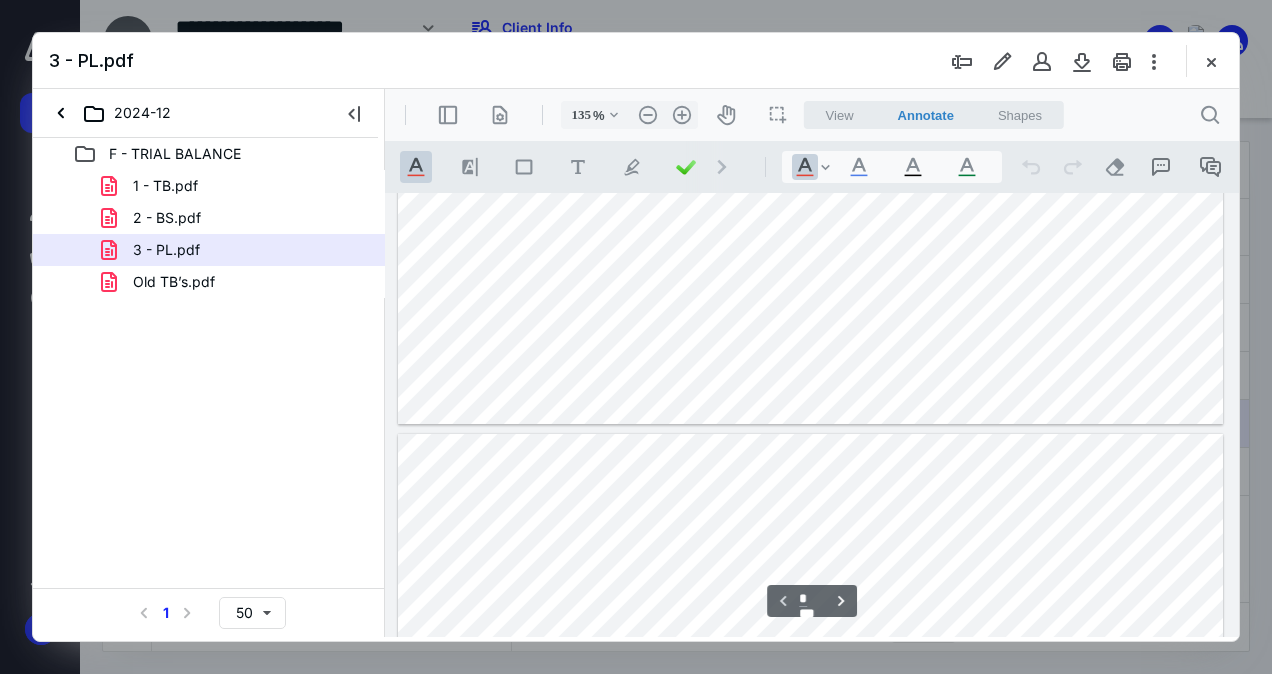 type on "*" 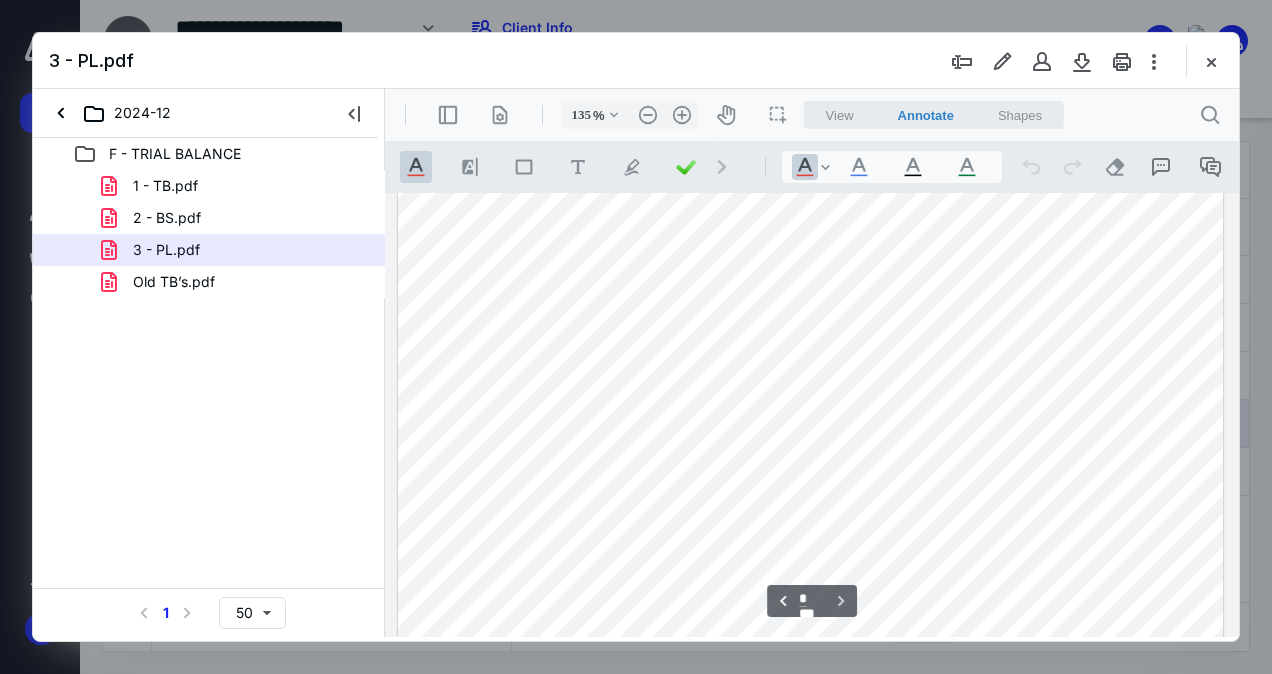 scroll, scrollTop: 1117, scrollLeft: 0, axis: vertical 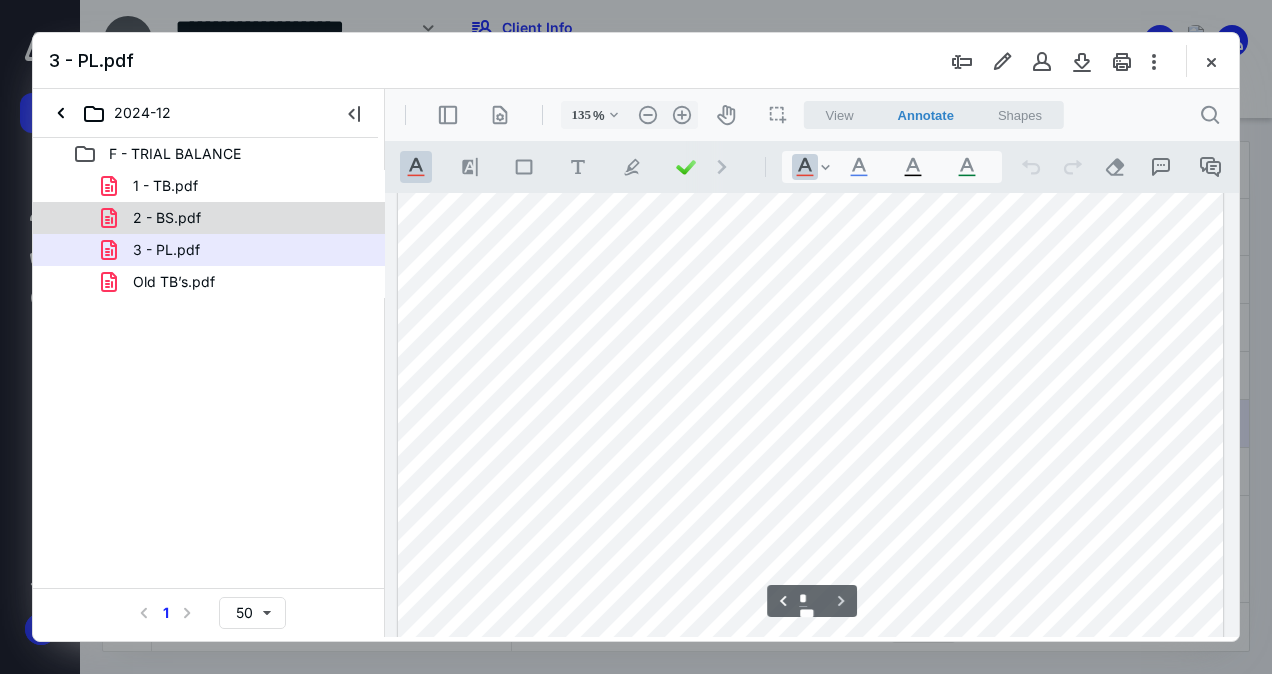 click on "2 - BS.pdf" at bounding box center (167, 218) 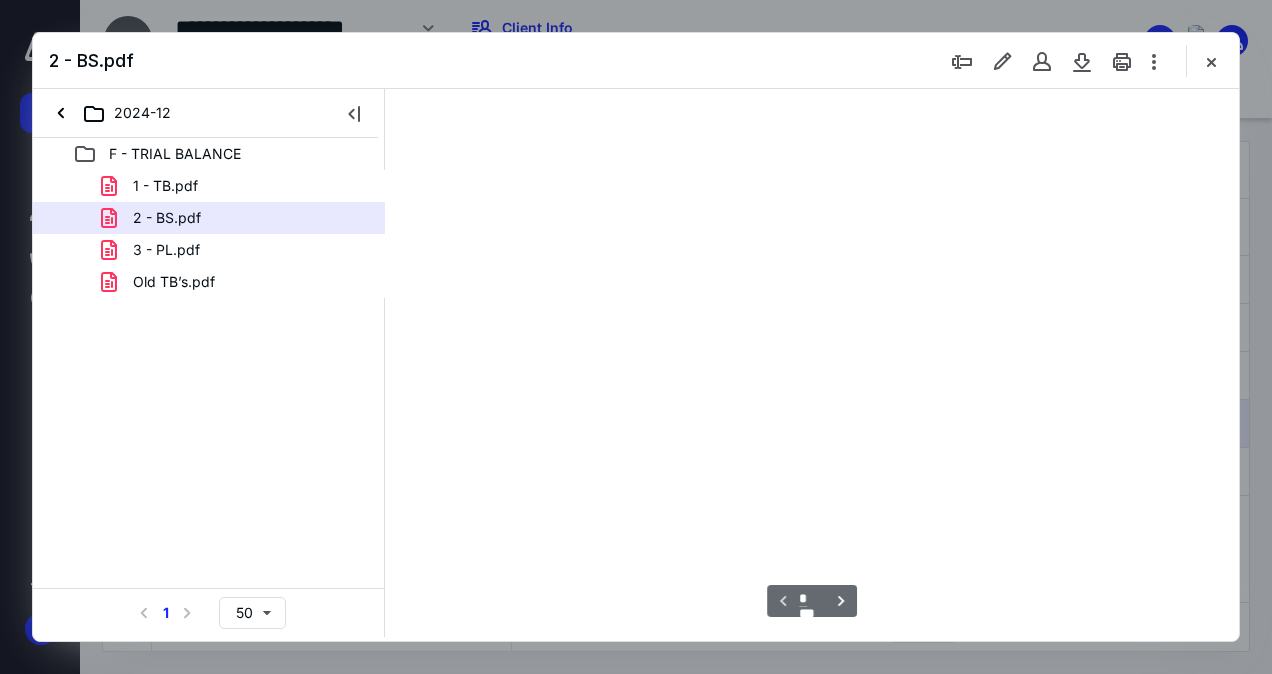type on "135" 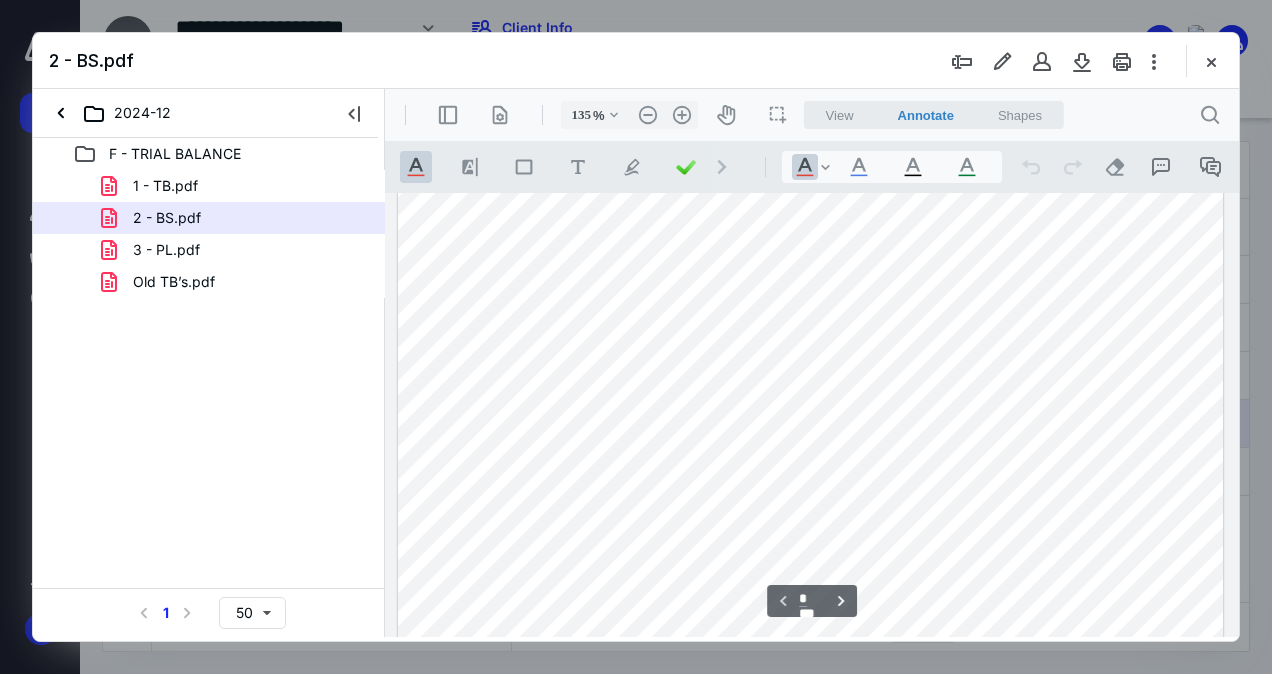 scroll, scrollTop: 165, scrollLeft: 0, axis: vertical 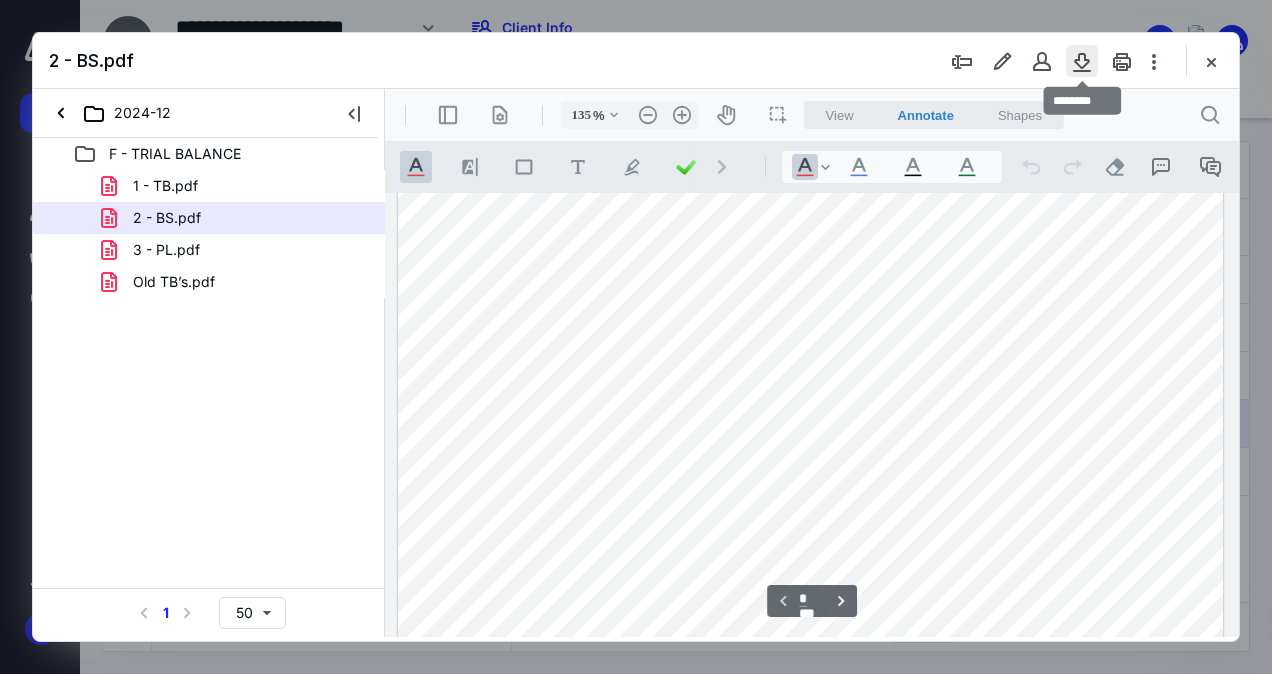click at bounding box center [1082, 61] 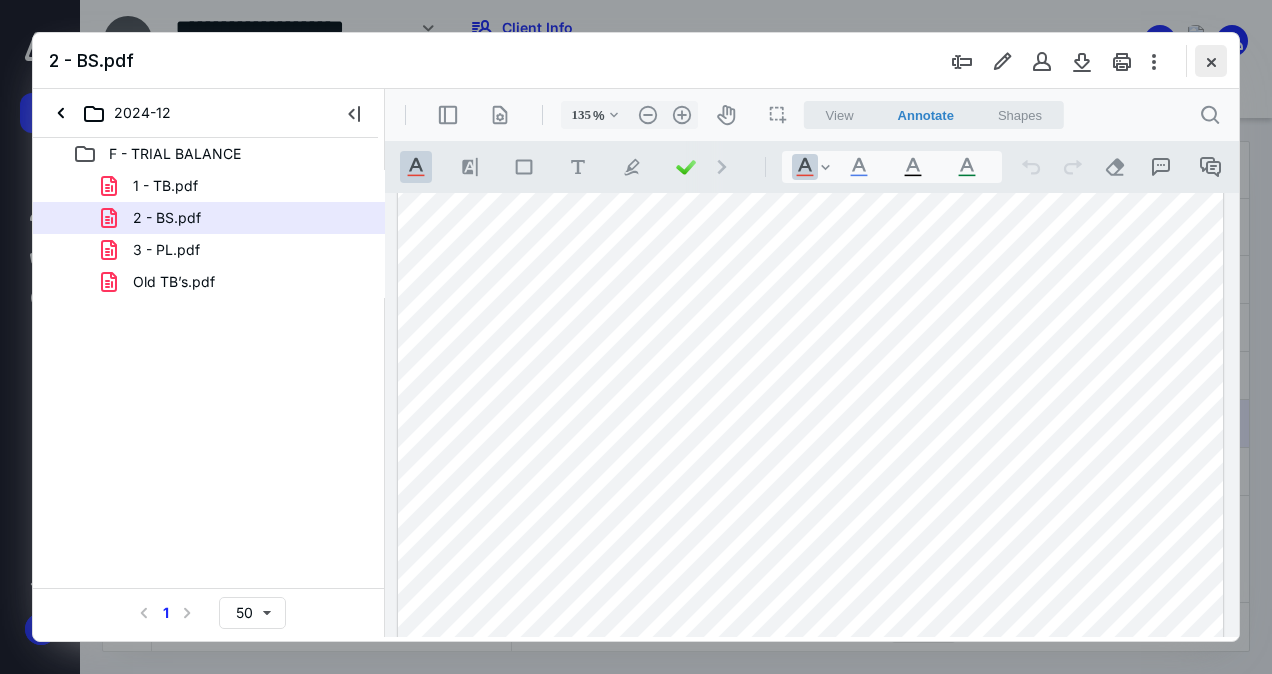 click at bounding box center (1211, 61) 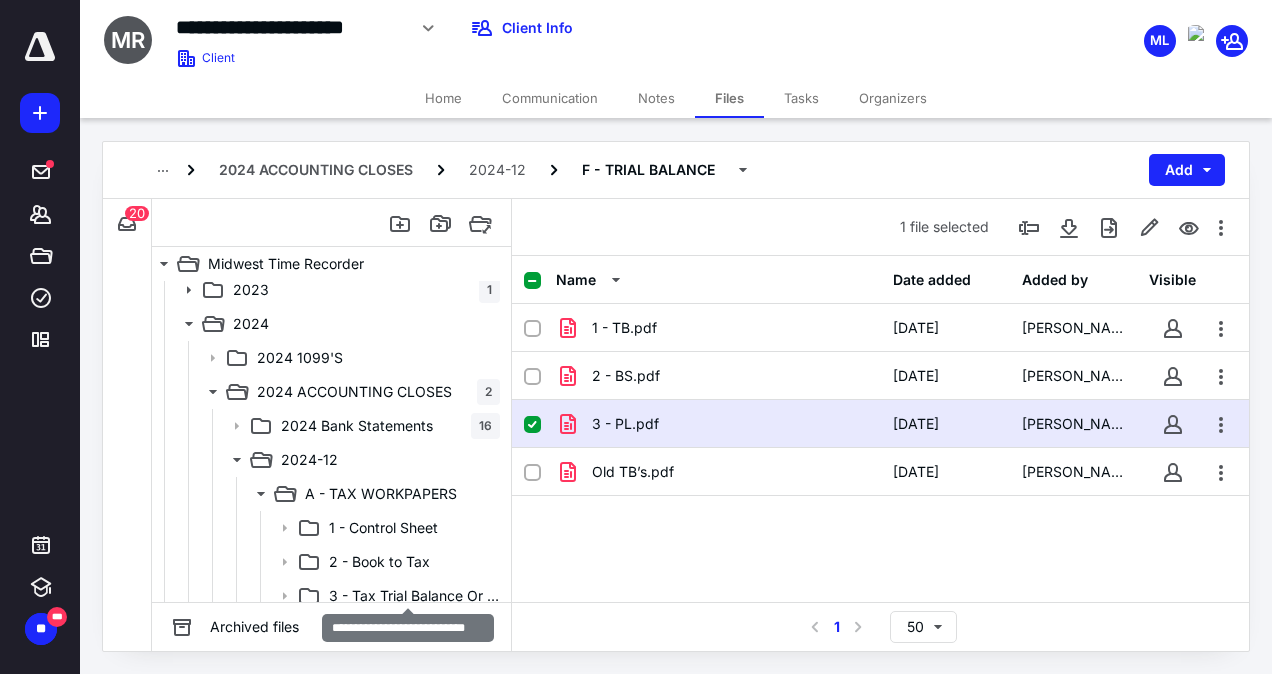 scroll, scrollTop: 213, scrollLeft: 0, axis: vertical 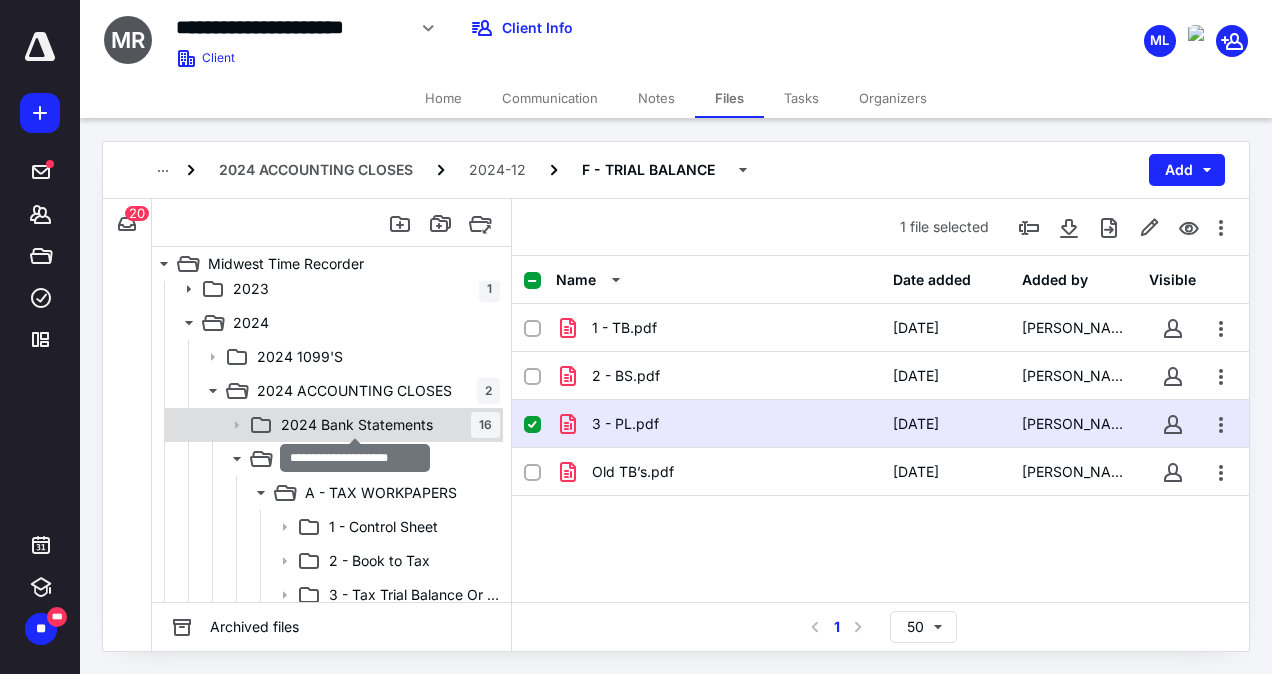 click on "2024 Bank Statements" at bounding box center [357, 425] 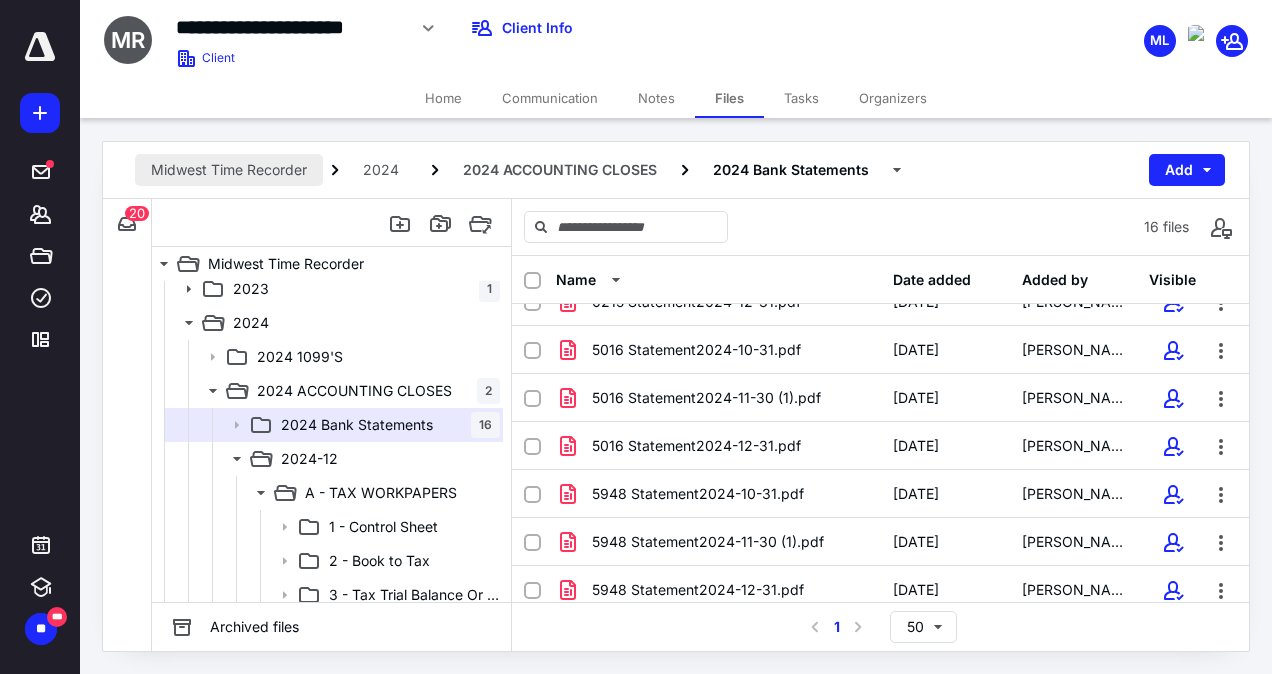 scroll, scrollTop: 121, scrollLeft: 0, axis: vertical 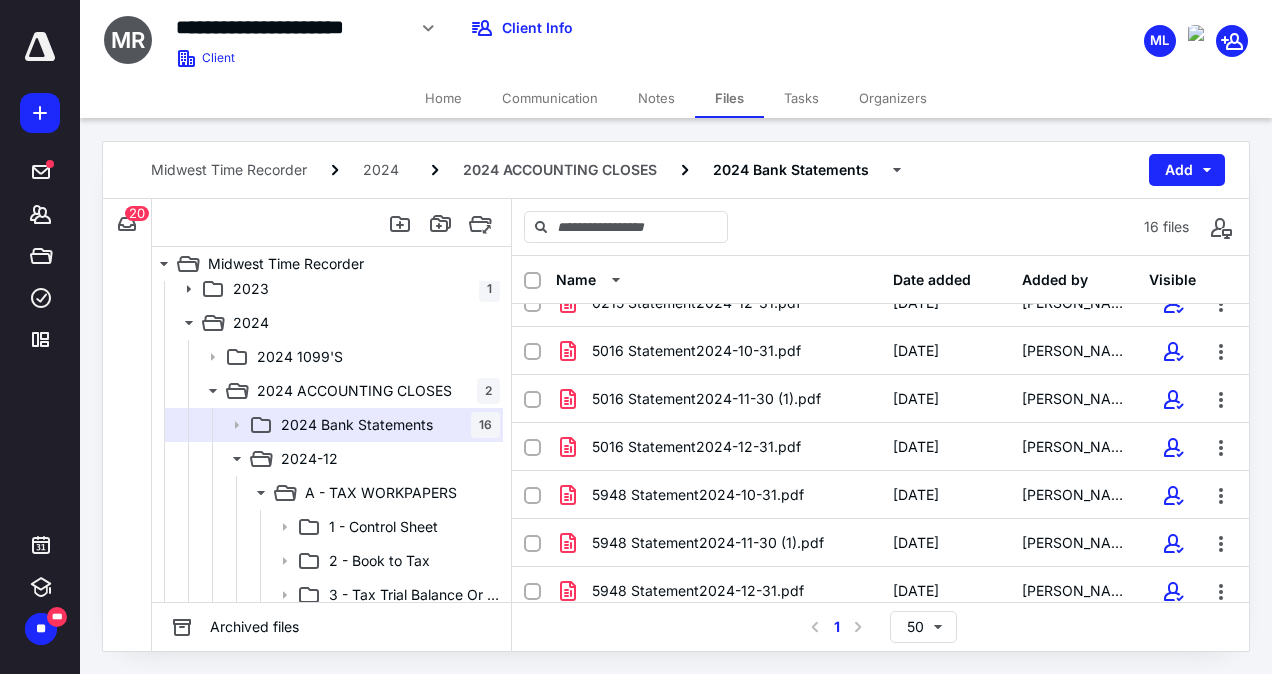 drag, startPoint x: 124, startPoint y: 241, endPoint x: 130, endPoint y: 217, distance: 24.738634 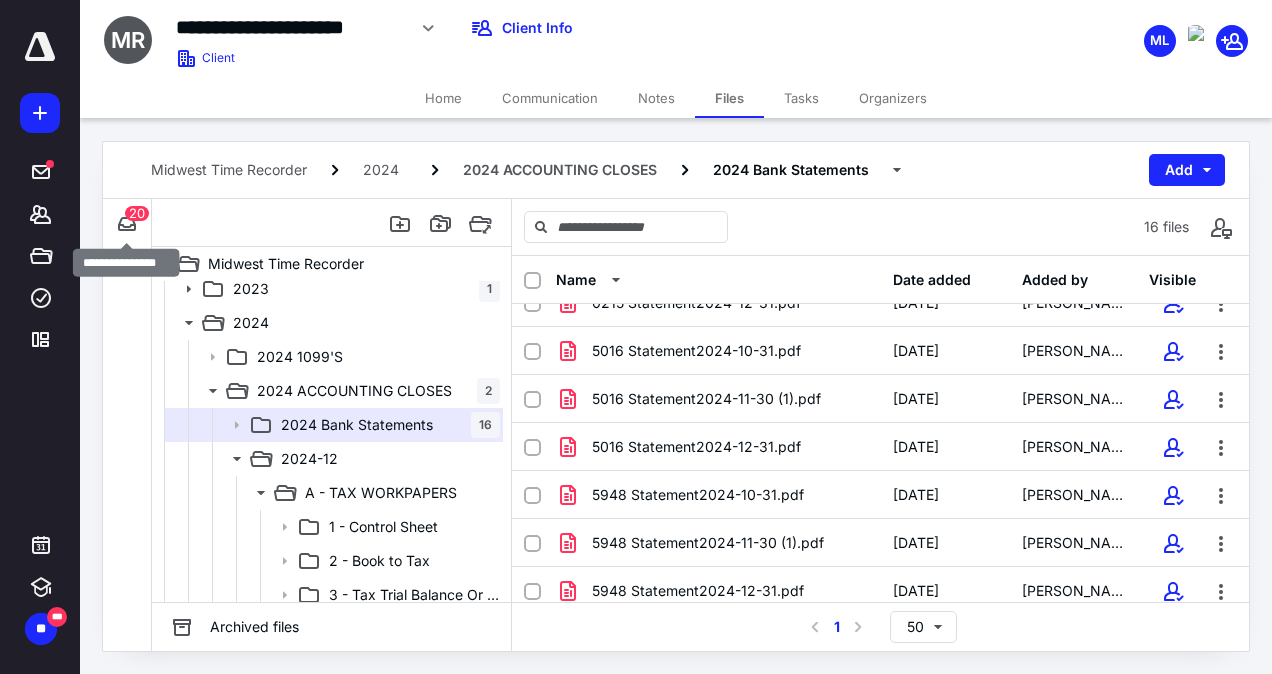 click on "20" at bounding box center [137, 213] 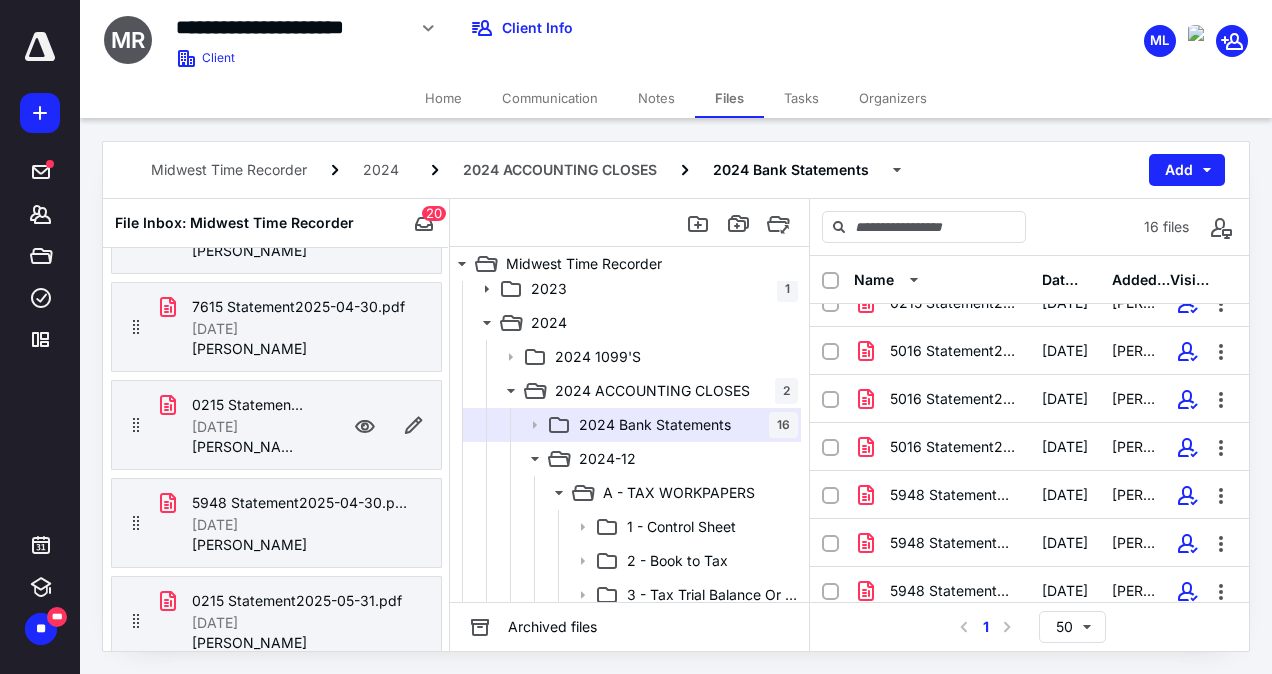 scroll, scrollTop: 439, scrollLeft: 0, axis: vertical 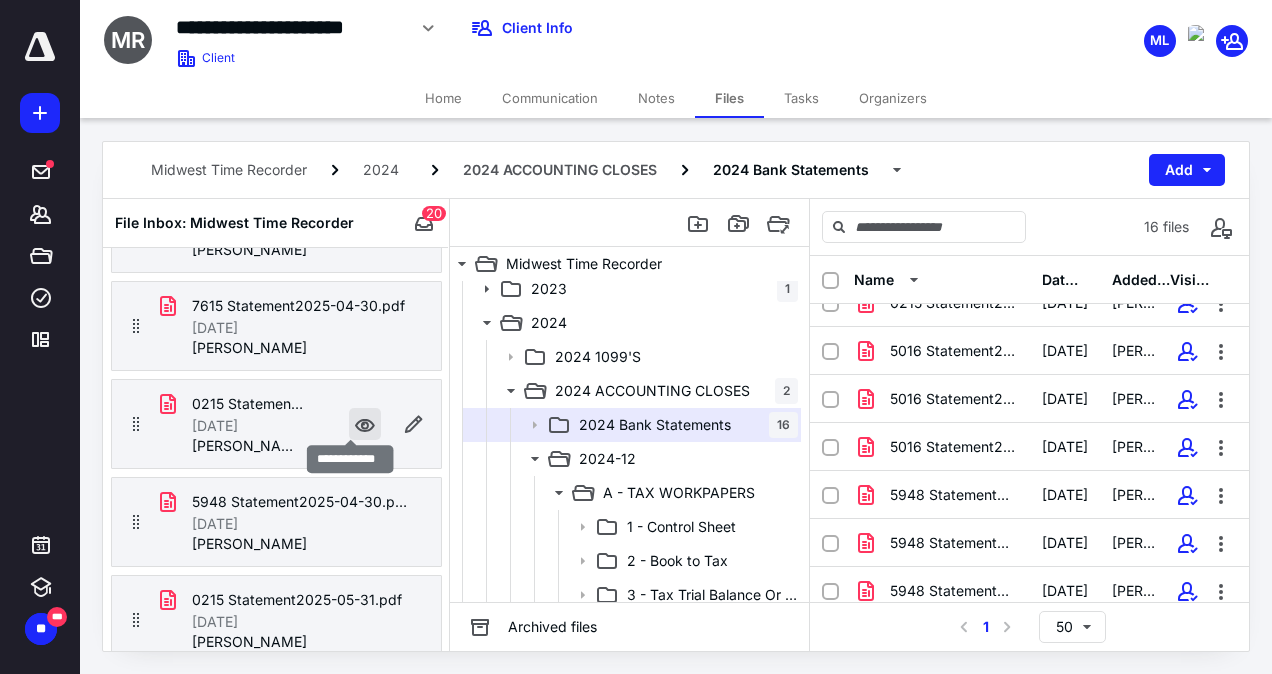 click at bounding box center (365, 424) 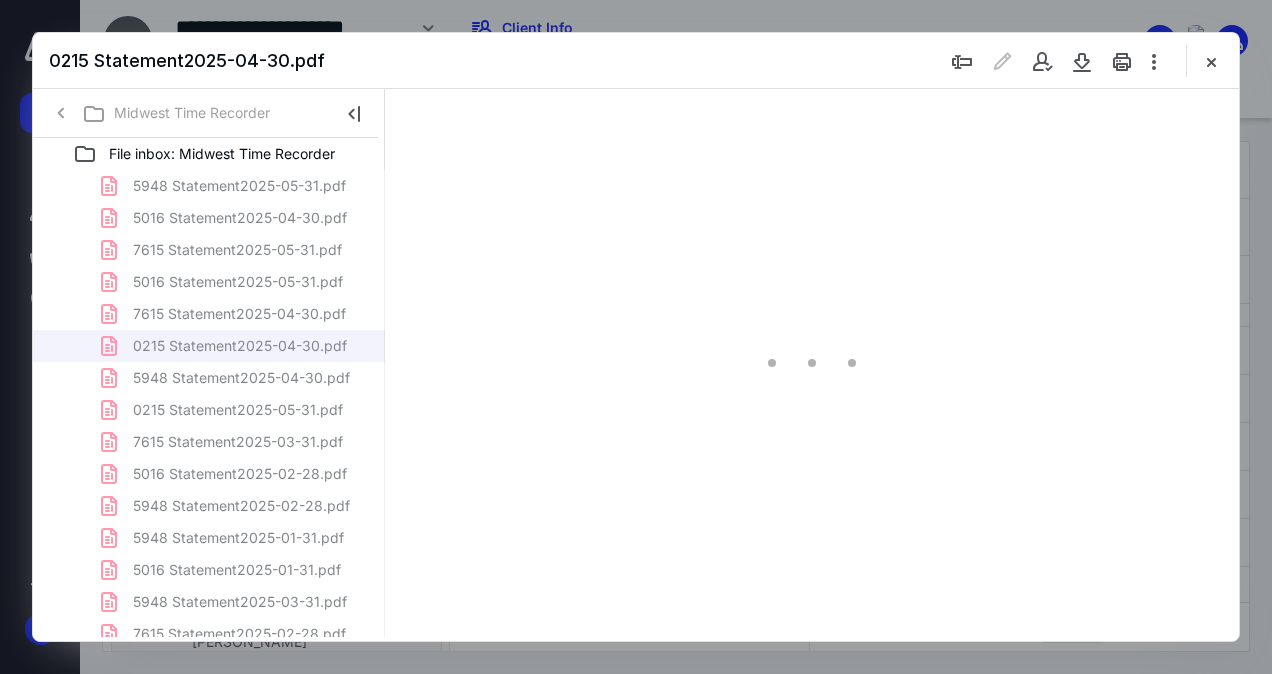 scroll, scrollTop: 0, scrollLeft: 0, axis: both 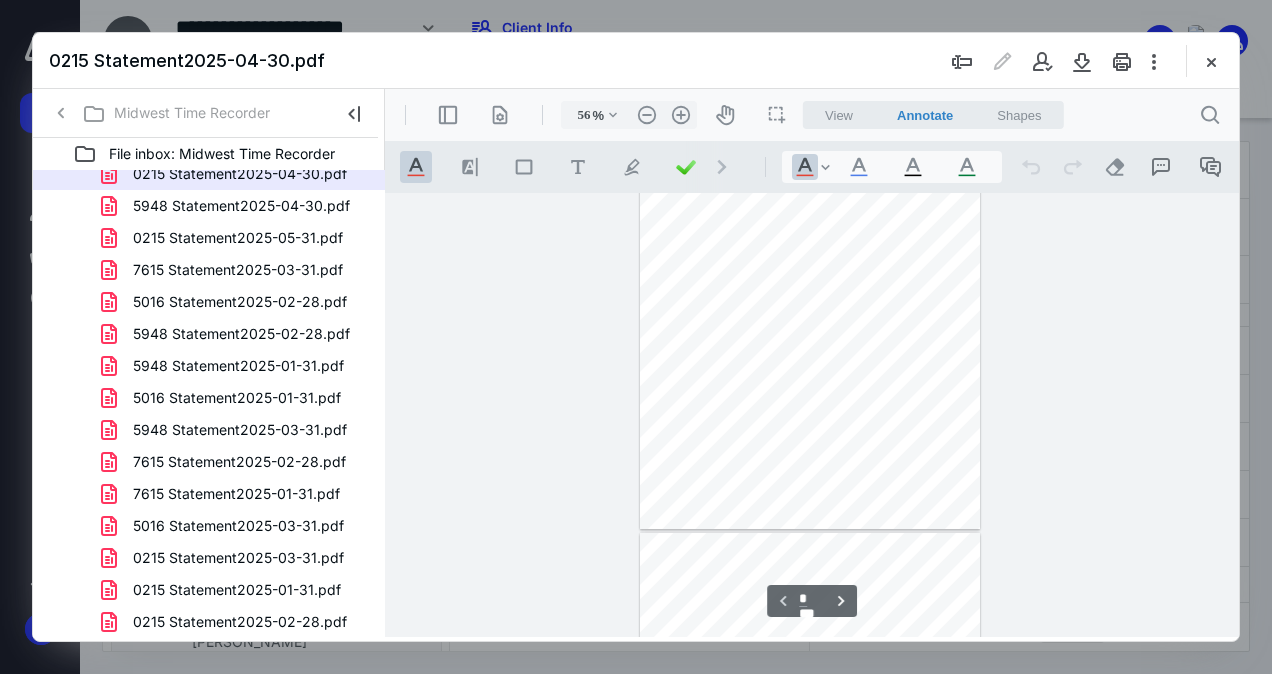 type on "135" 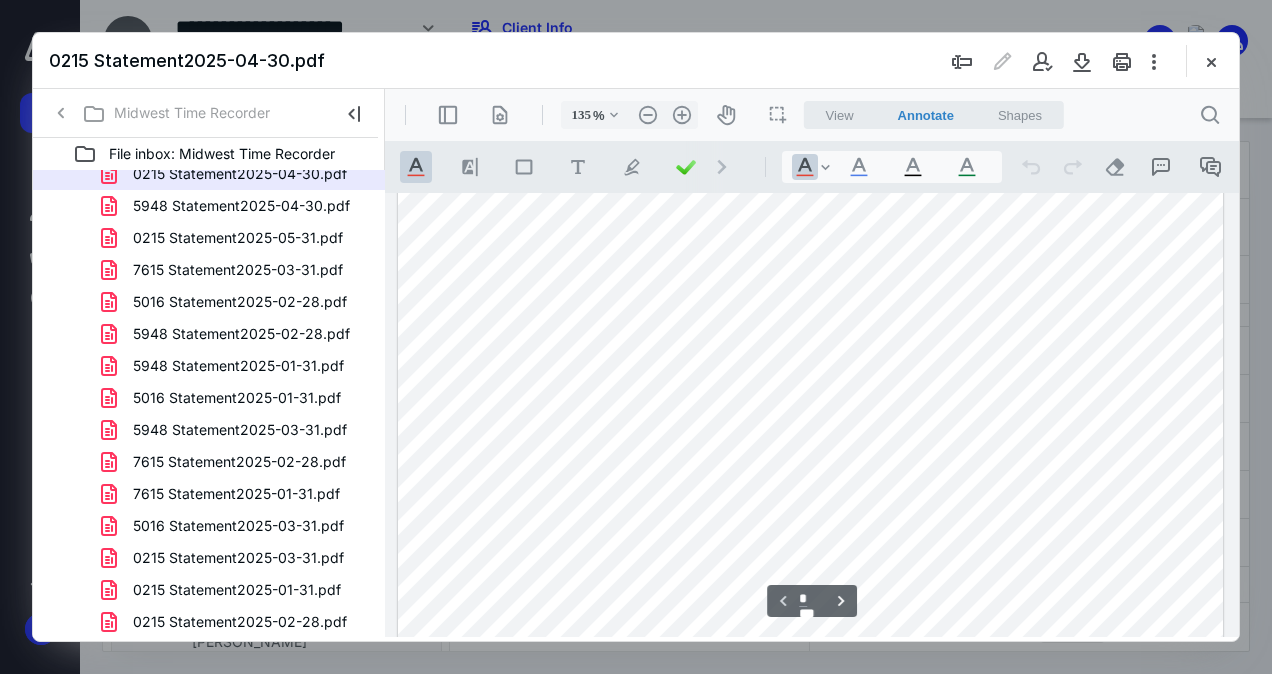 scroll, scrollTop: 0, scrollLeft: 0, axis: both 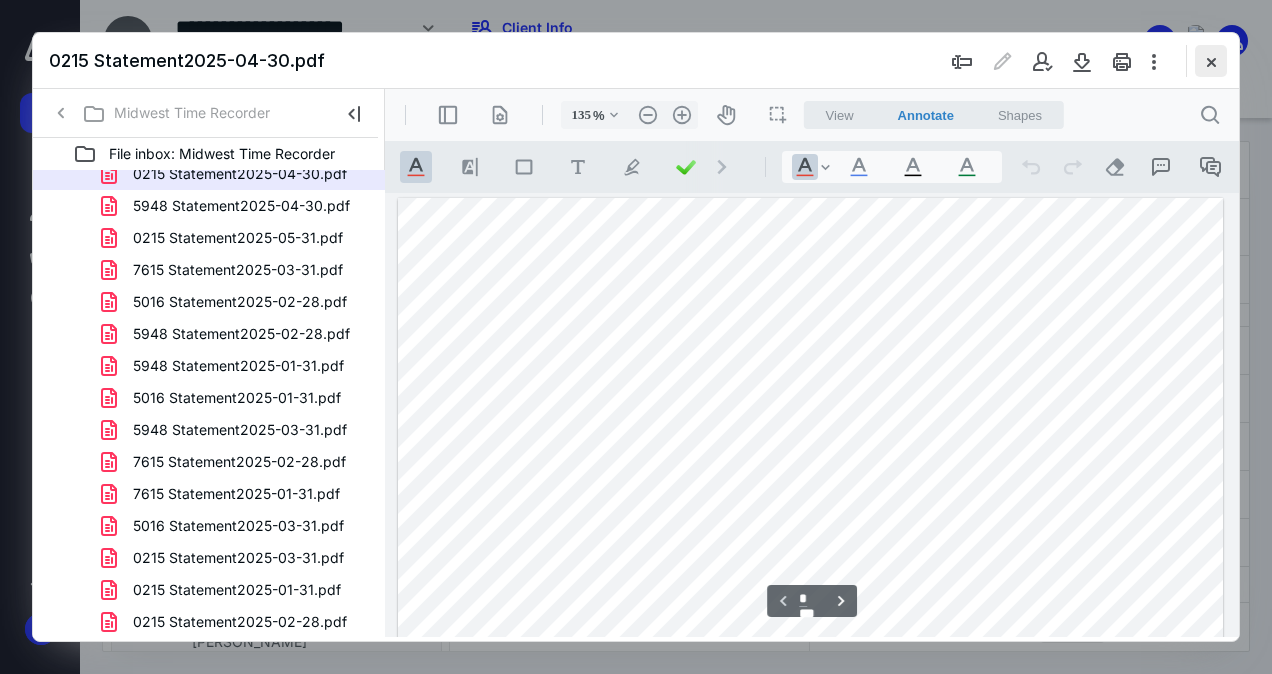 click at bounding box center (1211, 61) 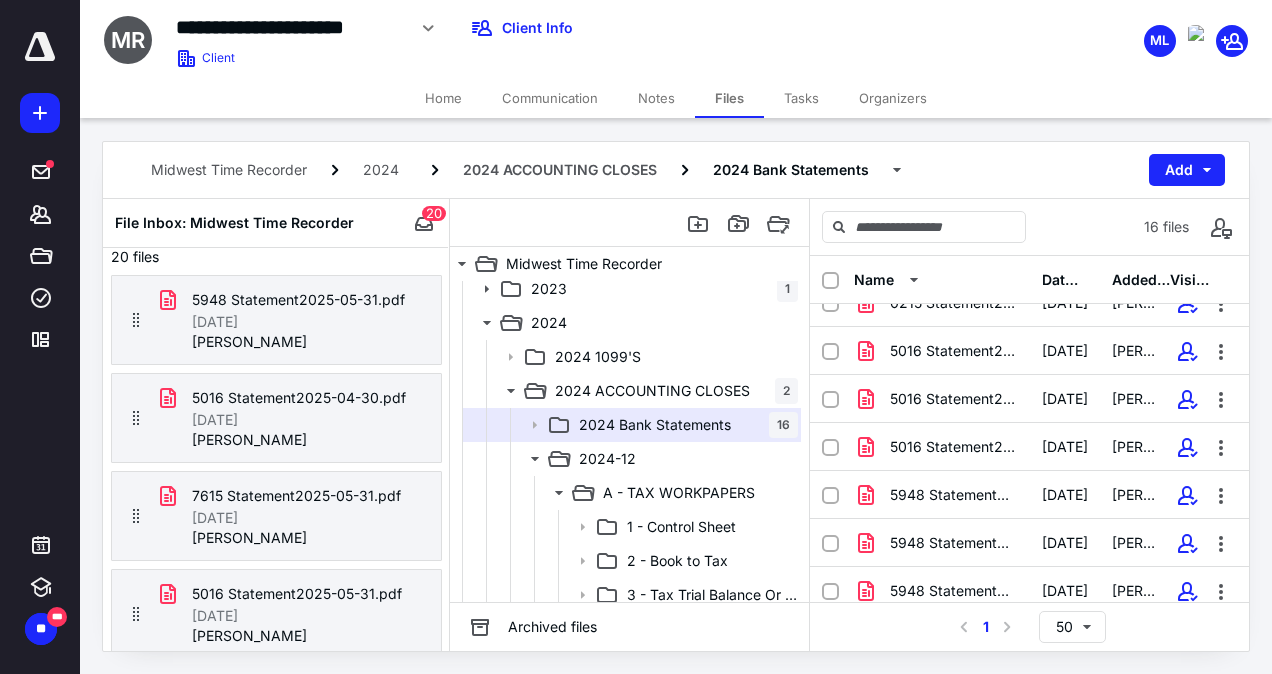 scroll, scrollTop: 0, scrollLeft: 0, axis: both 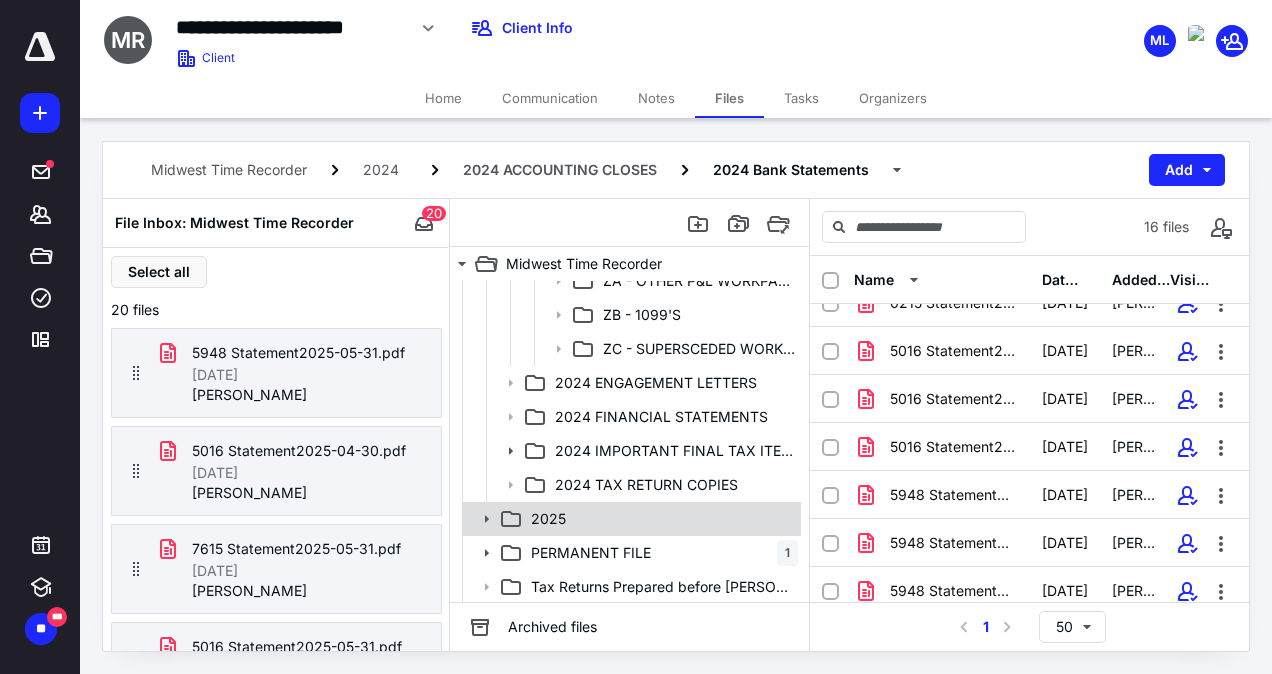 click 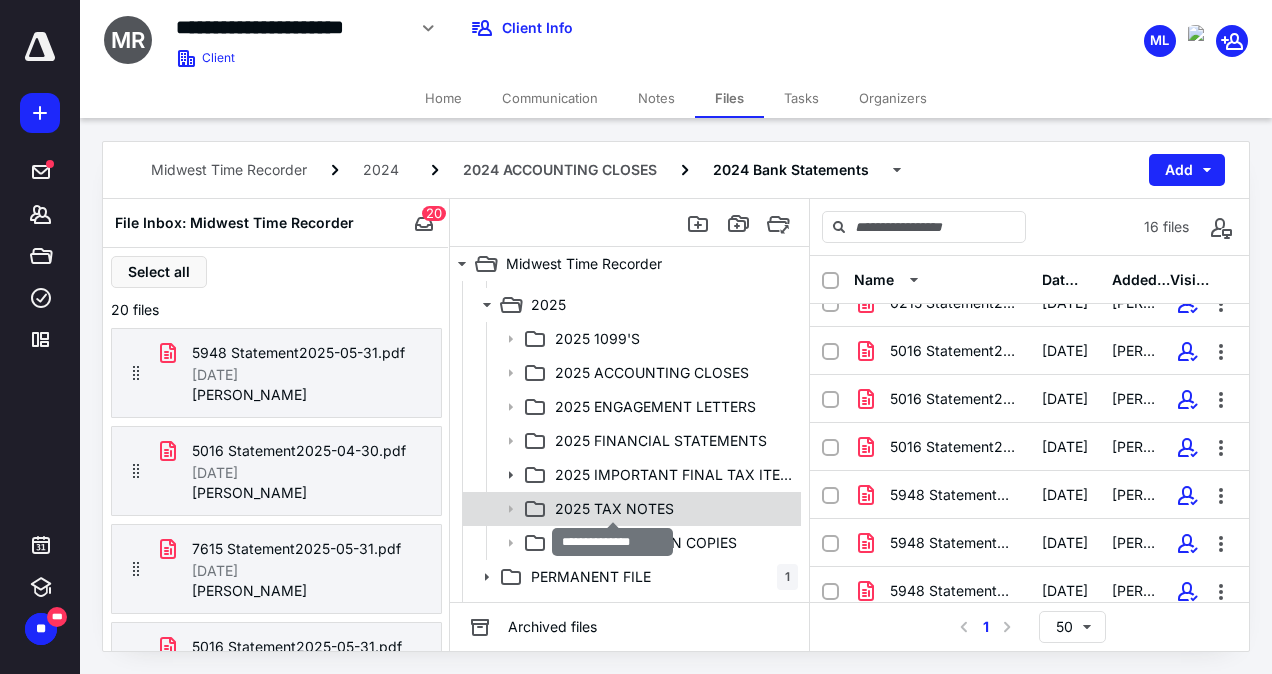 scroll, scrollTop: 1717, scrollLeft: 0, axis: vertical 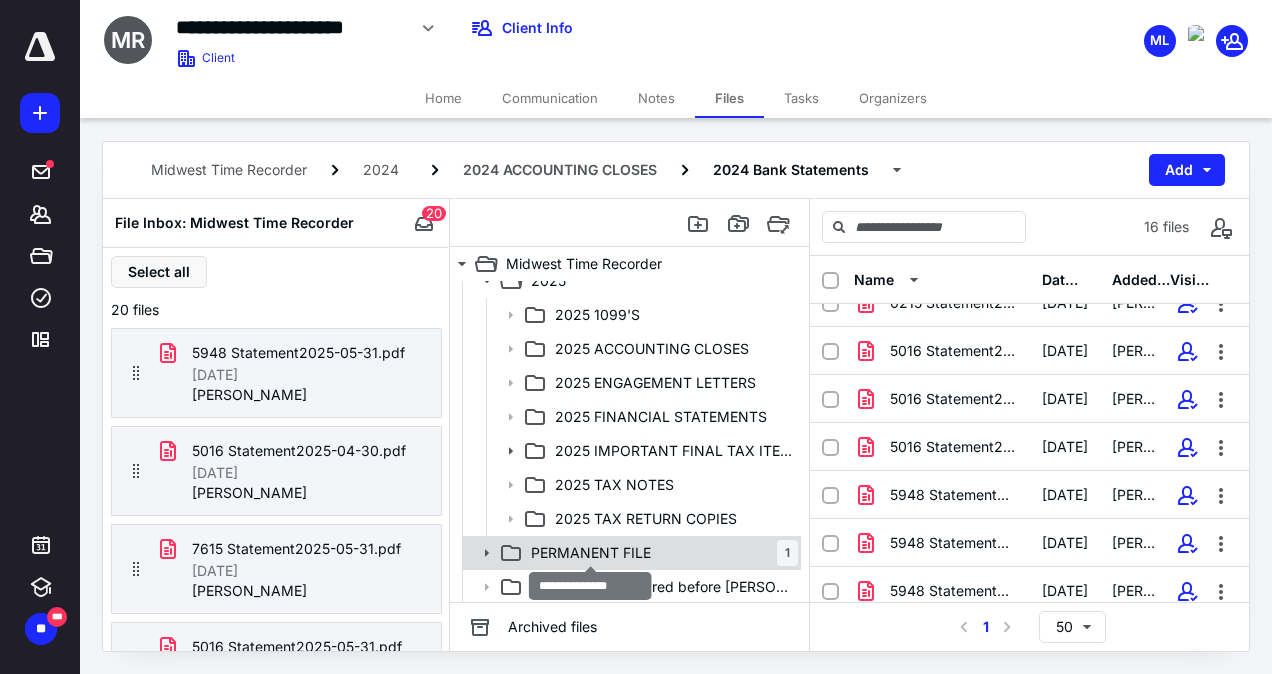 click on "PERMANENT FILE" at bounding box center (591, 553) 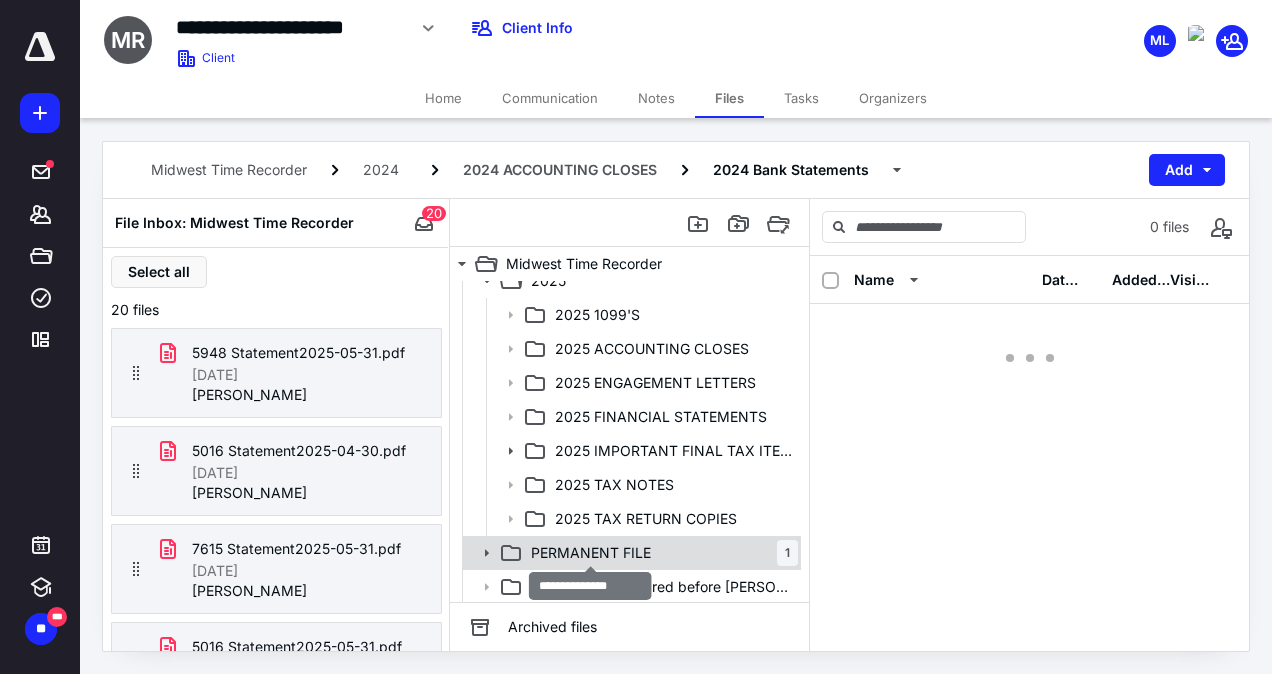 scroll, scrollTop: 0, scrollLeft: 0, axis: both 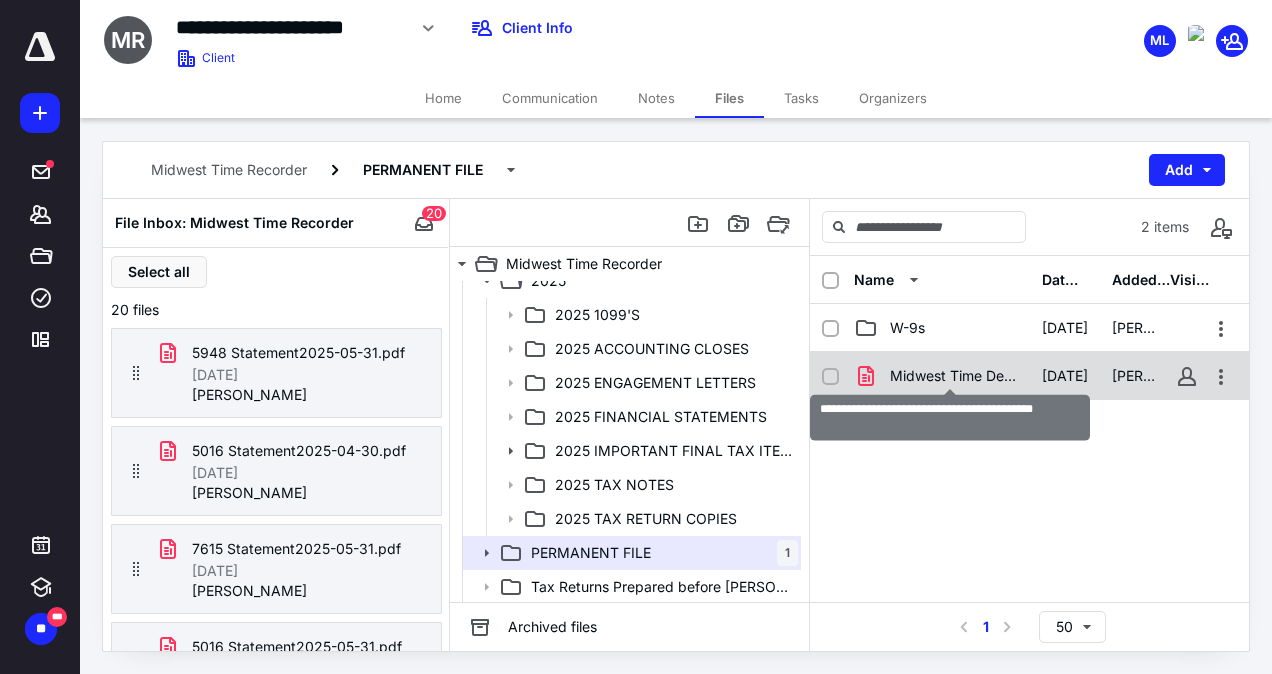 click on "Midwest Time Delete Right Networks User.pdf" at bounding box center [954, 376] 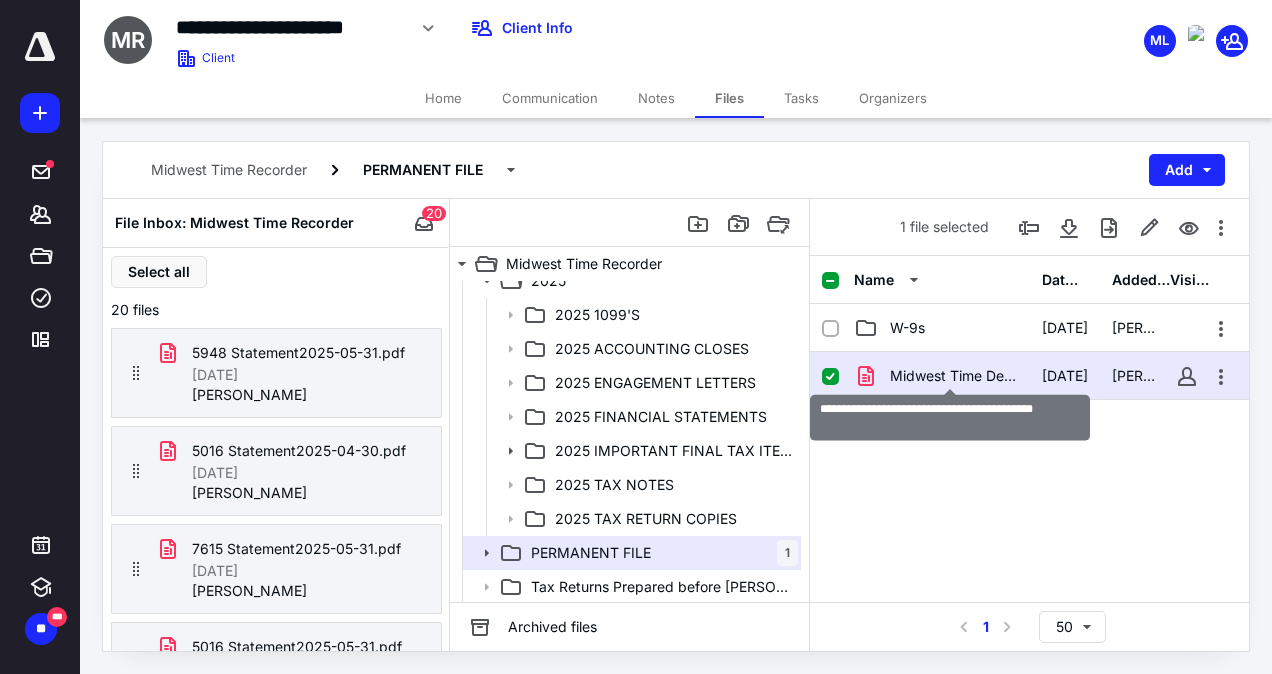 click on "Midwest Time Delete Right Networks User.pdf" at bounding box center [954, 376] 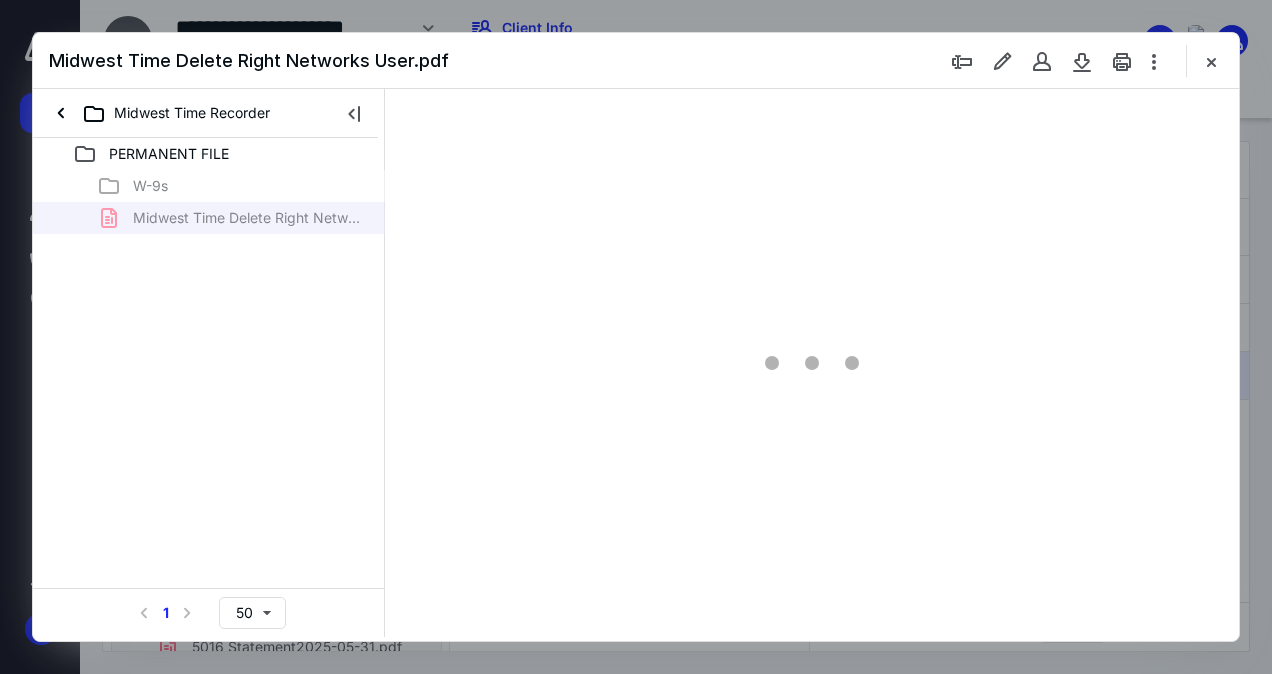 scroll, scrollTop: 0, scrollLeft: 0, axis: both 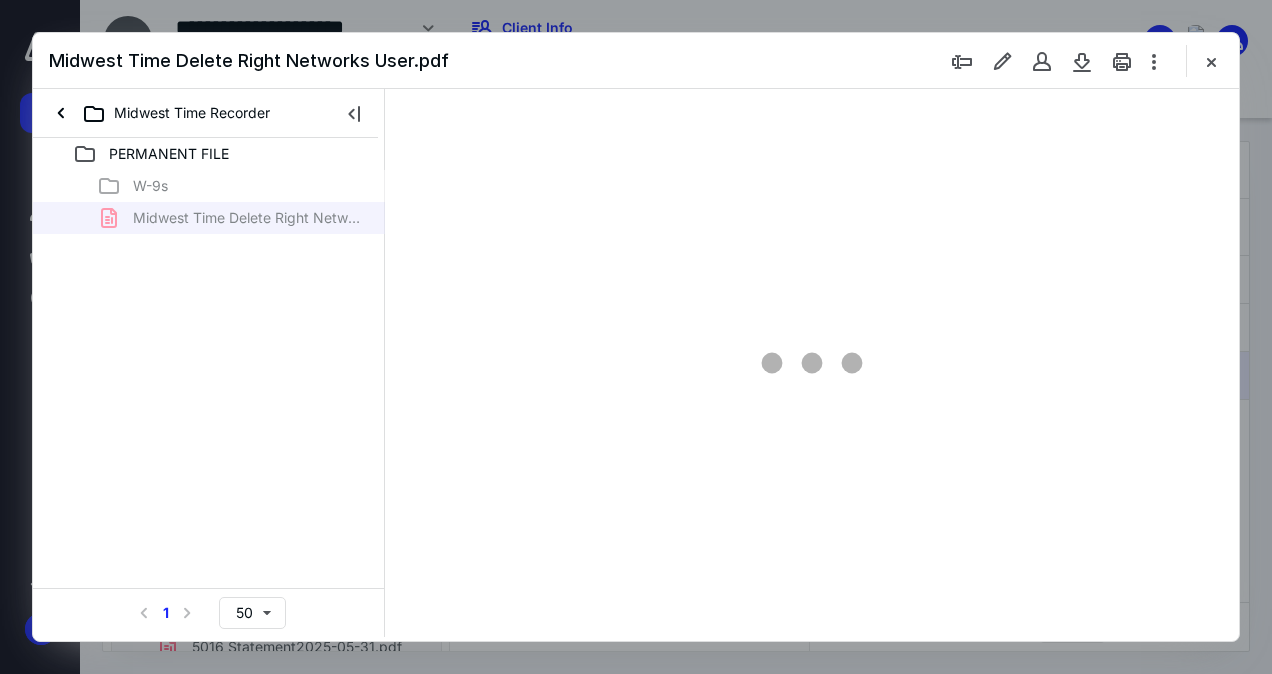 type on "137" 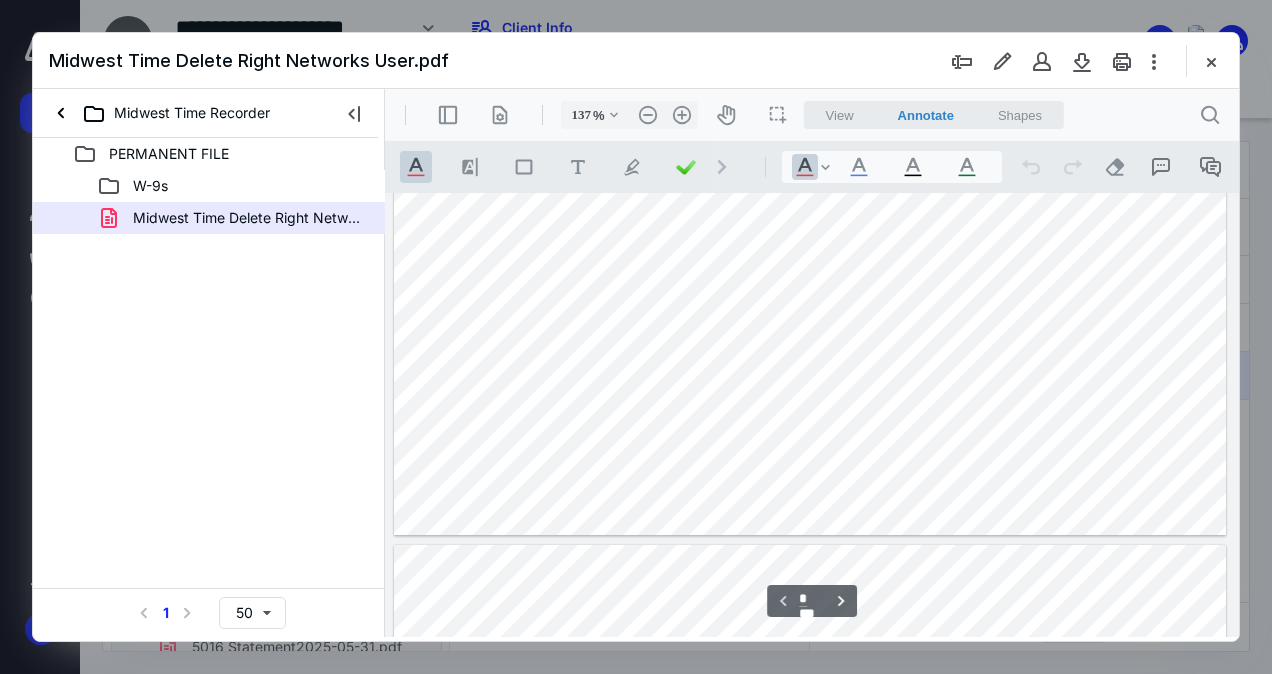 scroll, scrollTop: 742, scrollLeft: 0, axis: vertical 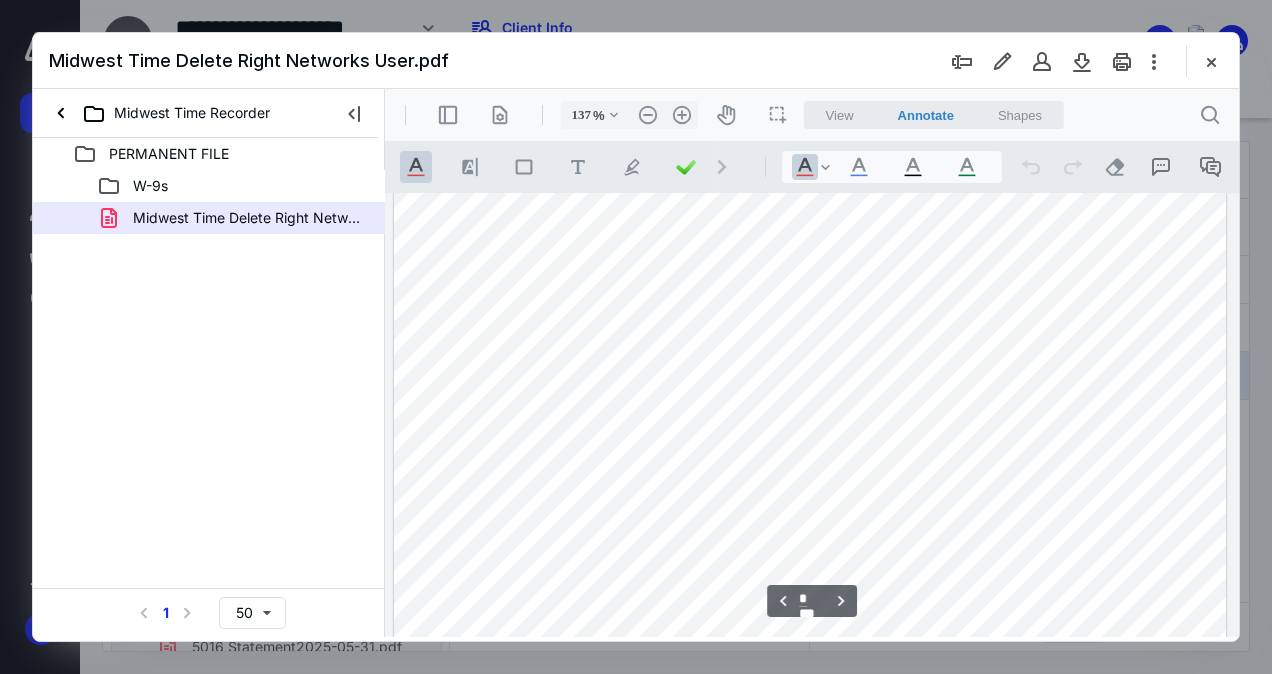 type on "*" 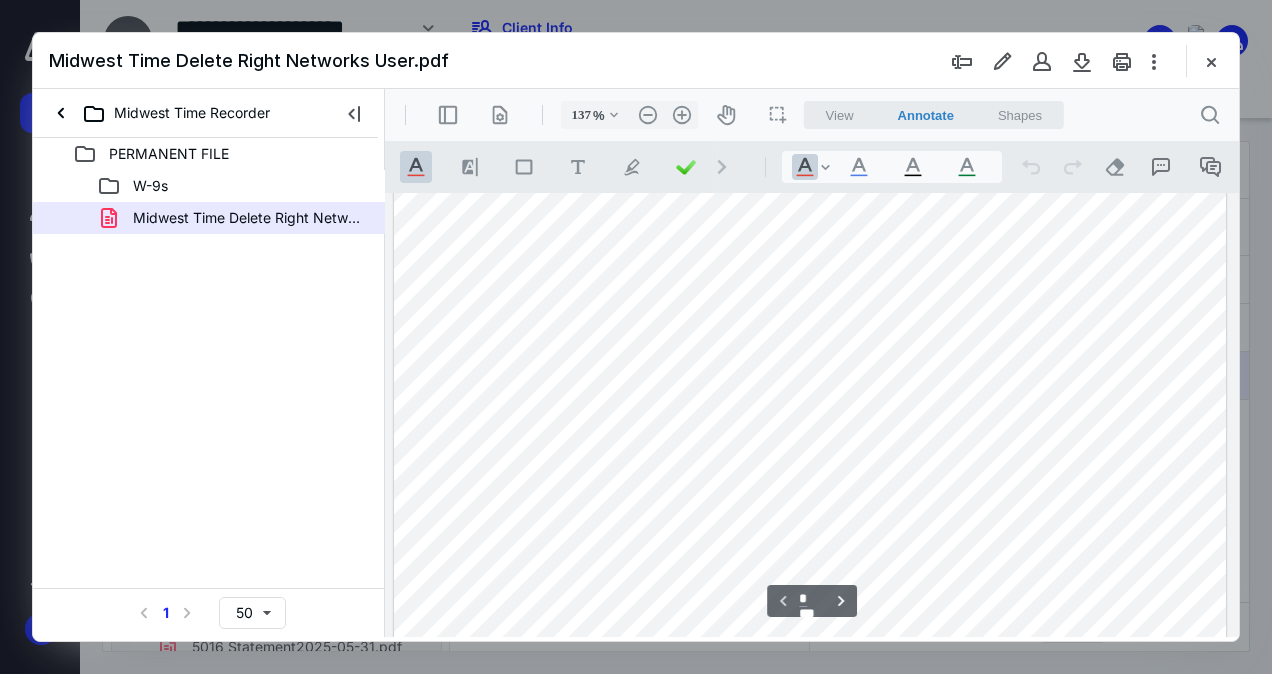 scroll, scrollTop: 0, scrollLeft: 0, axis: both 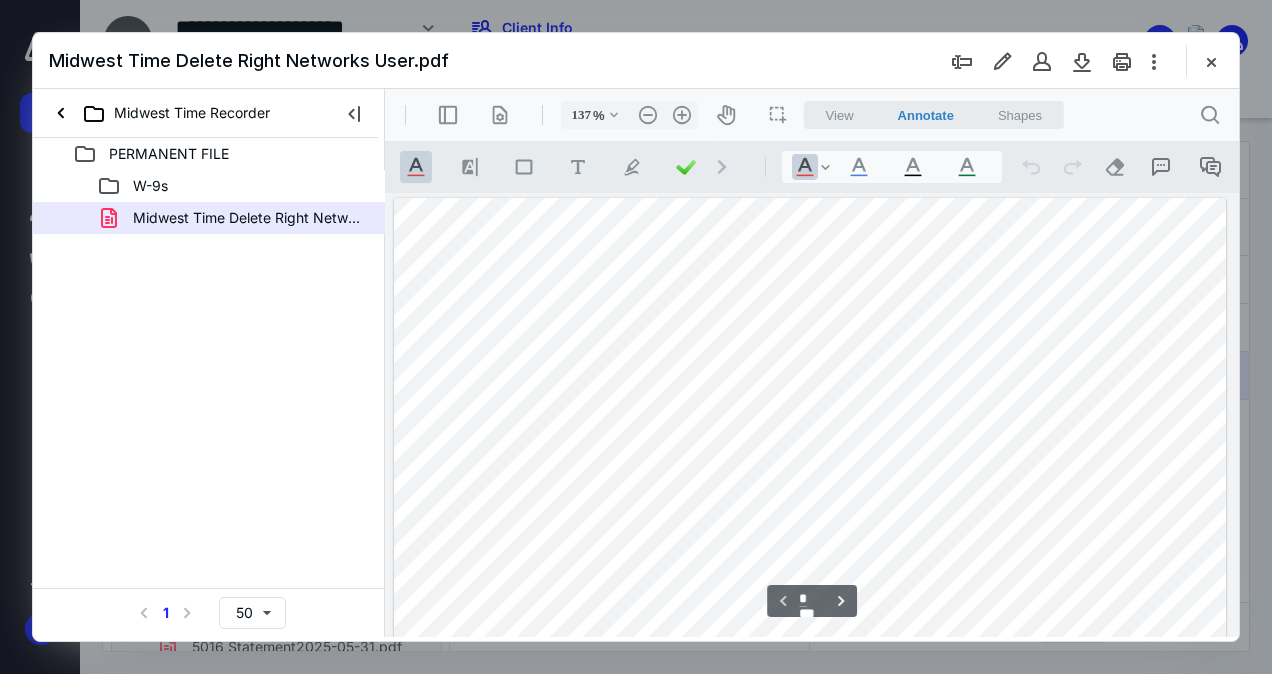 click at bounding box center (1211, 61) 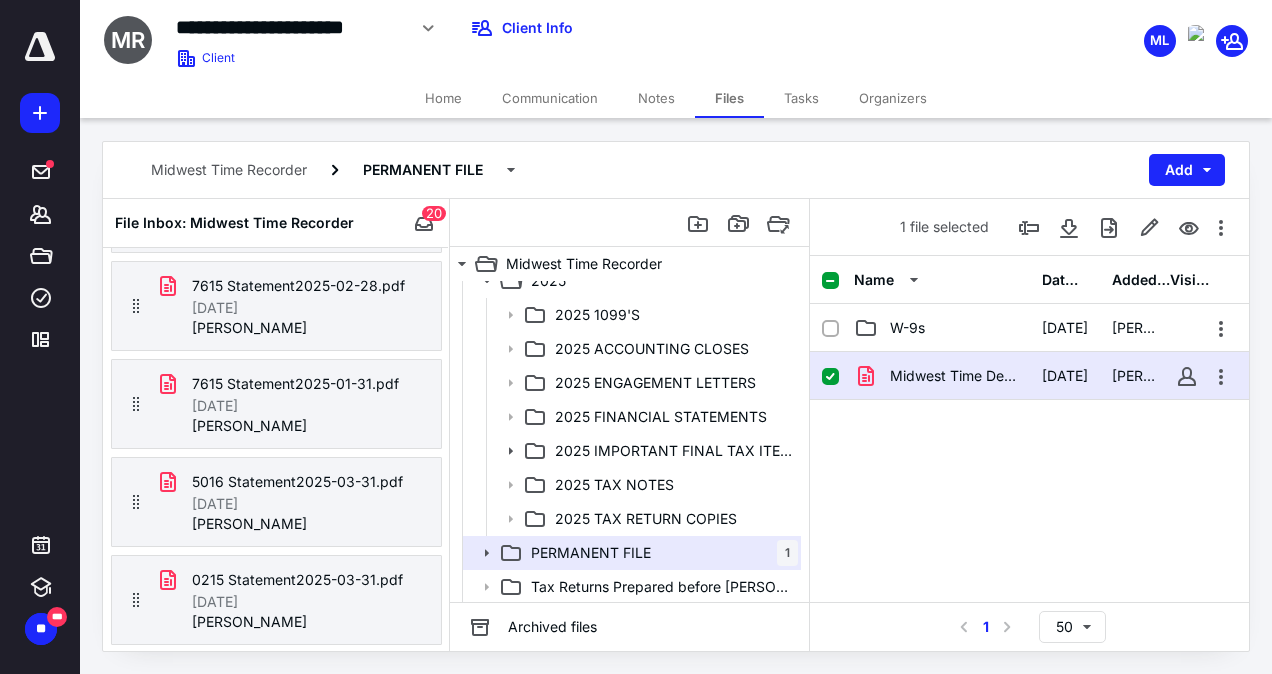 scroll, scrollTop: 1614, scrollLeft: 0, axis: vertical 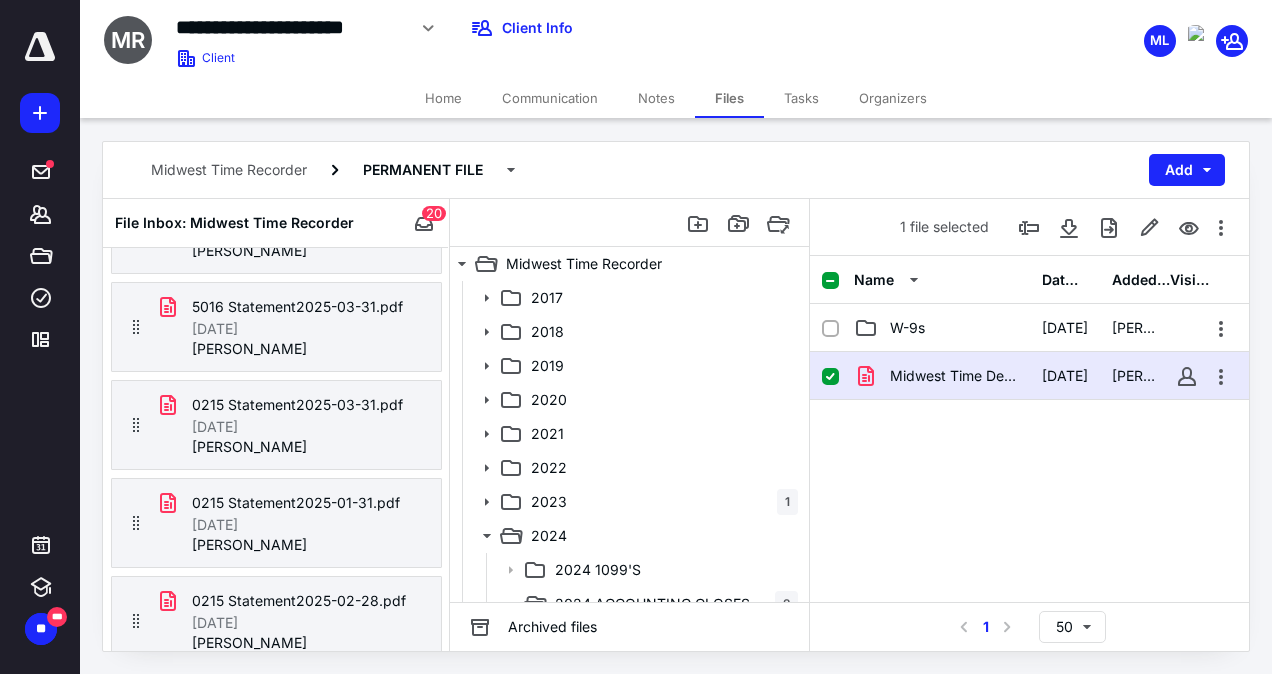 click on "Midwest Time Delete Right Networks User.pdf [DATE] [PERSON_NAME]" at bounding box center (1029, 502) 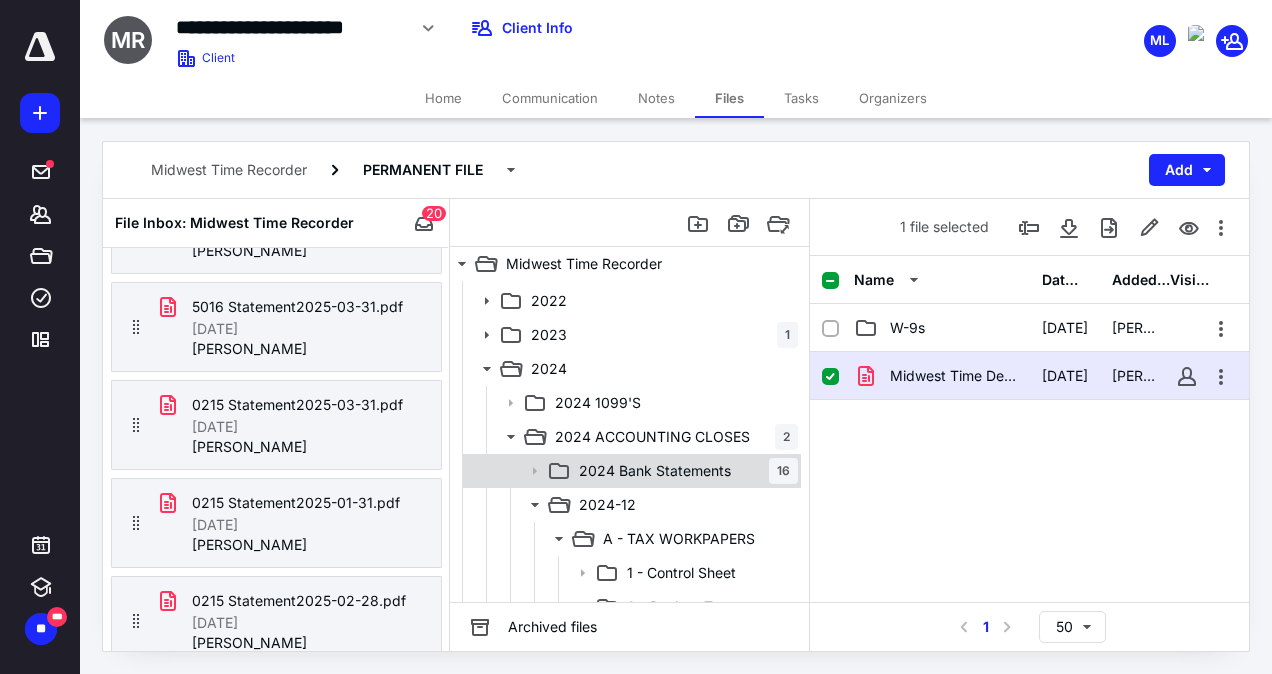 scroll, scrollTop: 169, scrollLeft: 0, axis: vertical 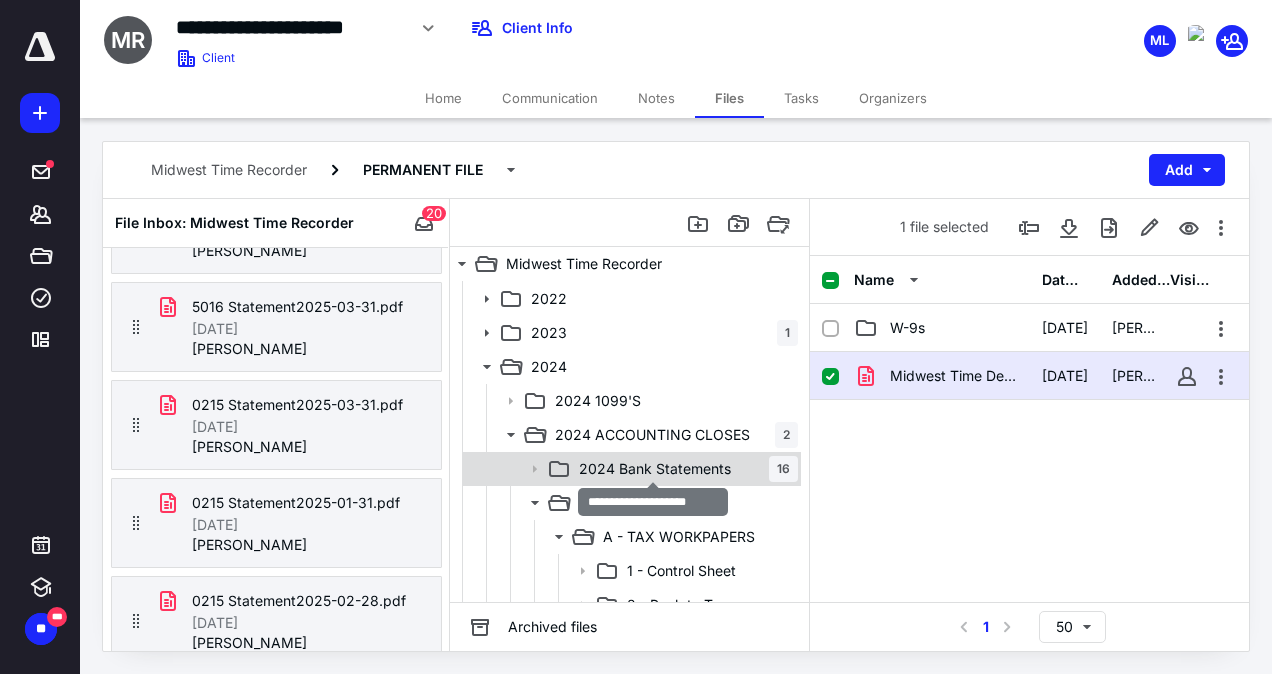click on "2024 Bank Statements" at bounding box center (655, 469) 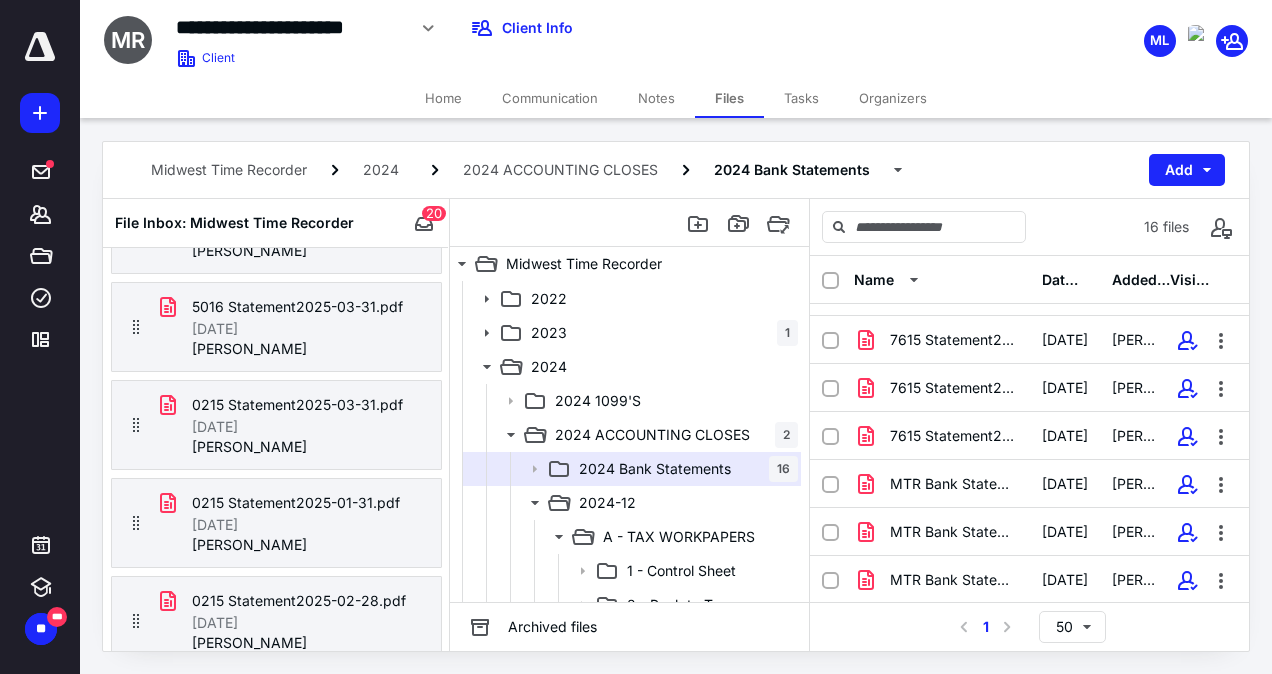 scroll, scrollTop: 463, scrollLeft: 0, axis: vertical 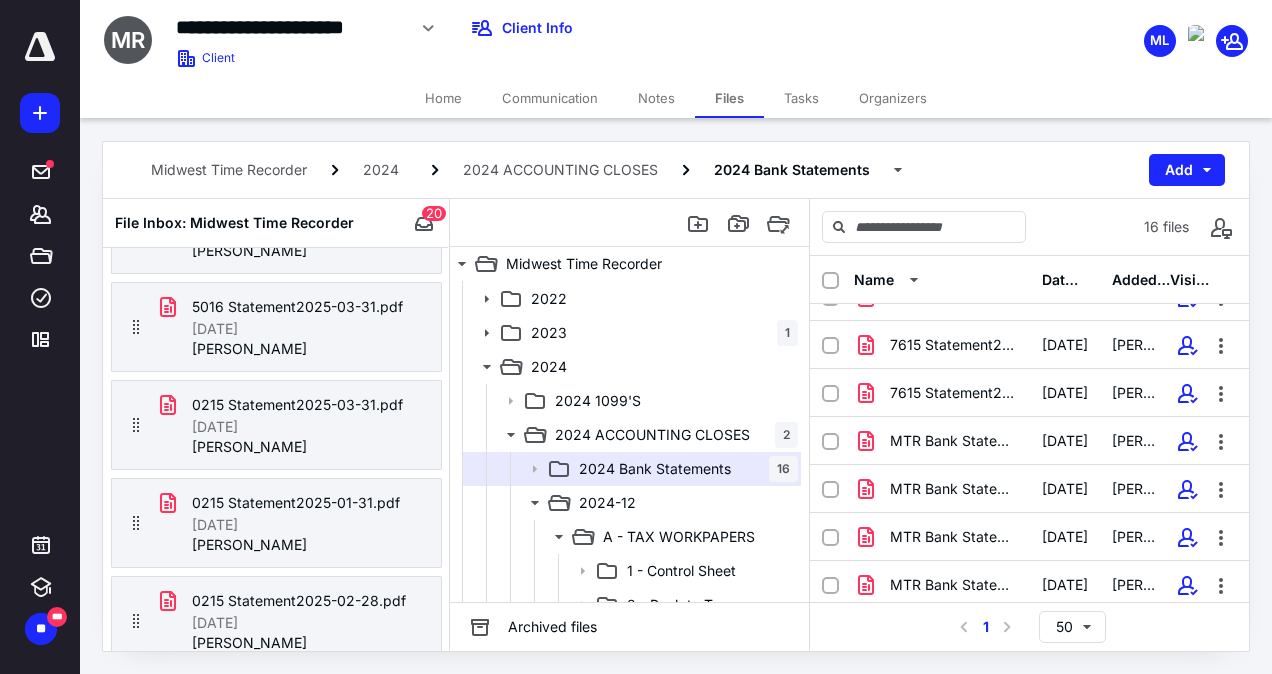 click on "MTR Bank Statements Qtr 1 2024.pdf" at bounding box center (942, 489) 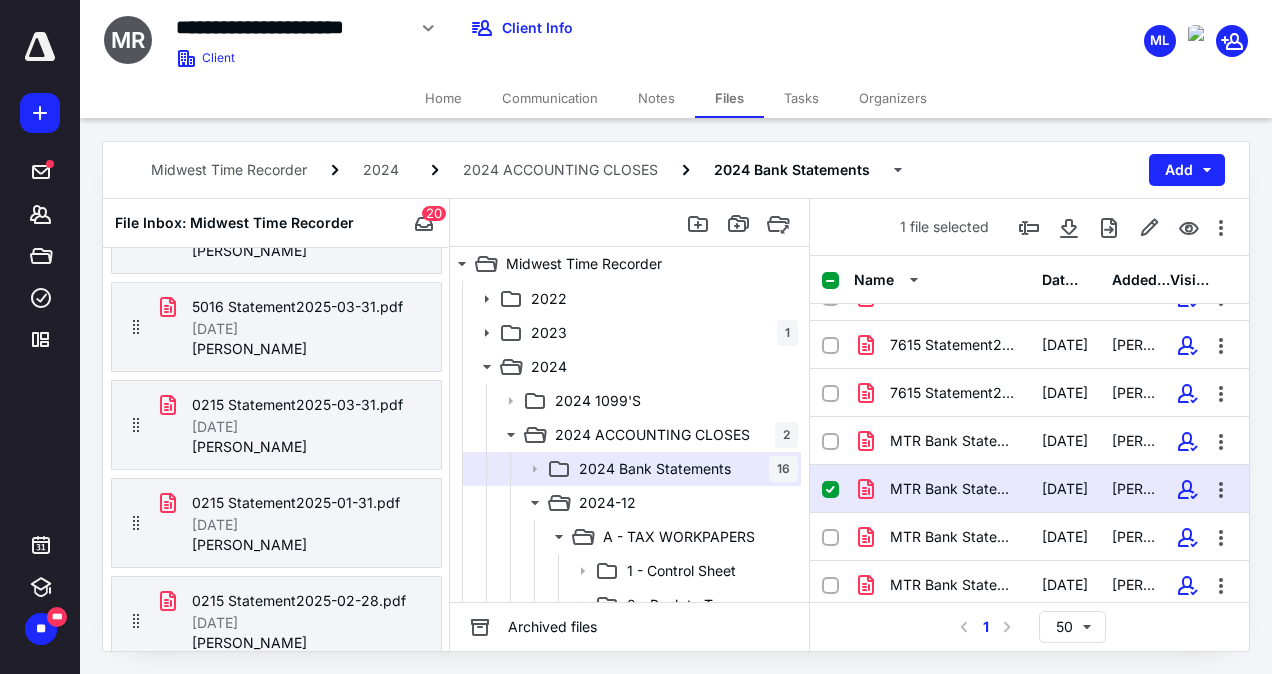 click on "MTR Bank Statements Qtr 1 2024.pdf" at bounding box center (942, 489) 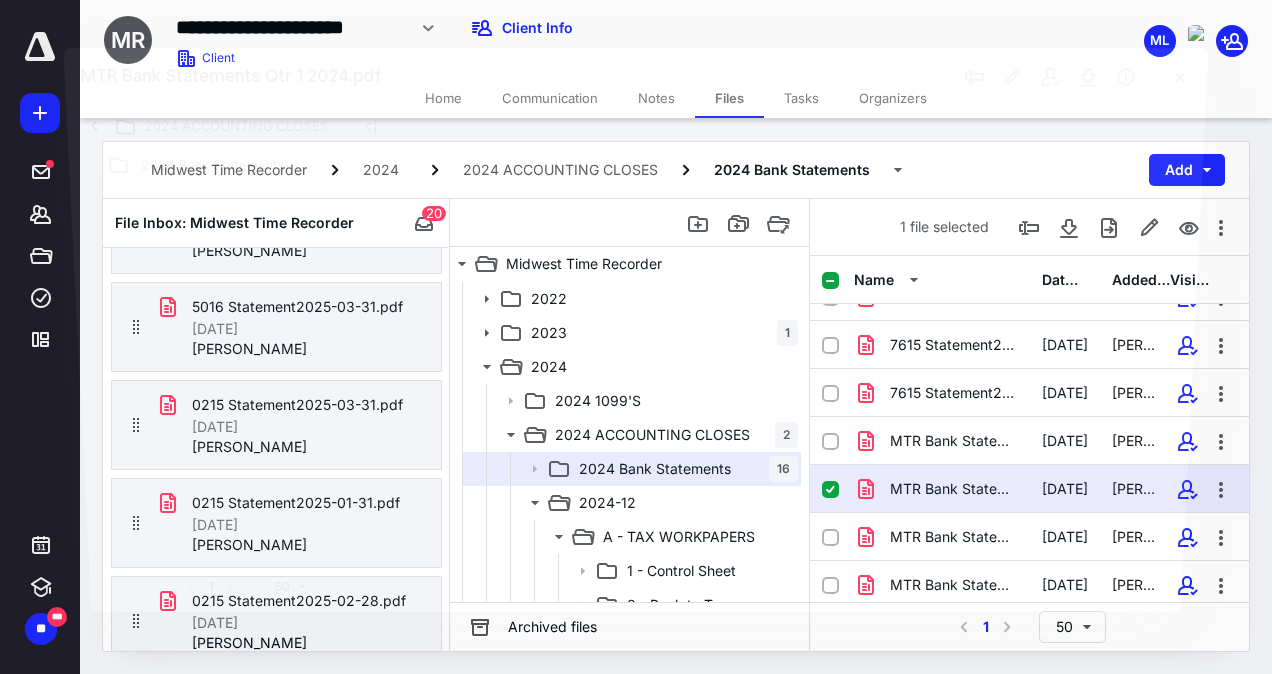 click at bounding box center (802, 355) 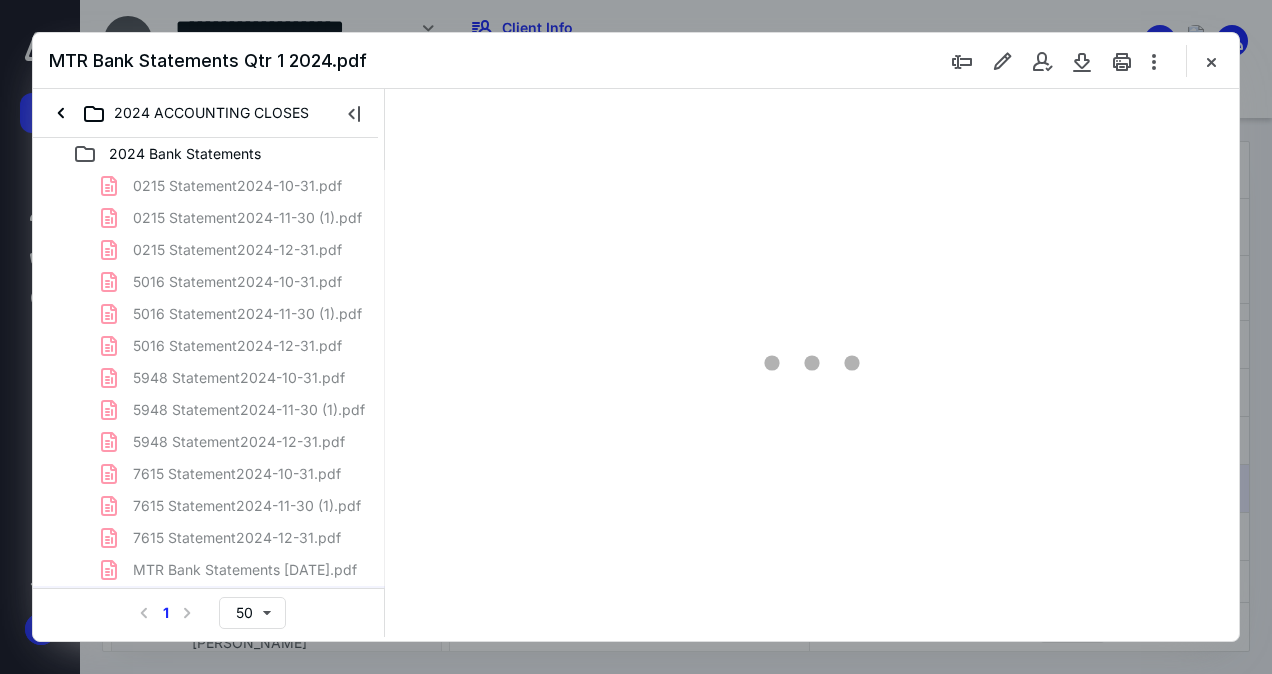 scroll, scrollTop: 0, scrollLeft: 0, axis: both 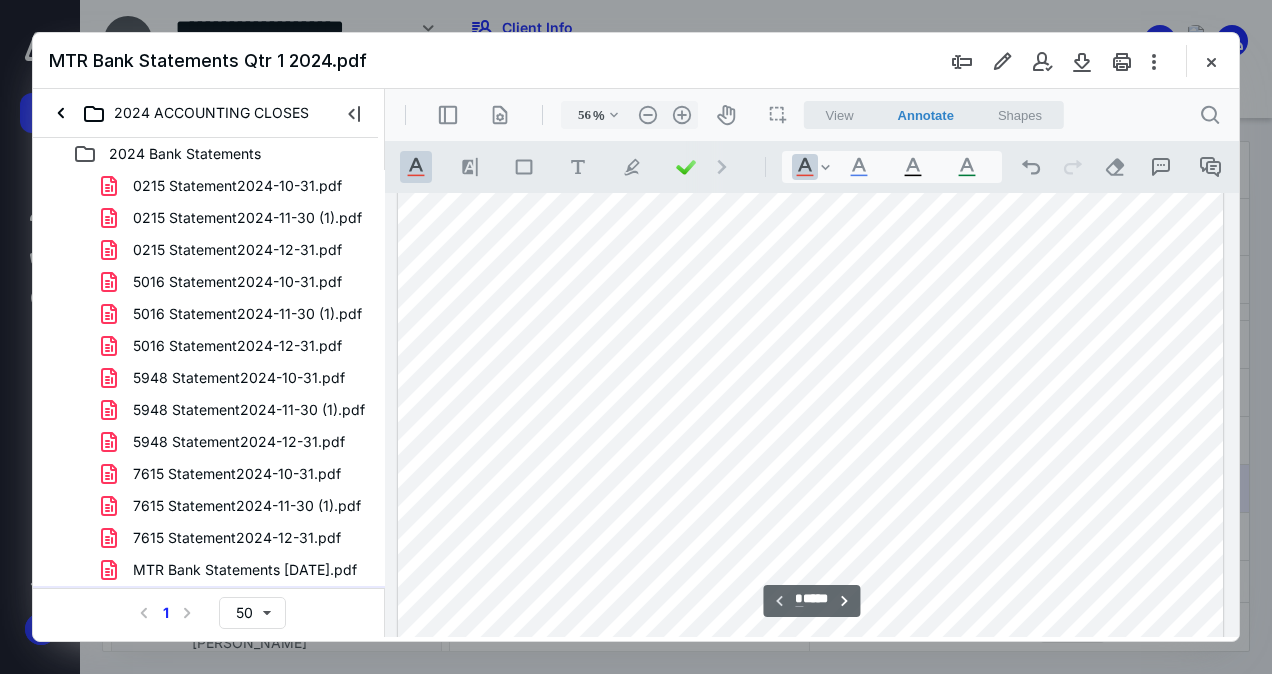 type on "135" 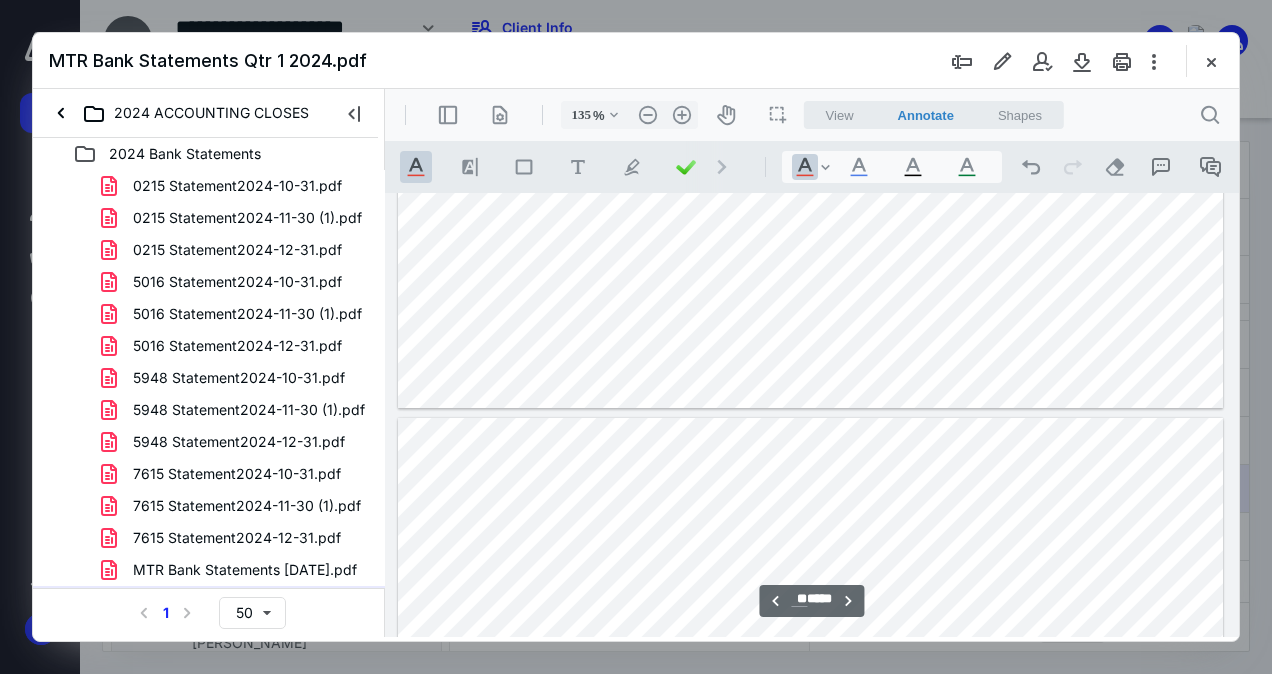type on "**" 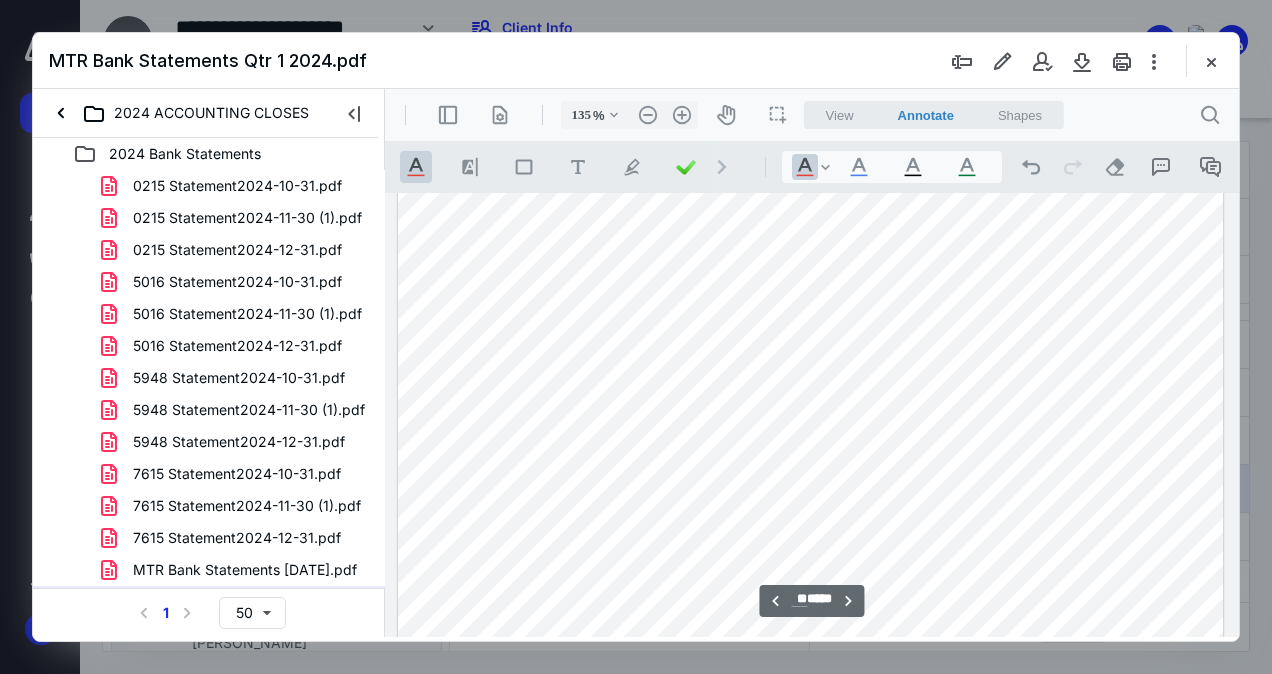 scroll, scrollTop: 15186, scrollLeft: 0, axis: vertical 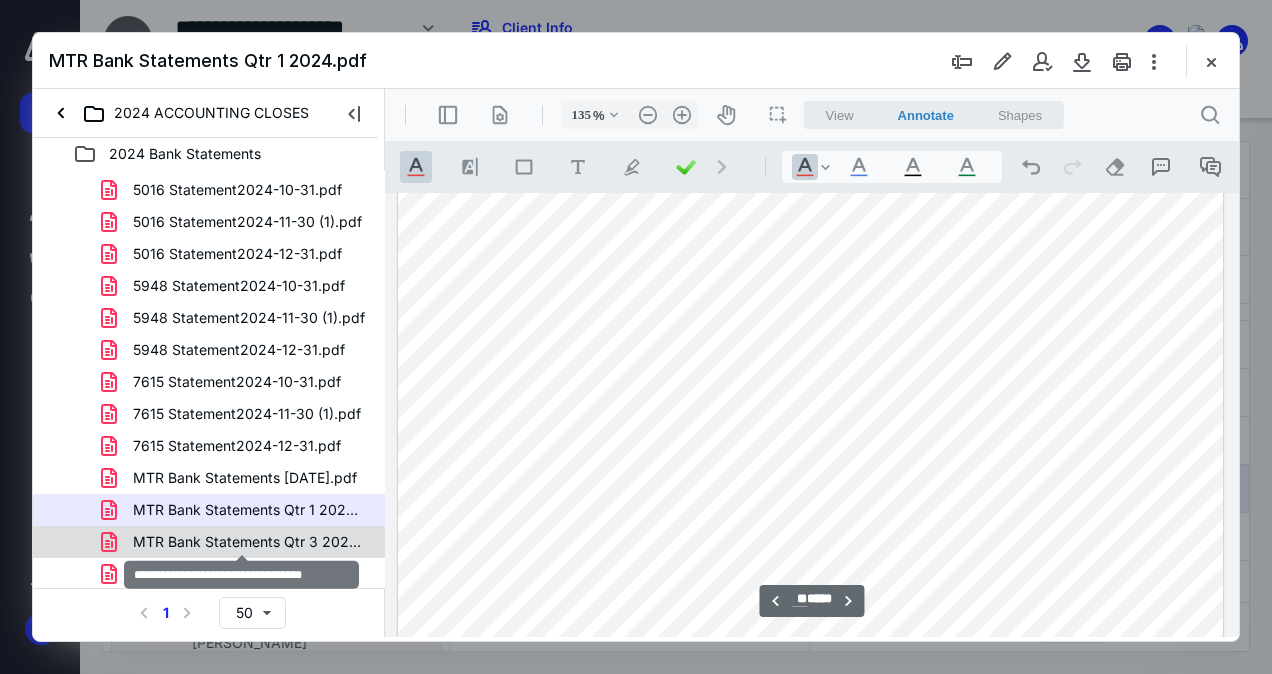 click on "MTR Bank Statements Qtr 3 2024.pdf" at bounding box center (249, 542) 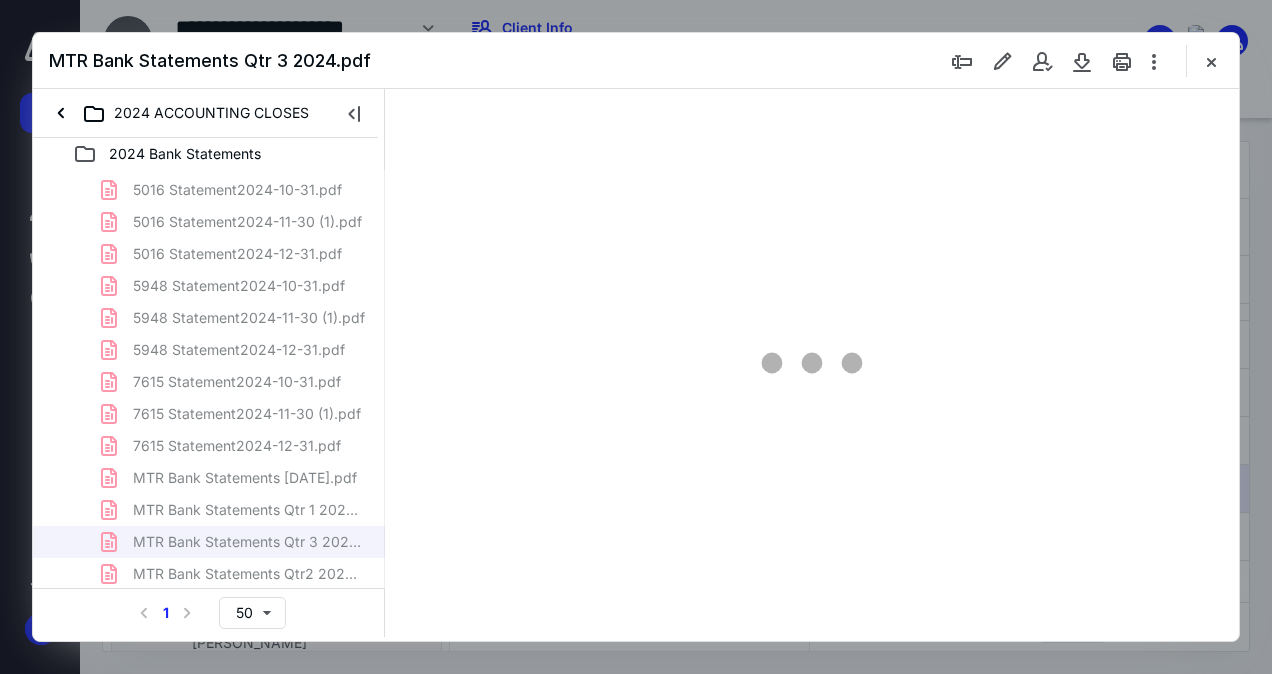 scroll, scrollTop: 109, scrollLeft: 0, axis: vertical 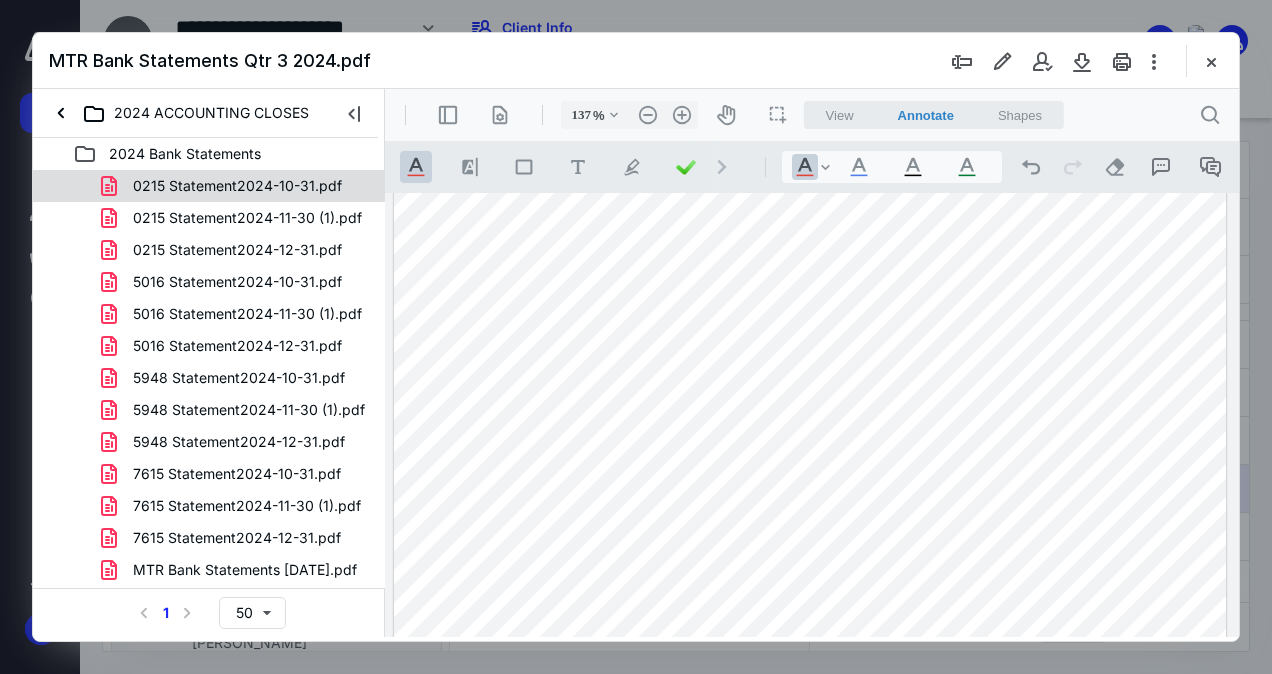 click on "0215 Statement2024-10-31.pdf" at bounding box center [209, 186] 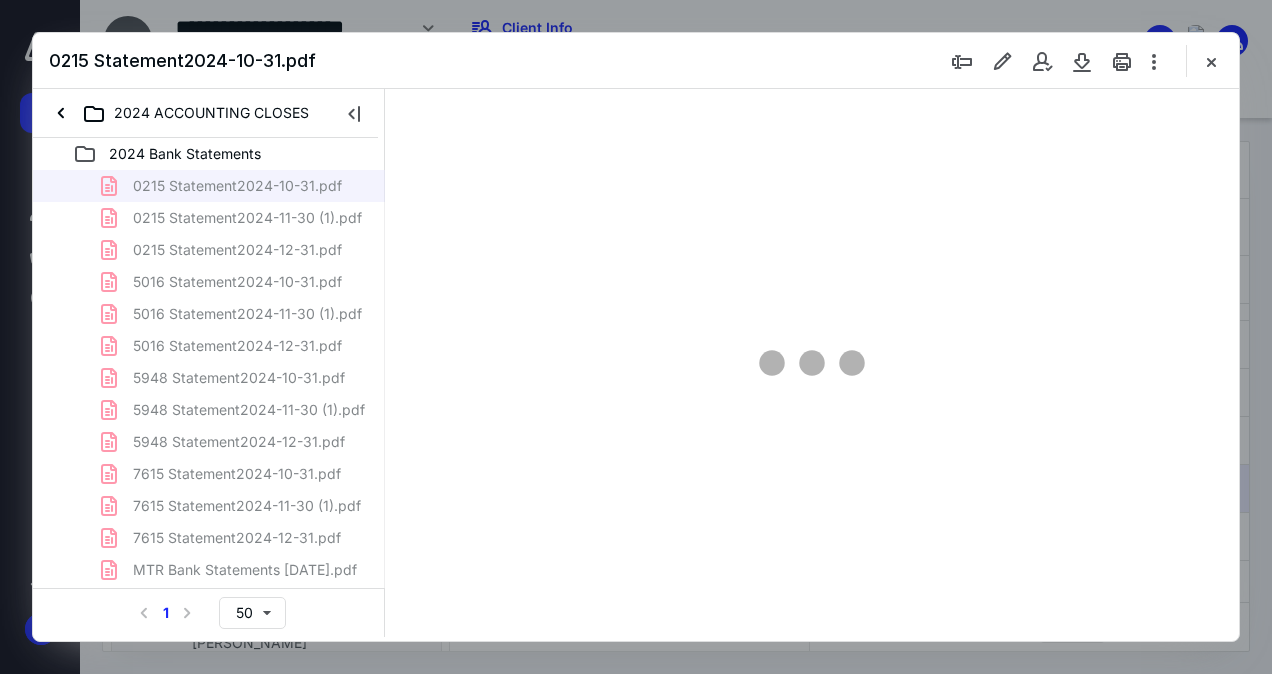 scroll, scrollTop: 109, scrollLeft: 0, axis: vertical 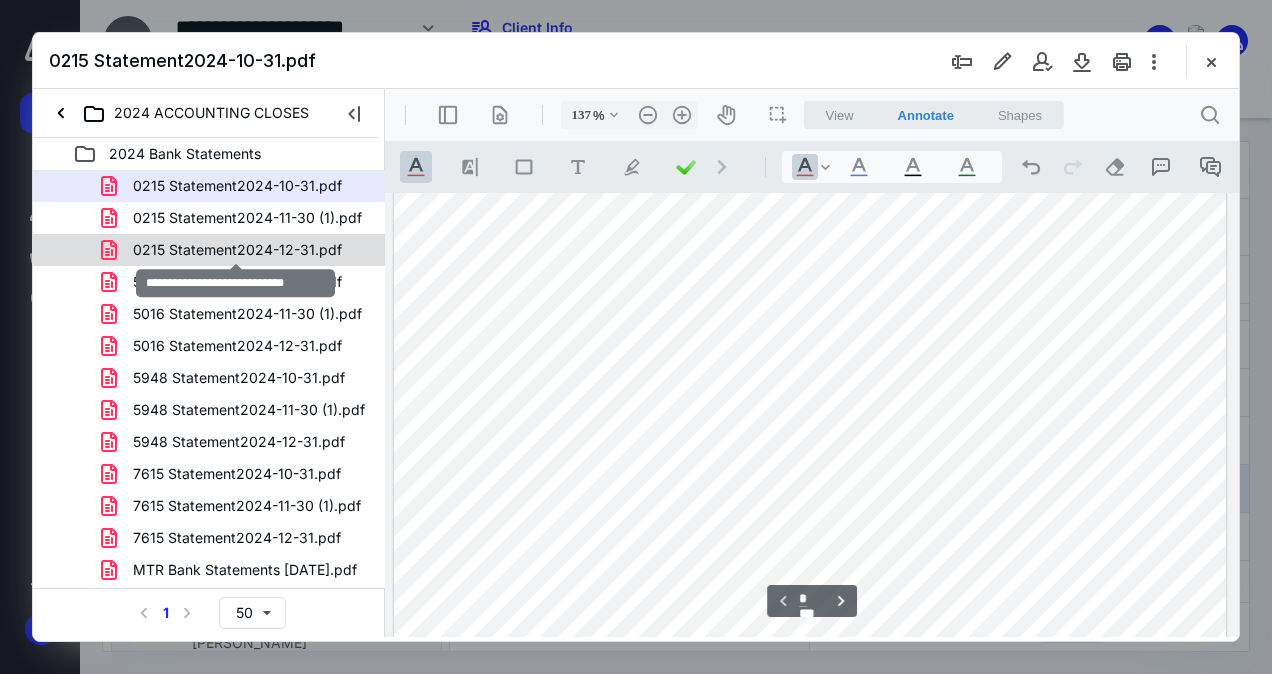 click on "0215 Statement2024-12-31.pdf" at bounding box center [237, 250] 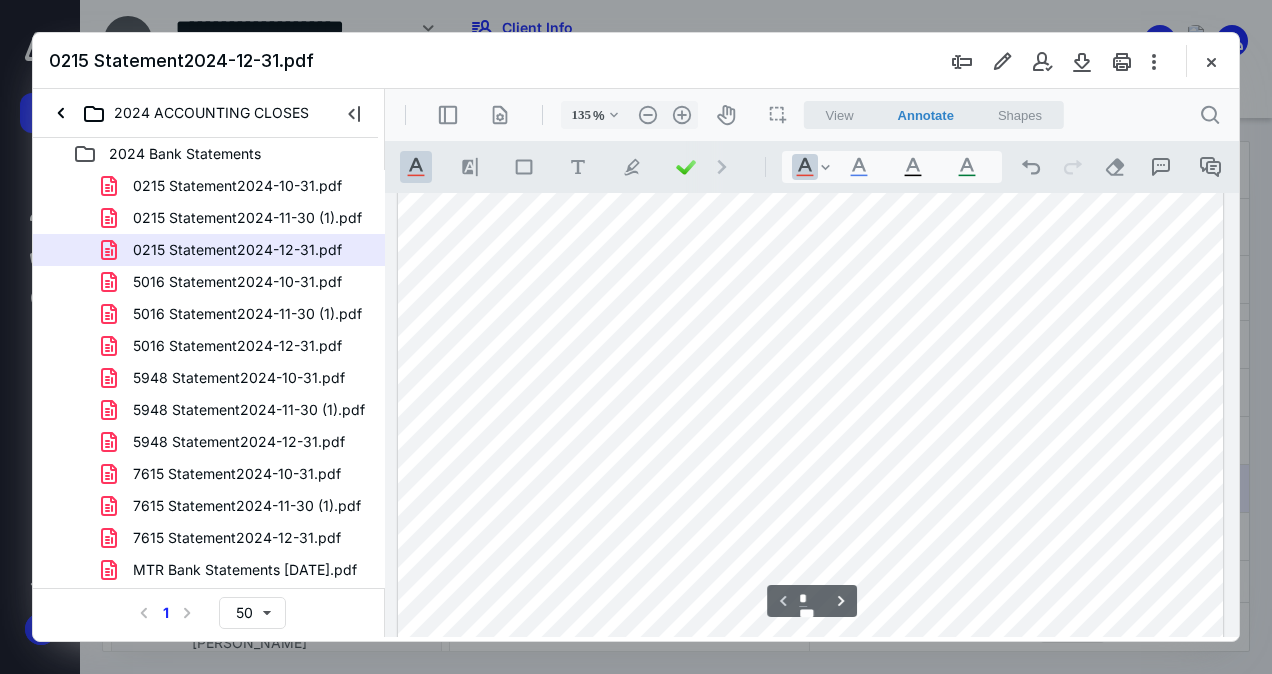 scroll, scrollTop: 178, scrollLeft: 0, axis: vertical 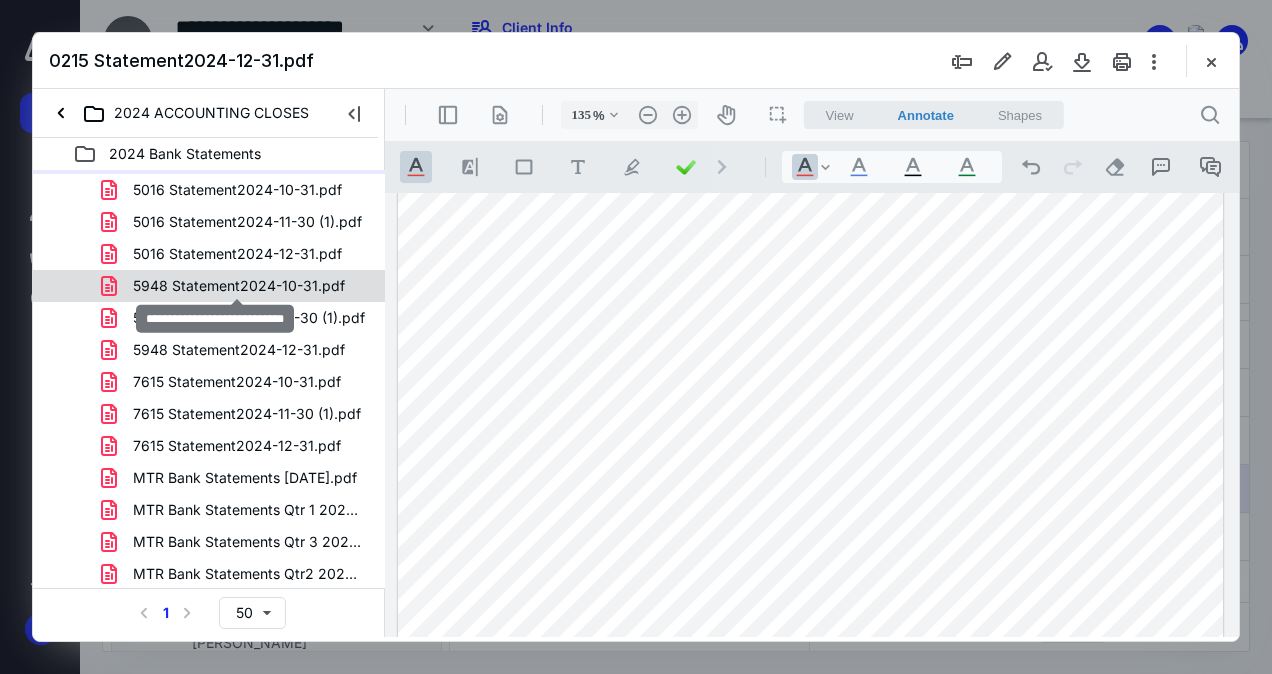 click on "5948 Statement2024-10-31.pdf" at bounding box center (239, 286) 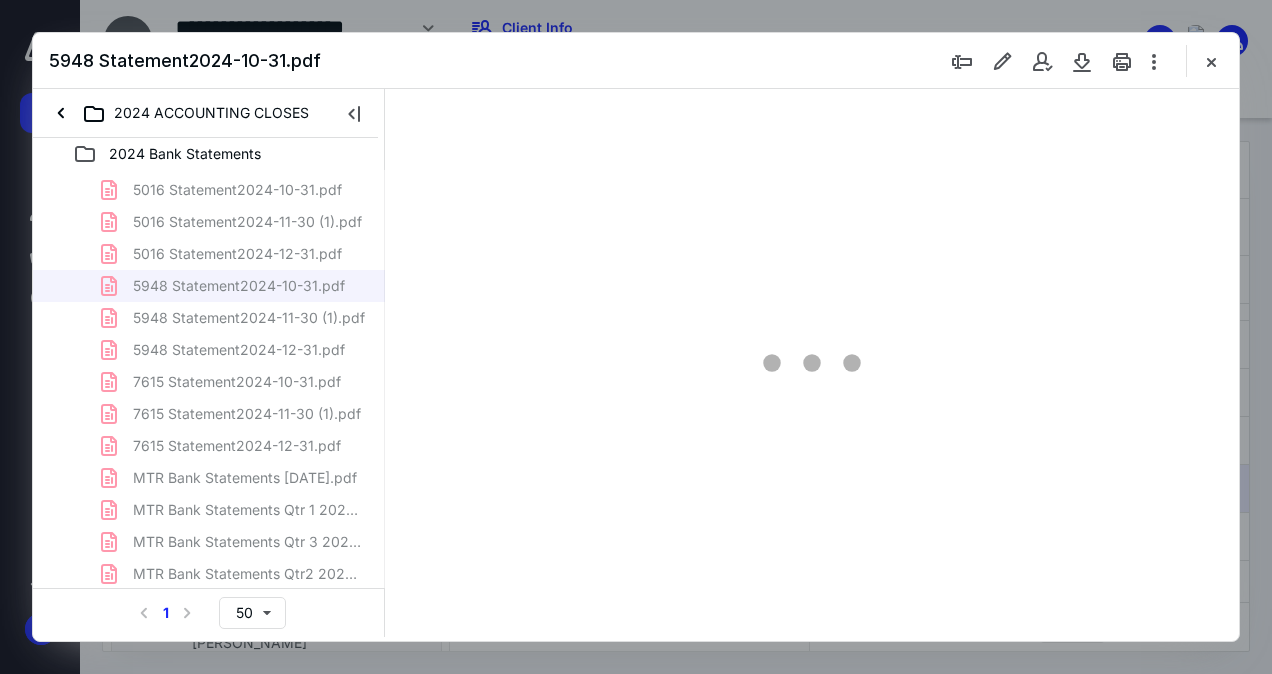 click on "0215 Statement2024-10-31.pdf 0215 Statement2024-11-30 (1).pdf 0215 Statement2024-12-31.pdf 5016 Statement2024-10-31.pdf 5016 Statement2024-11-30 (1).pdf 5016 Statement2024-12-31.pdf 5948 Statement2024-10-31.pdf 5948 Statement2024-11-30 (1).pdf 5948 Statement2024-12-31.pdf 7615 Statement2024-10-31.pdf 7615 Statement2024-11-30 (1).pdf 7615 Statement2024-12-31.pdf MTR Bank Statements [DATE].pdf MTR Bank Statements Qtr 1 2024.pdf MTR Bank Statements Qtr 3 2024.pdf MTR Bank Statements Qtr2 2024.pdf" at bounding box center [209, 334] 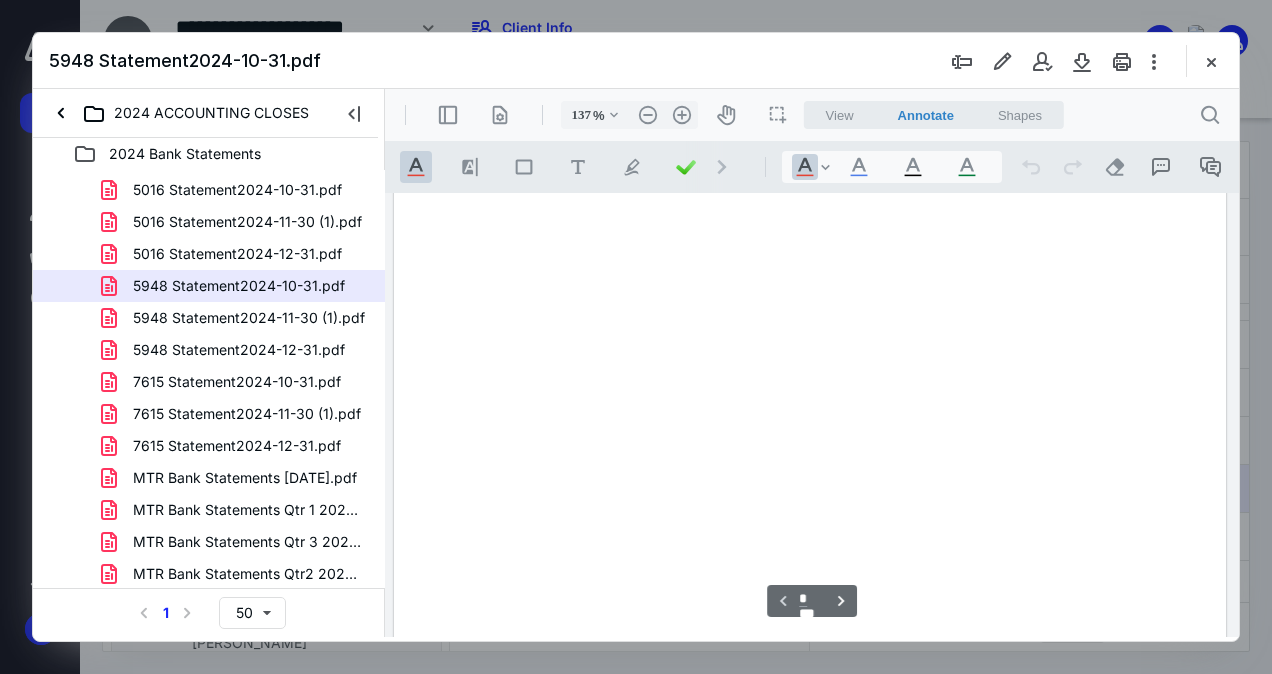 scroll, scrollTop: 109, scrollLeft: 0, axis: vertical 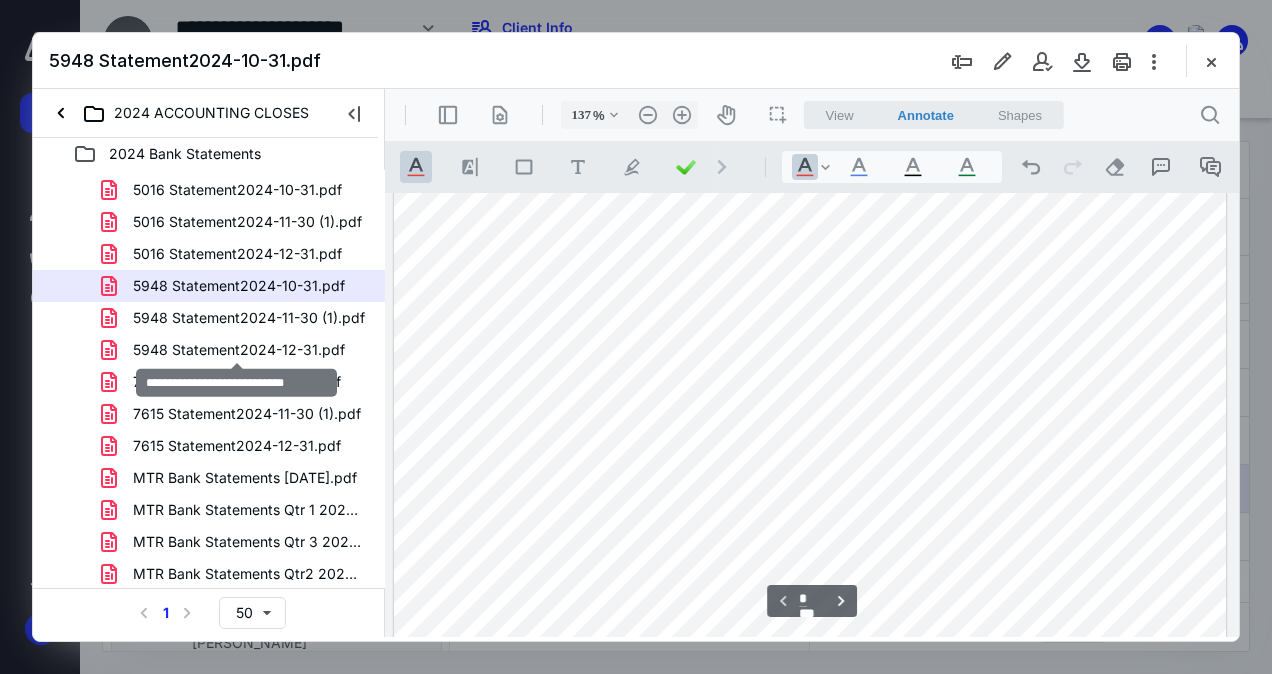 click on "5948 Statement2024-12-31.pdf" at bounding box center (239, 350) 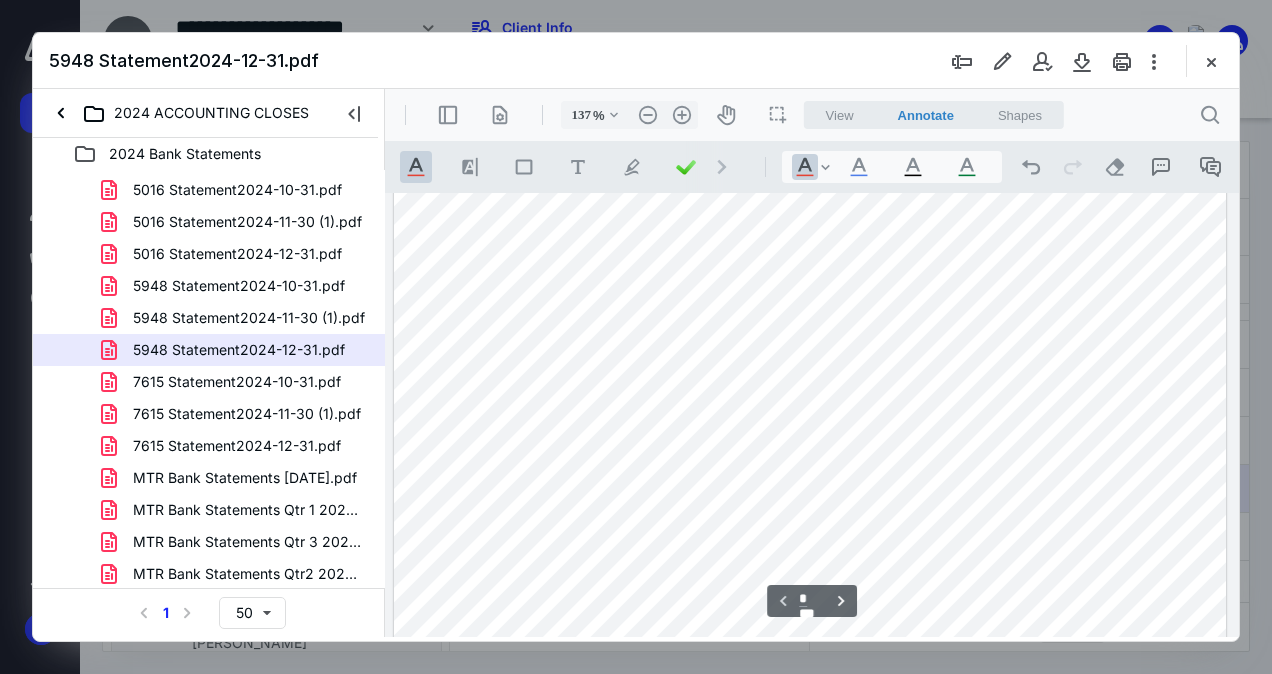scroll, scrollTop: 59, scrollLeft: 0, axis: vertical 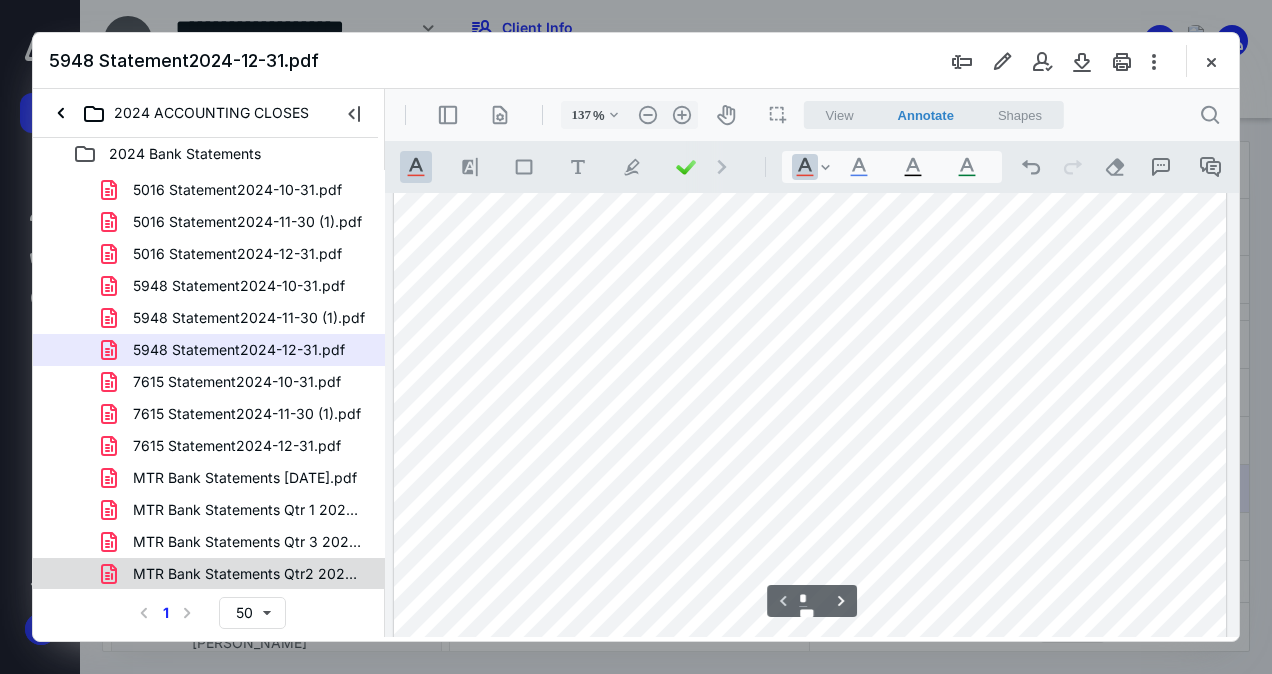 click on "MTR Bank Statements Qtr2 2024.pdf" at bounding box center [237, 574] 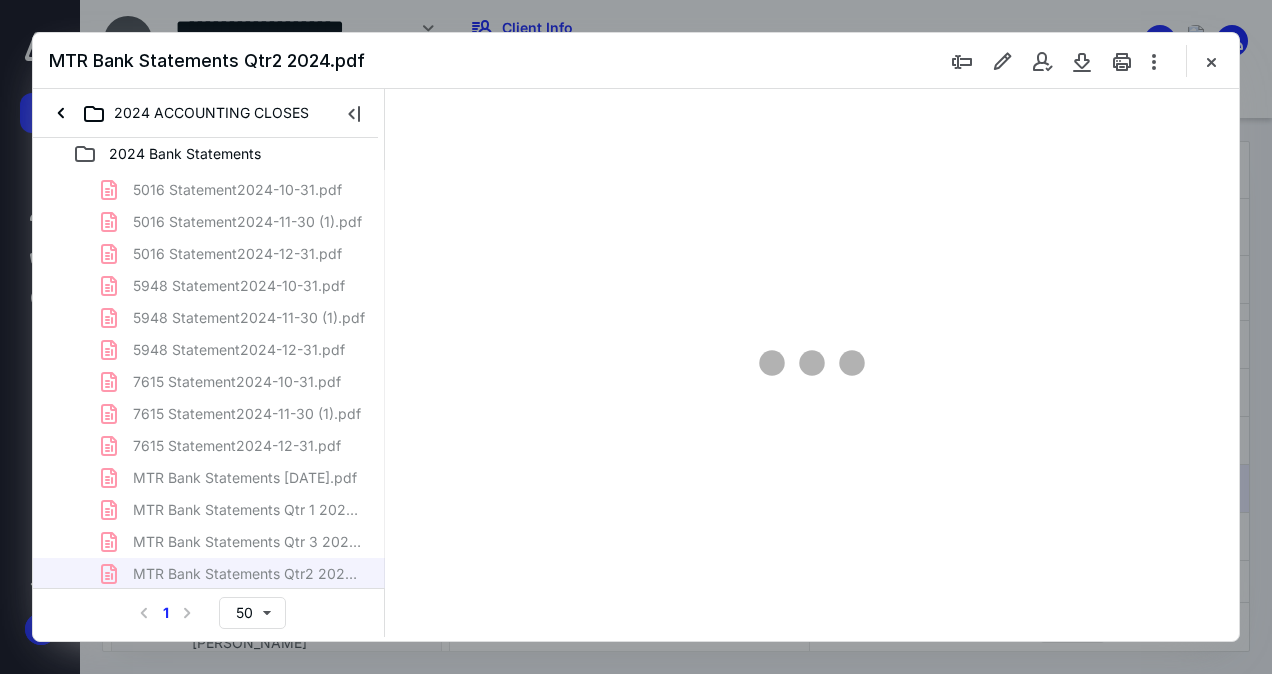 type on "137" 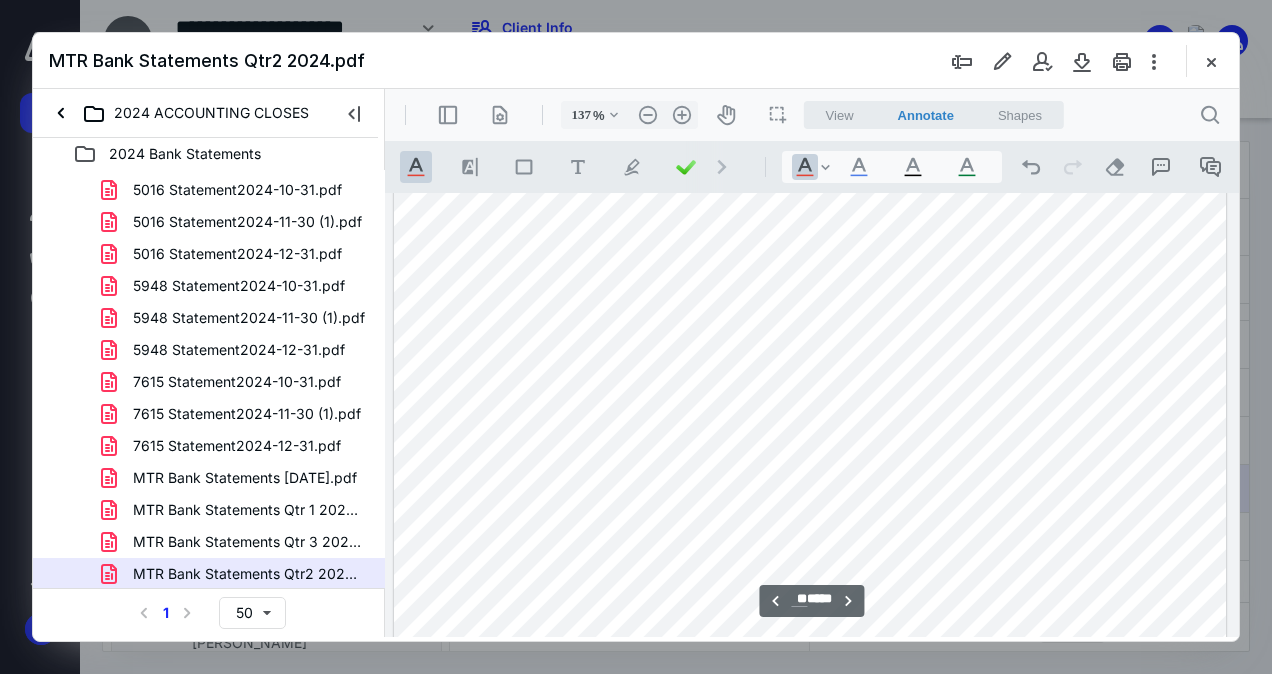 scroll, scrollTop: 32844, scrollLeft: 0, axis: vertical 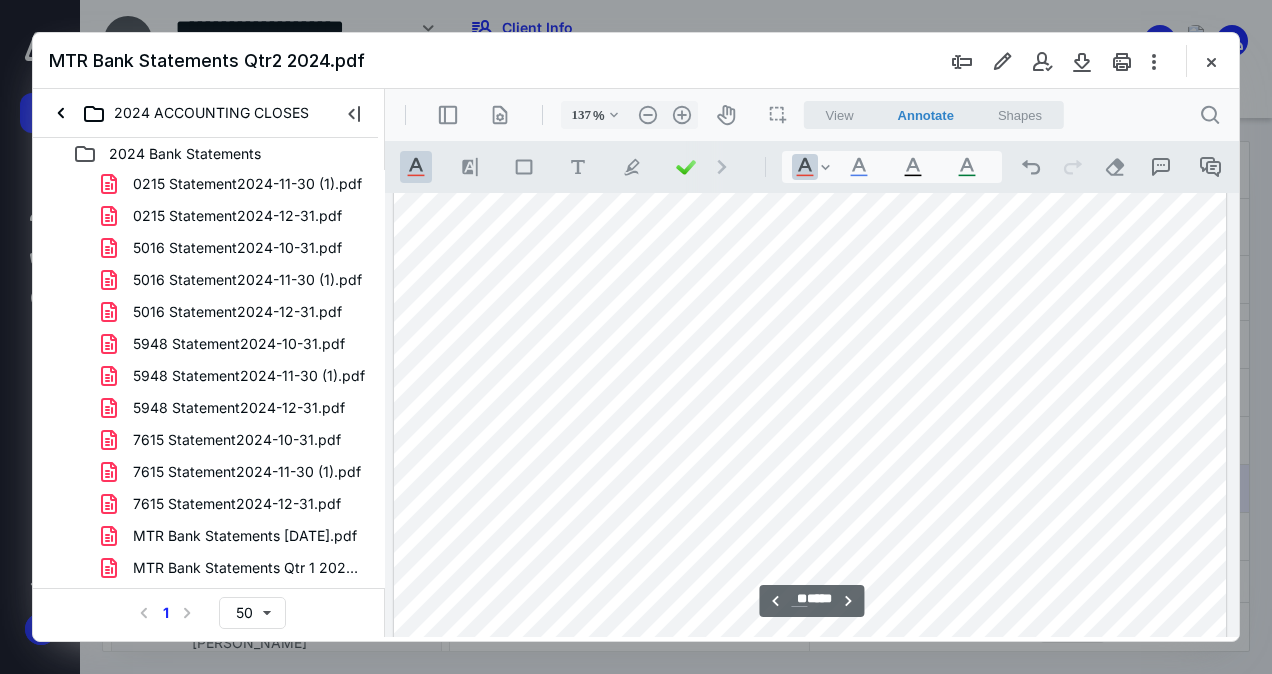 type on "**" 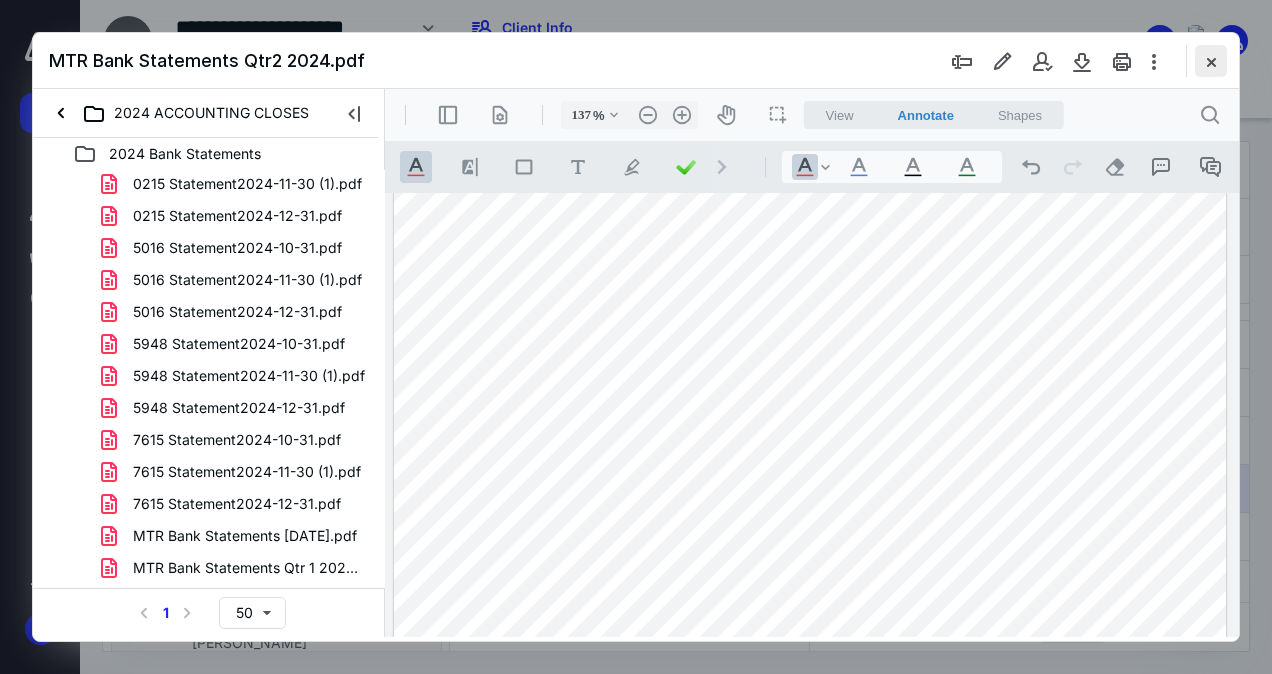 click at bounding box center [1211, 61] 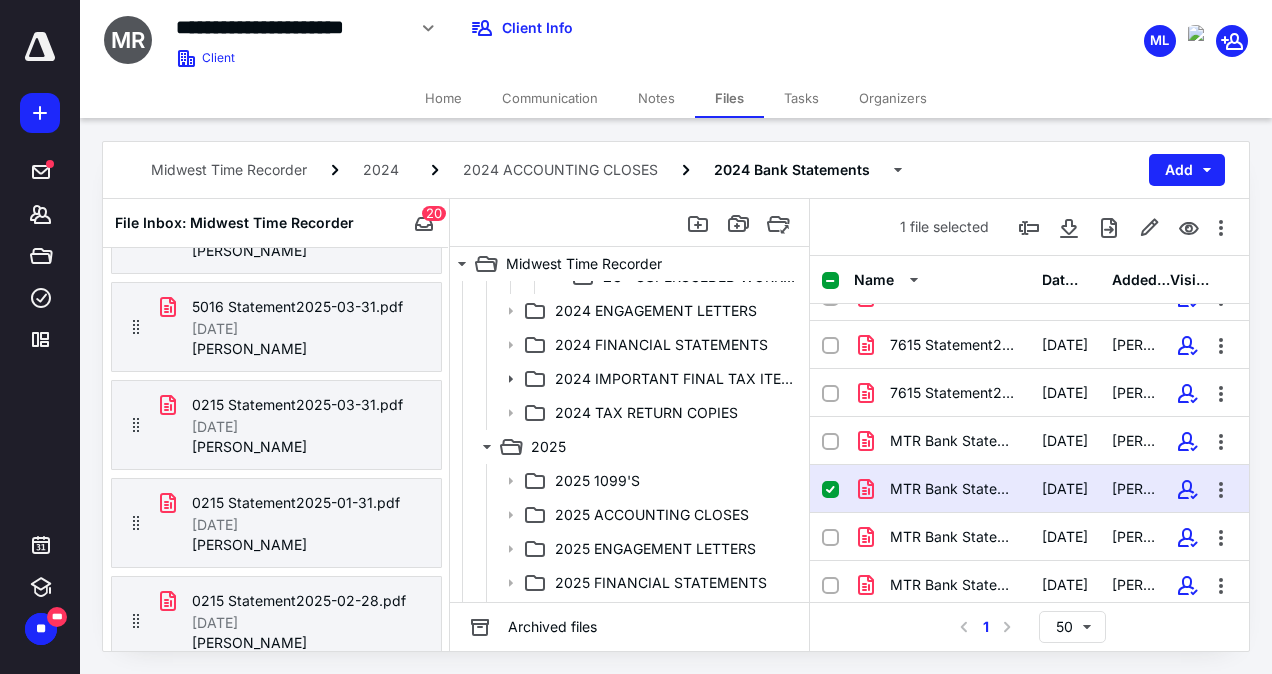scroll, scrollTop: 1503, scrollLeft: 0, axis: vertical 